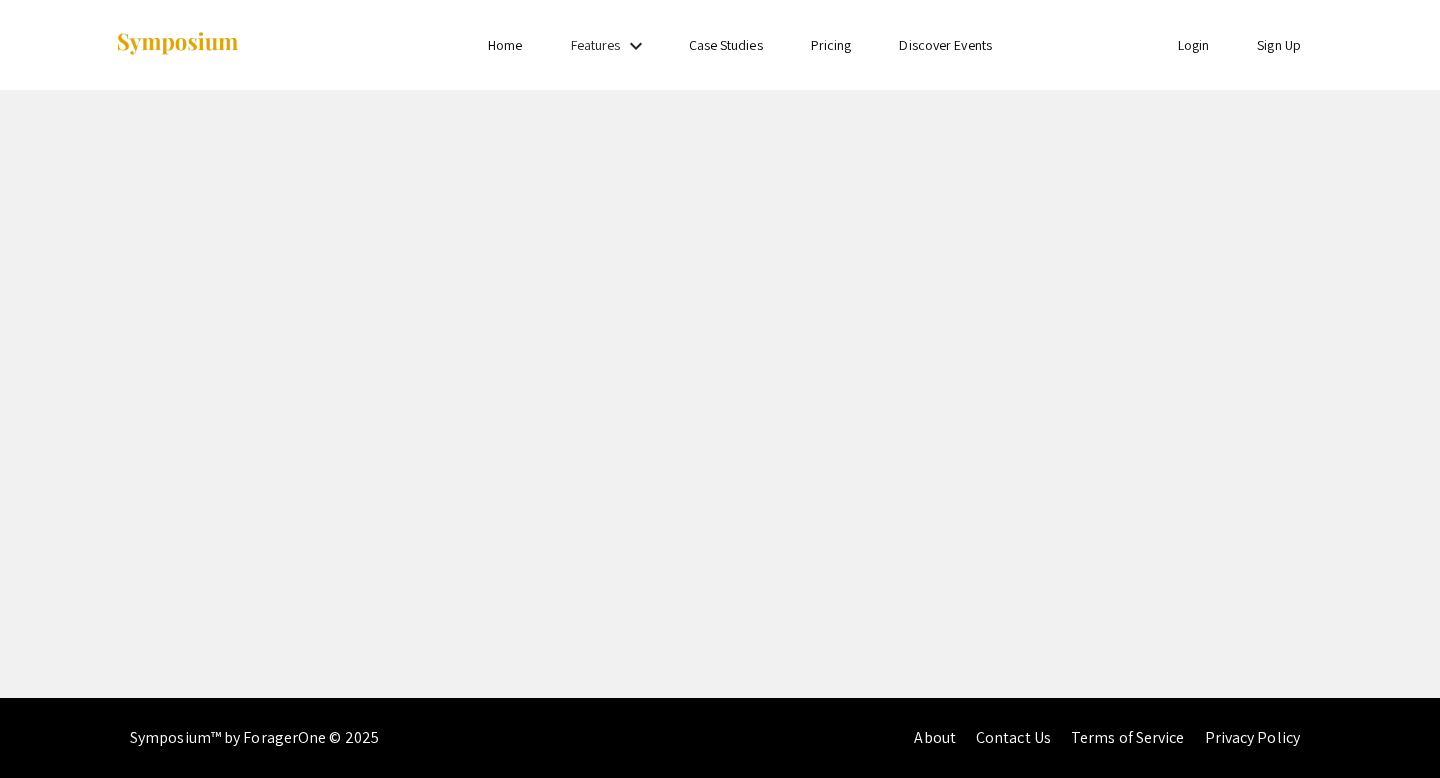 scroll, scrollTop: 0, scrollLeft: 0, axis: both 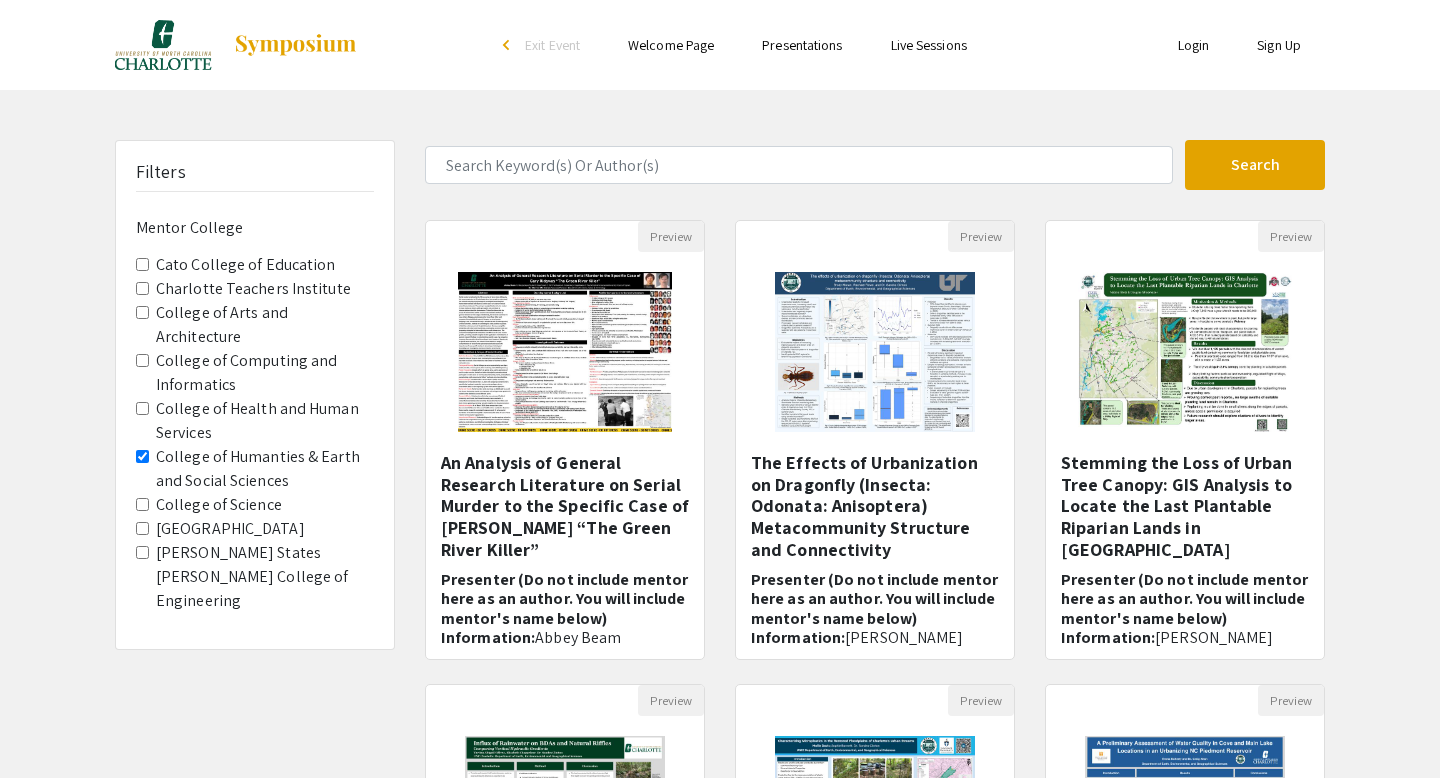 click on "Login" at bounding box center (1194, 45) 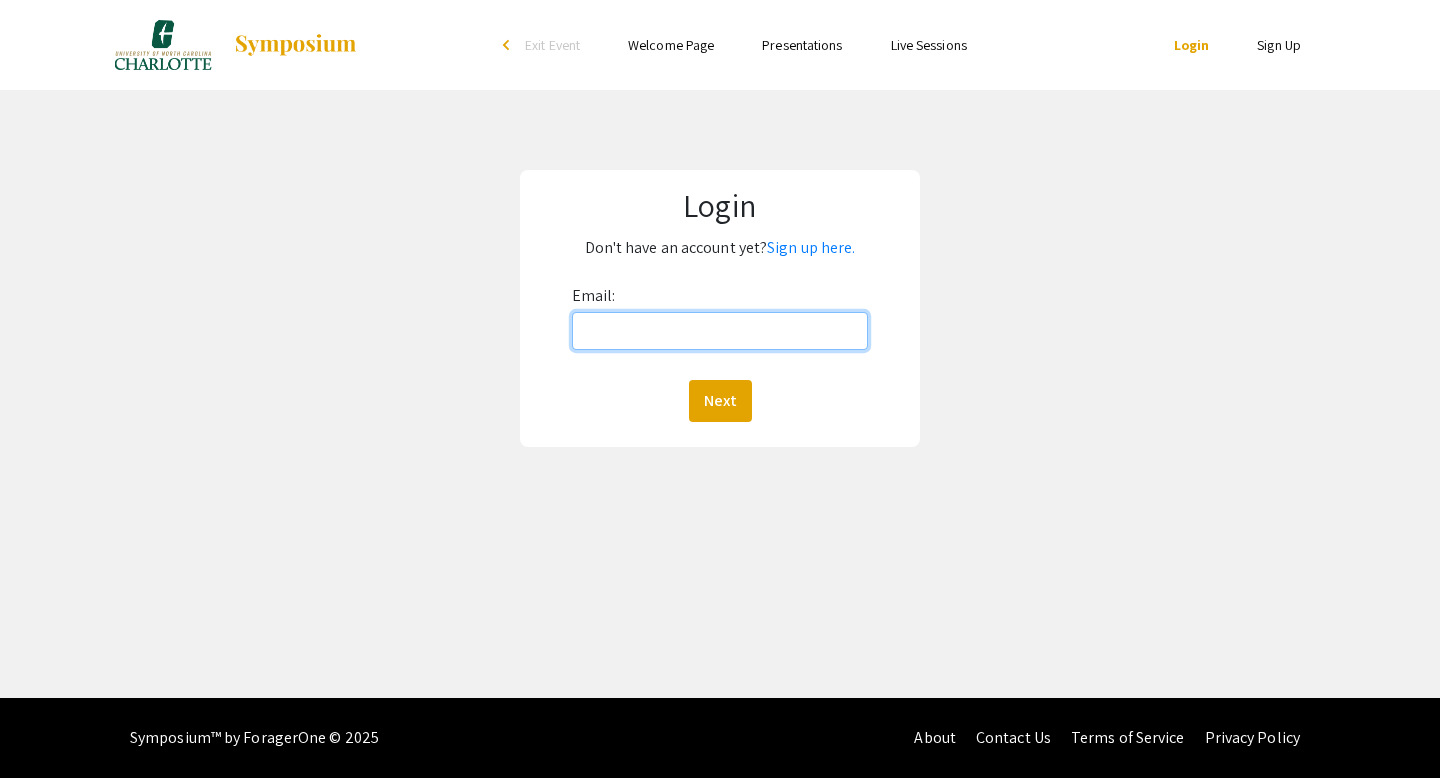 click on "Email:" at bounding box center [720, 331] 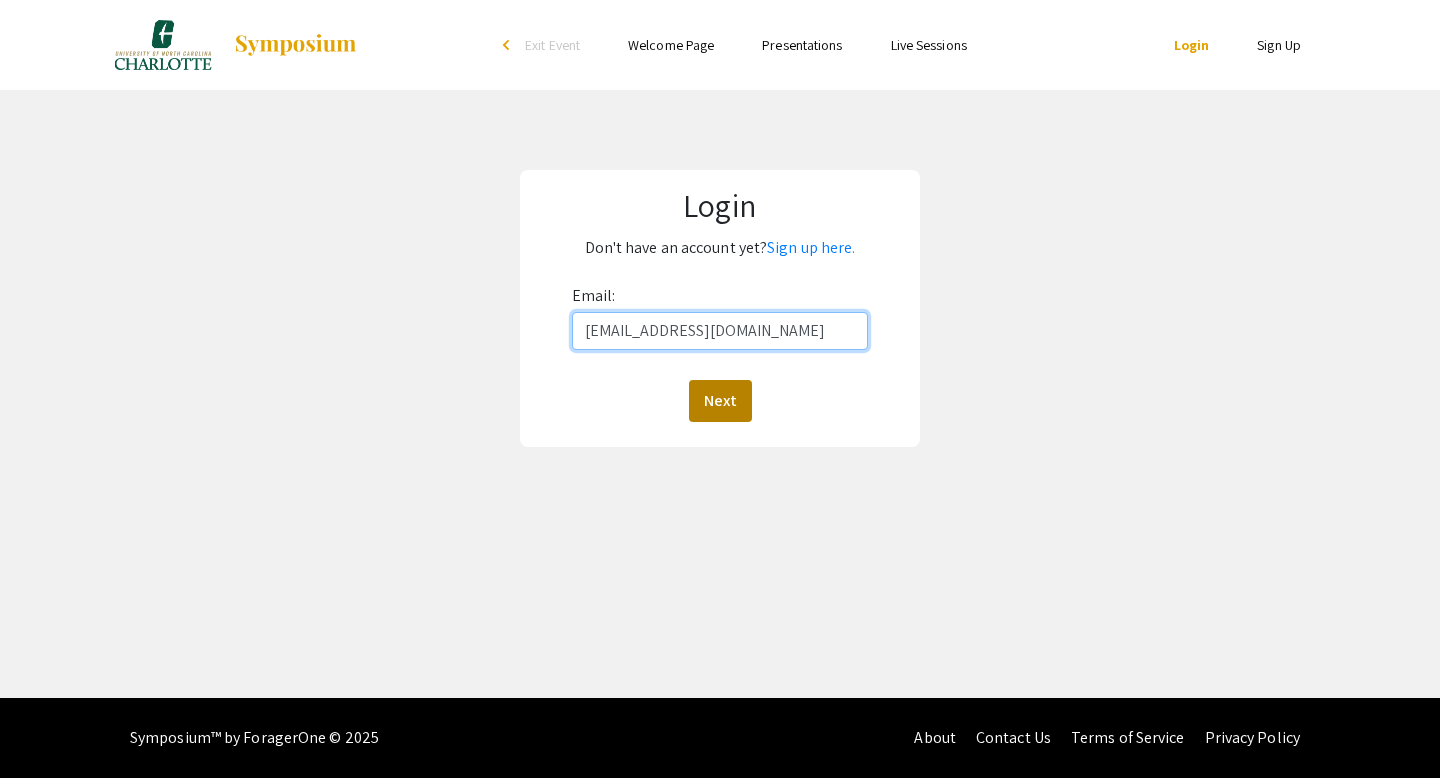 type on "[EMAIL_ADDRESS][DOMAIN_NAME]" 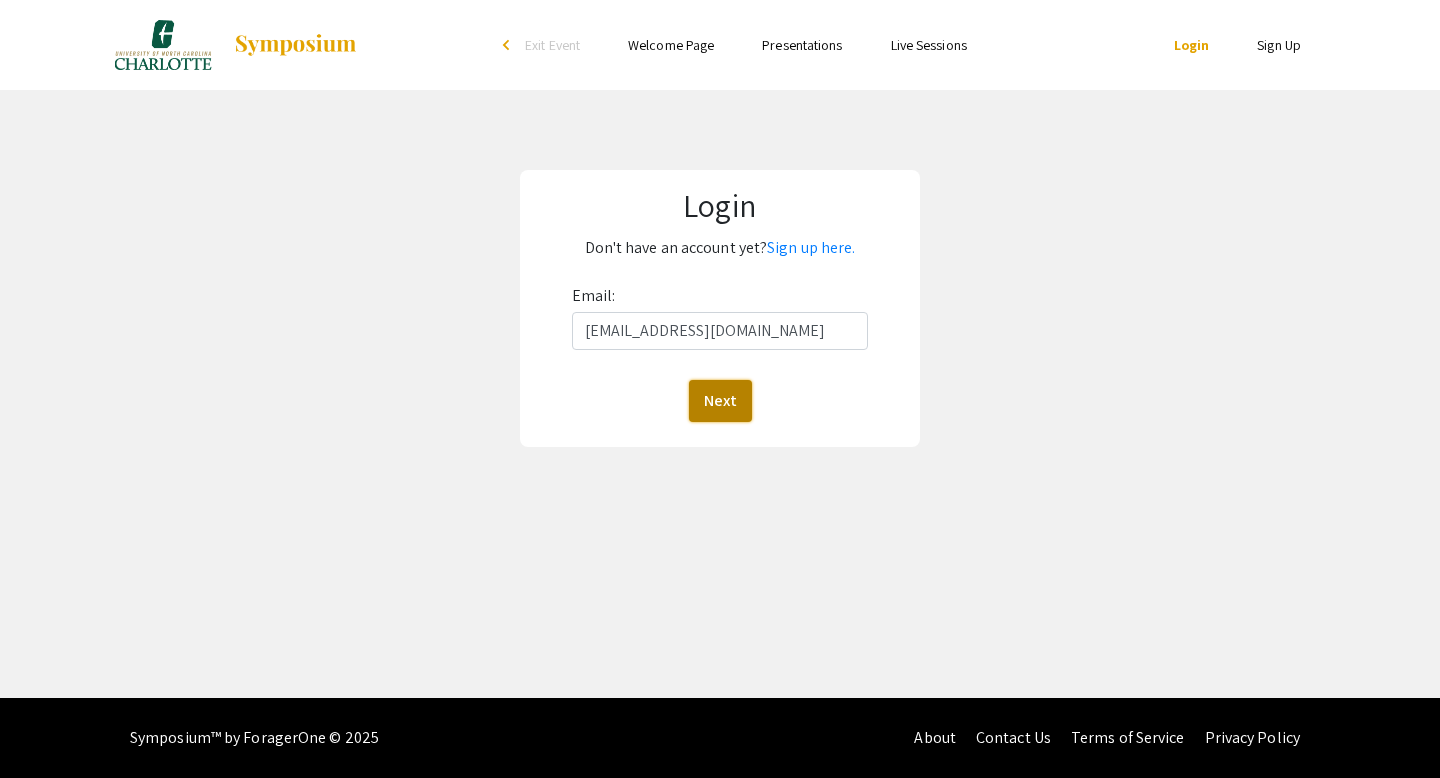 click on "Next" 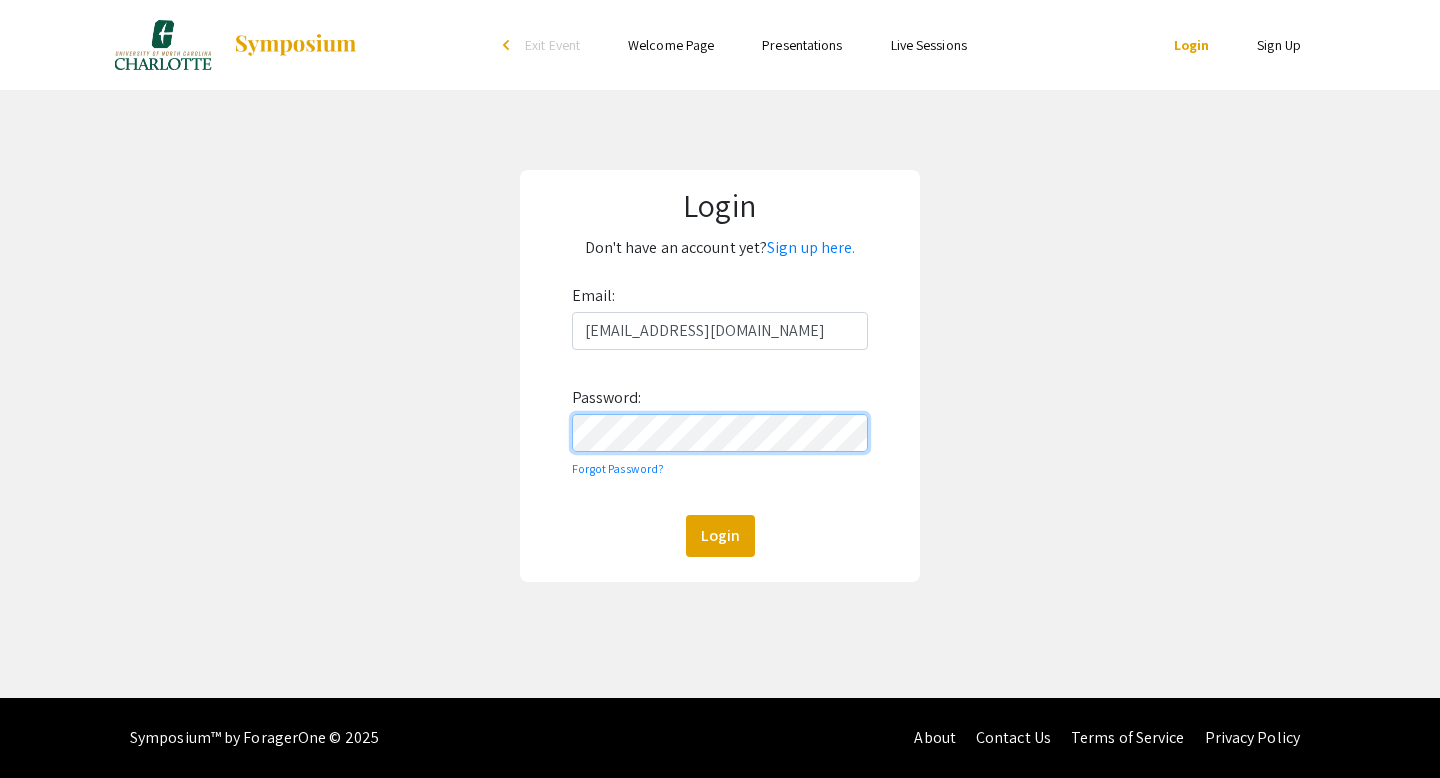 click on "Login" 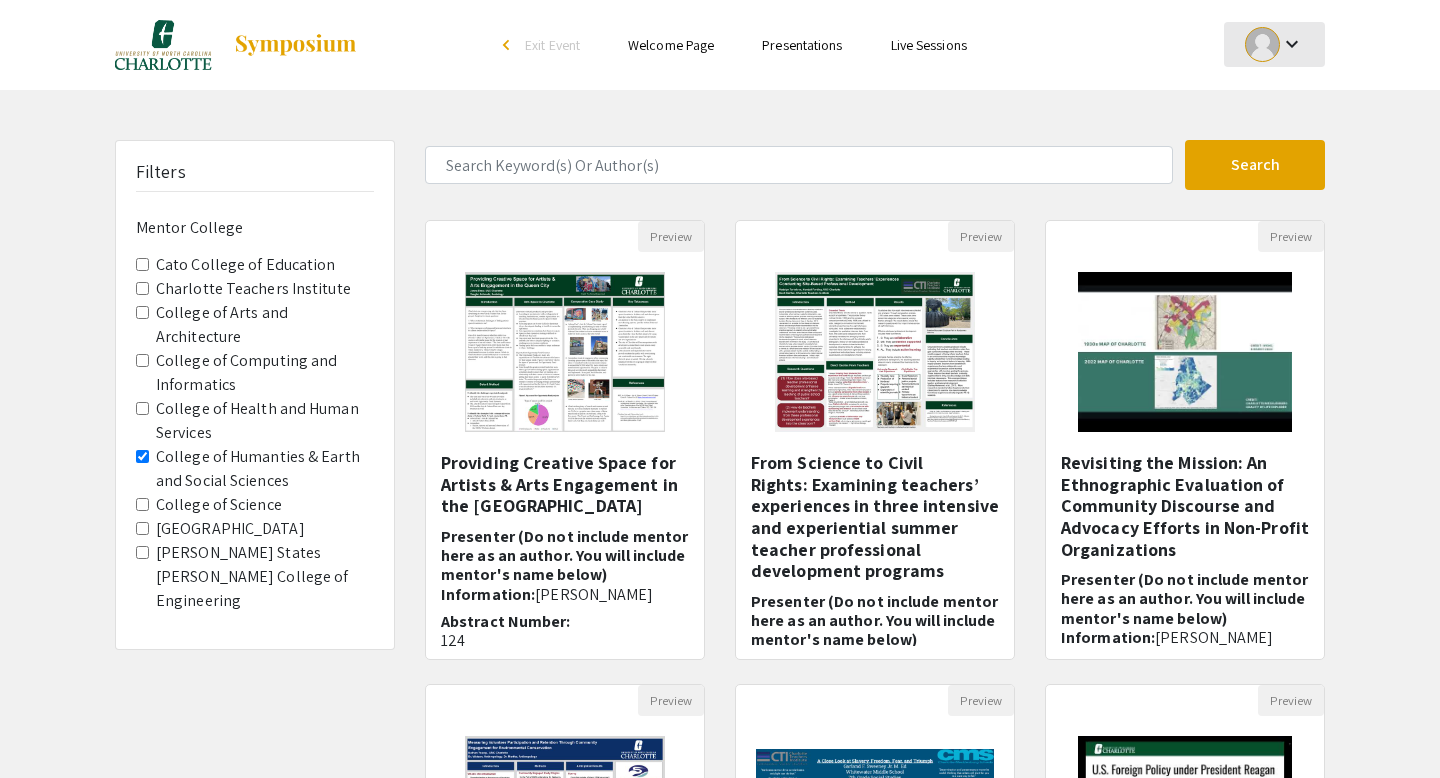 click on "keyboard_arrow_down" at bounding box center [1274, 44] 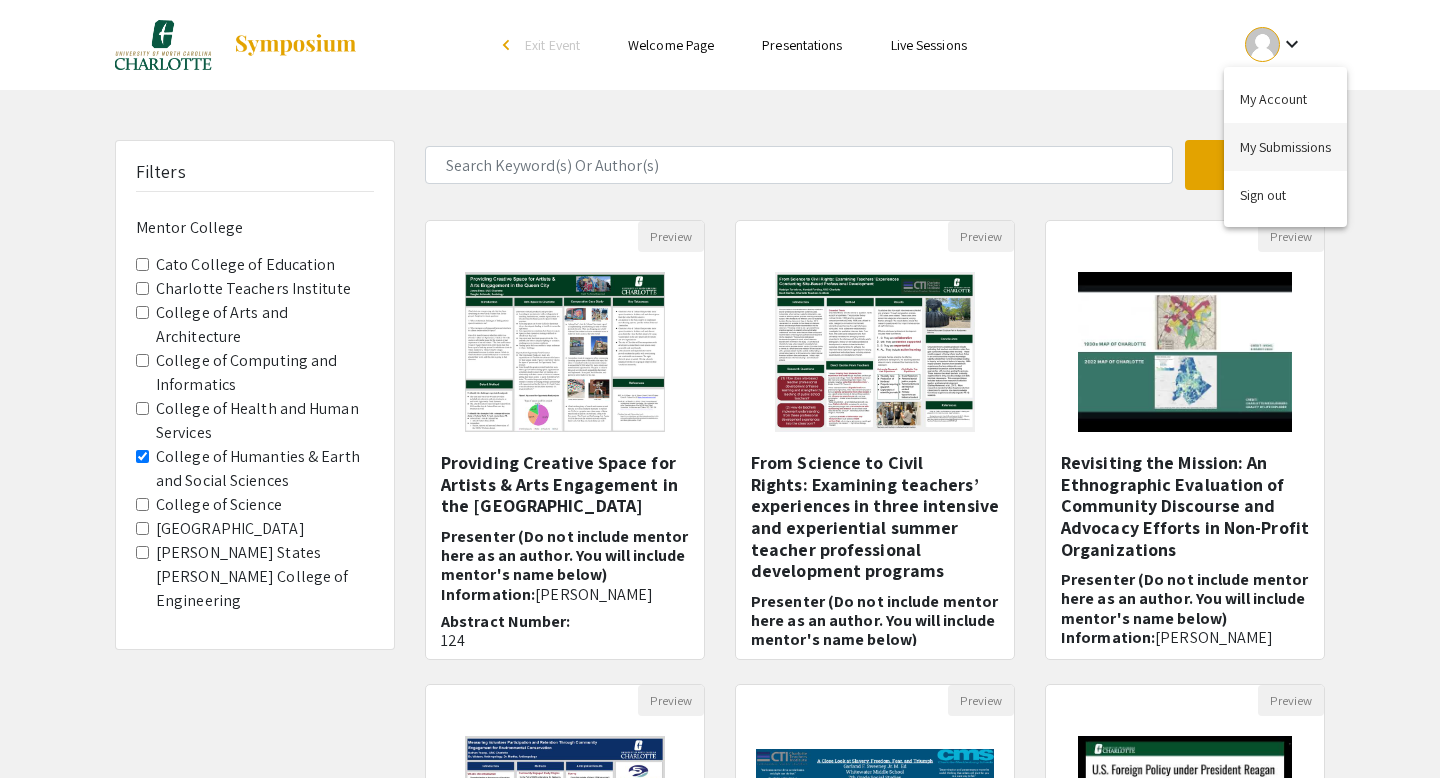 click on "My Submissions" at bounding box center (1285, 147) 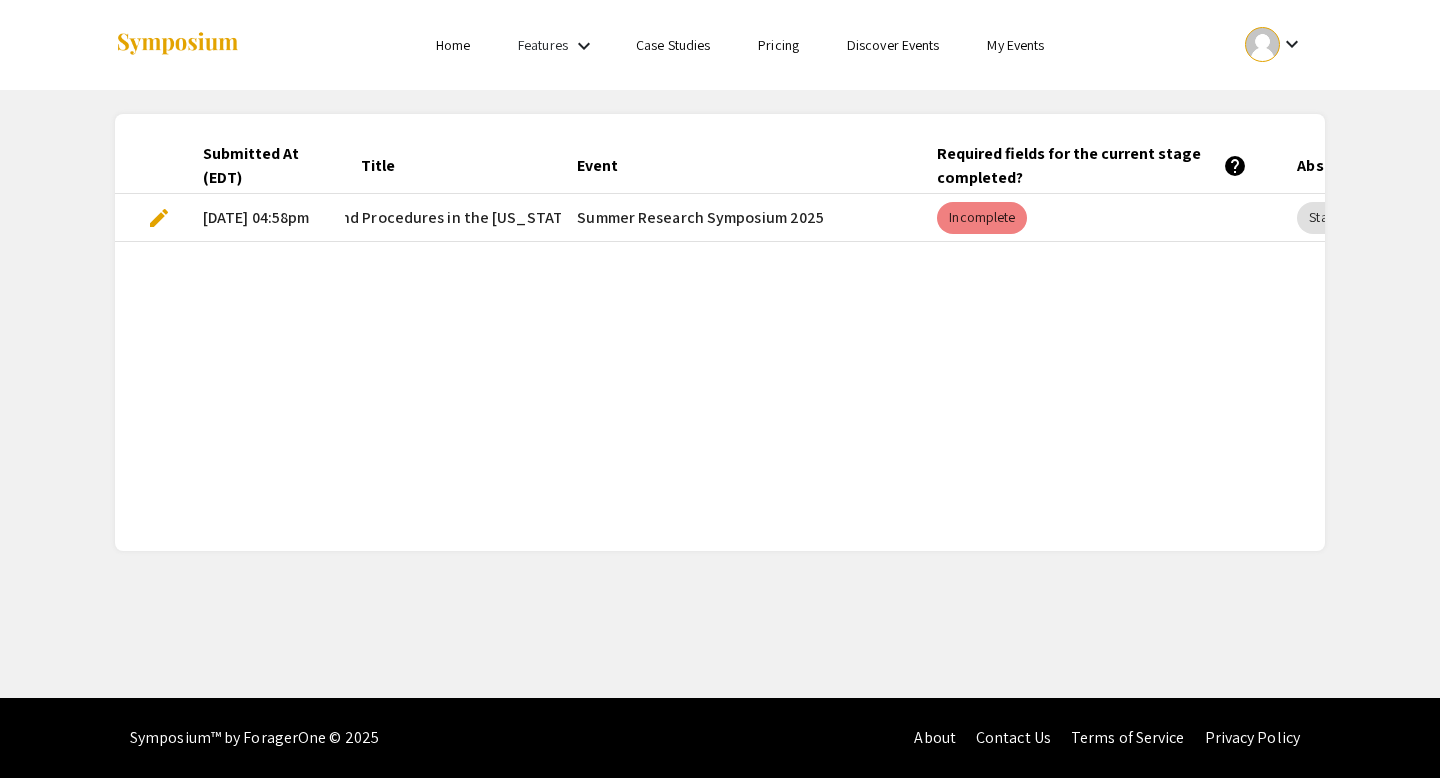 scroll, scrollTop: 0, scrollLeft: 843, axis: horizontal 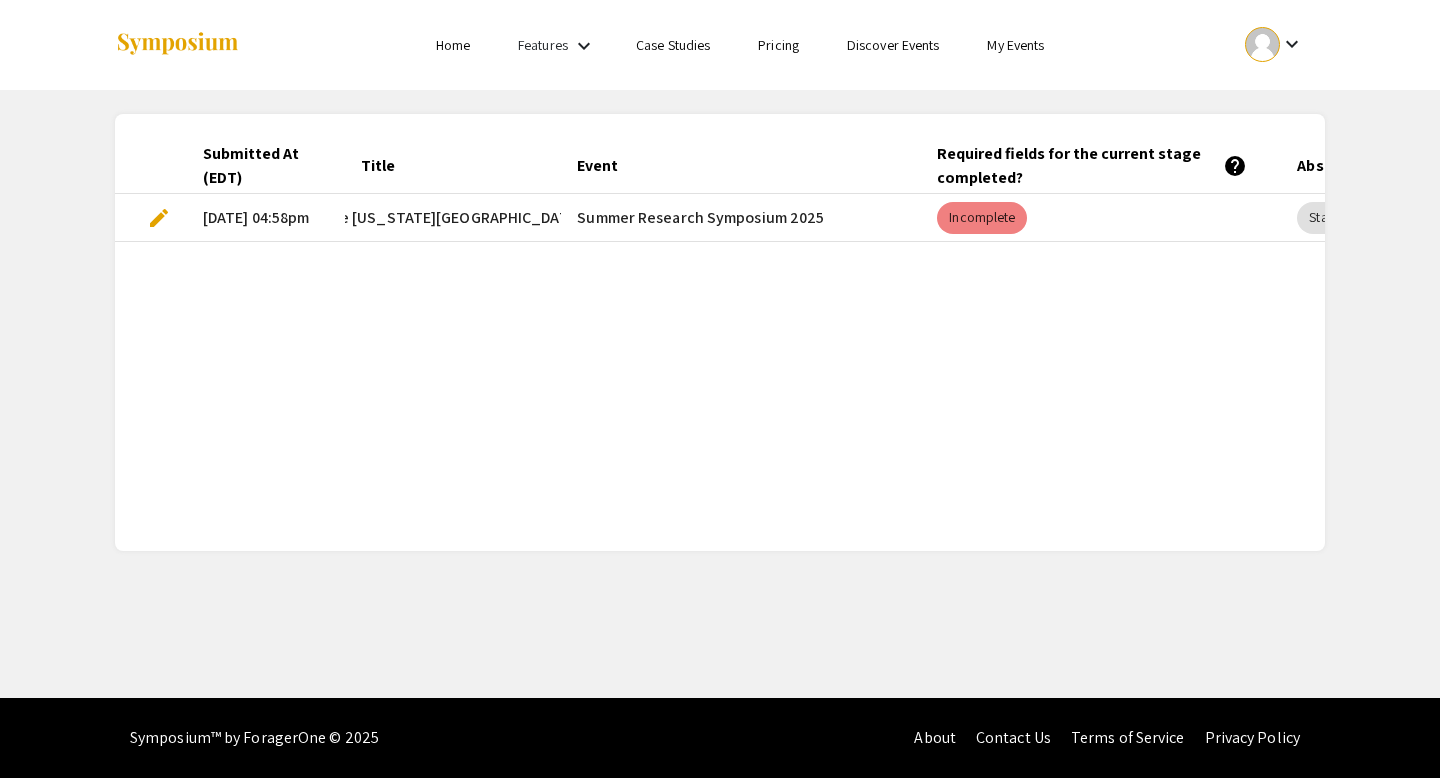 click on "edit" at bounding box center (159, 218) 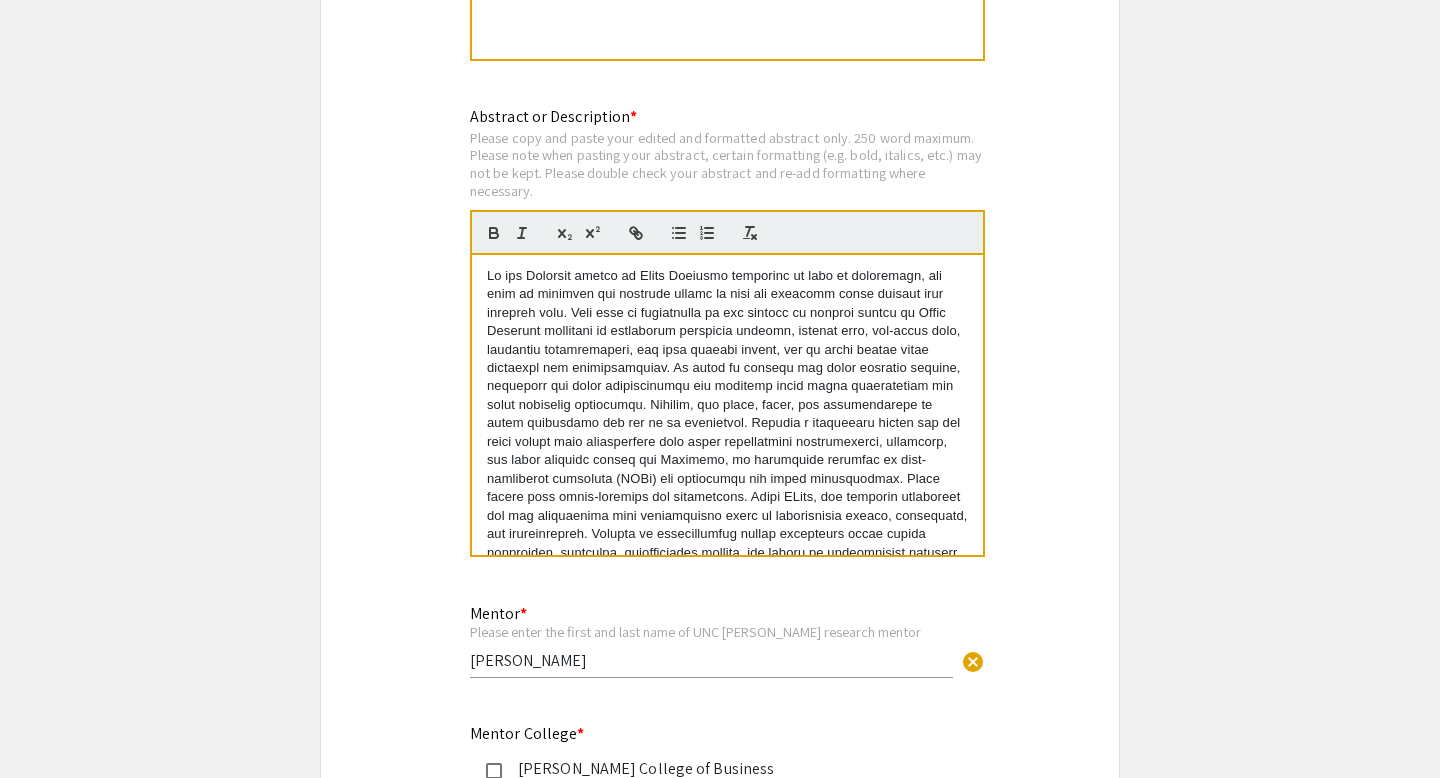 scroll, scrollTop: 1740, scrollLeft: 0, axis: vertical 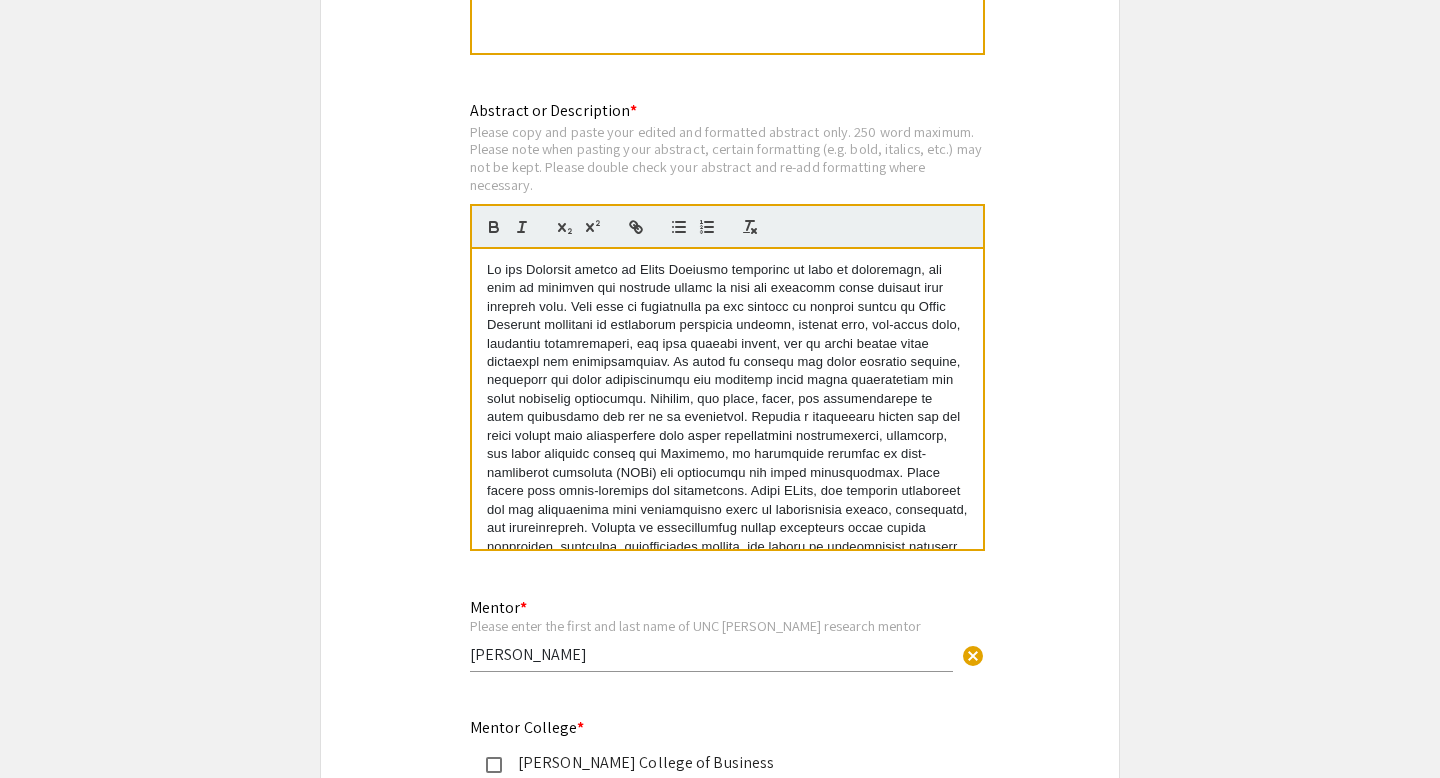 drag, startPoint x: 644, startPoint y: 534, endPoint x: 462, endPoint y: 207, distance: 374.23654 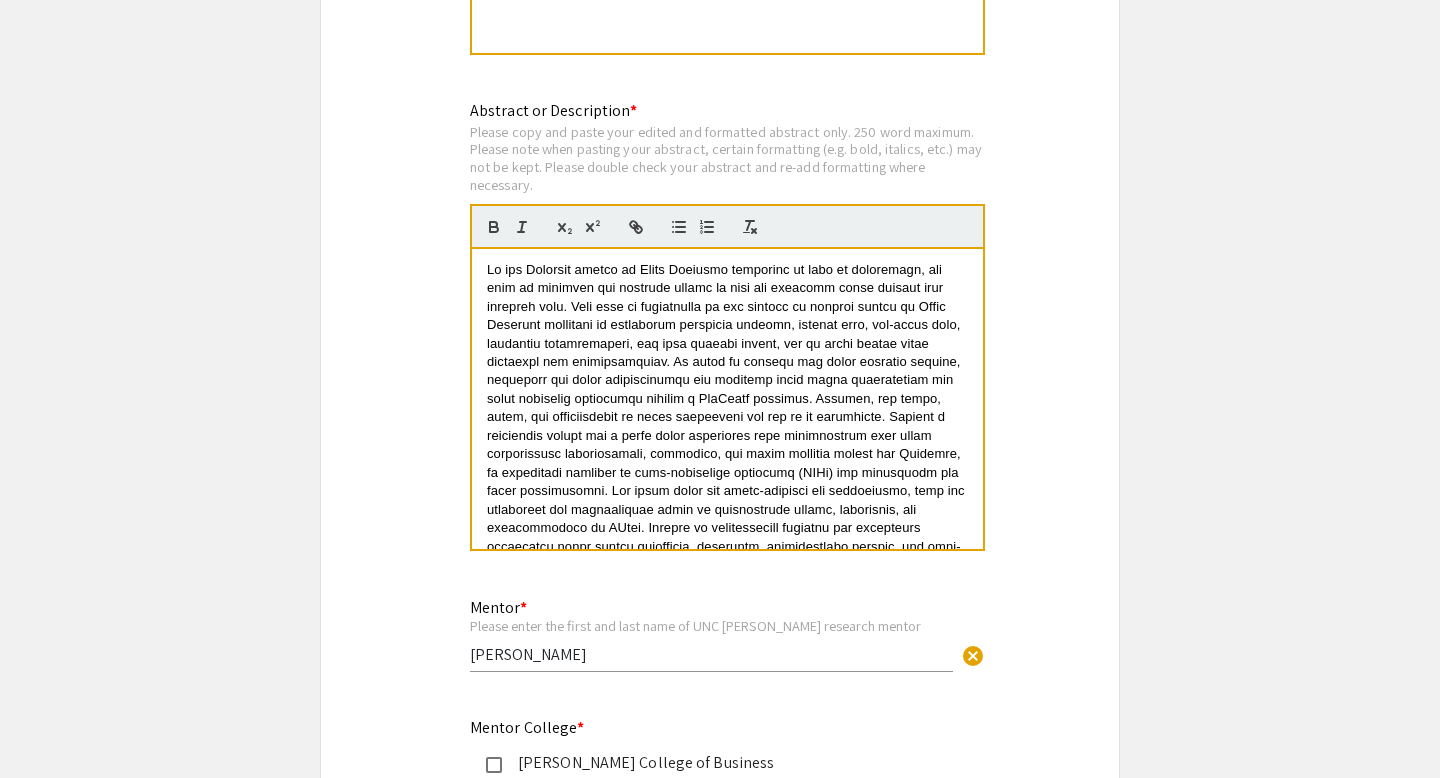 scroll, scrollTop: 0, scrollLeft: 0, axis: both 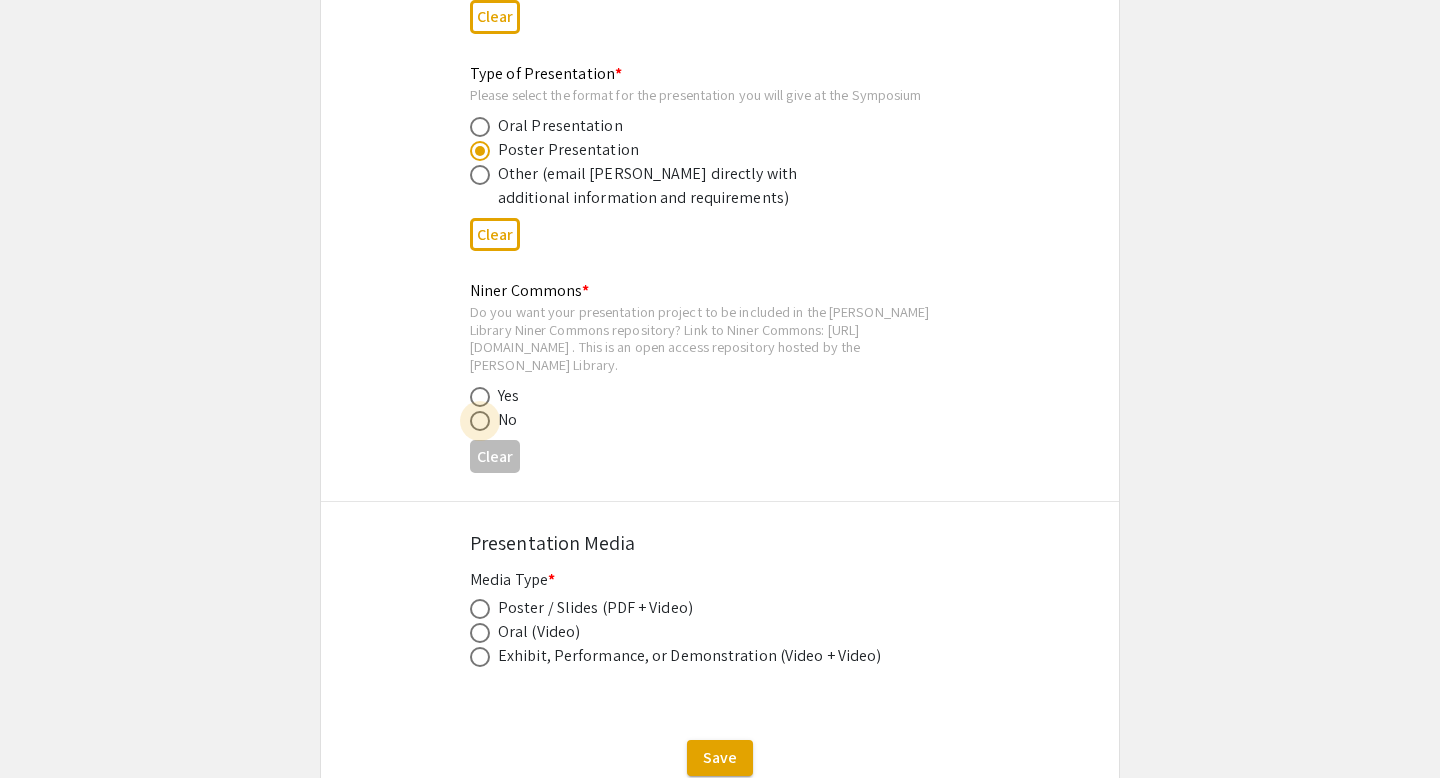 click at bounding box center [480, 421] 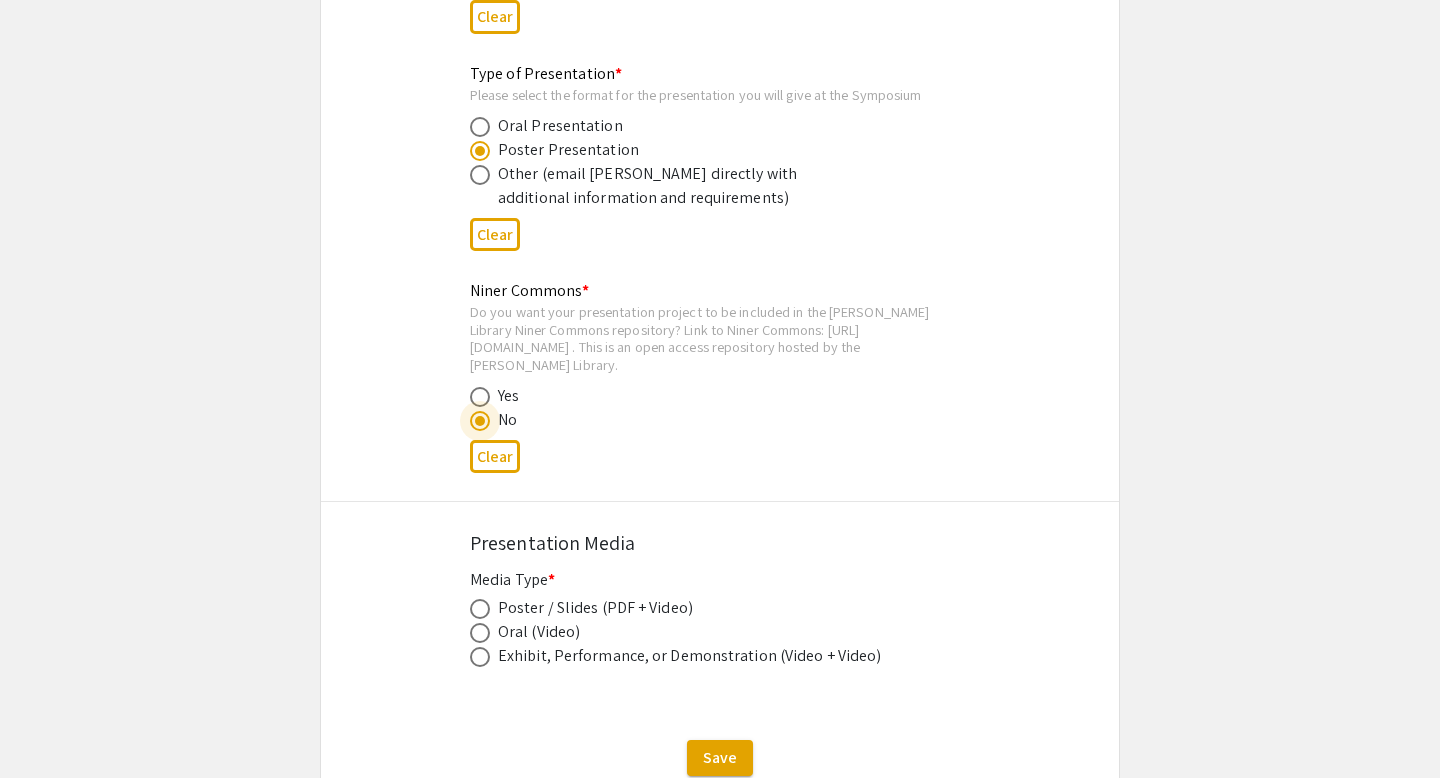 click on "Niner Commons * Do you want your presentation project to be included in the [PERSON_NAME][GEOGRAPHIC_DATA] Niner Commons repository? Link to Niner Commons: [URL][DOMAIN_NAME] . This is an open access repository hosted by the [PERSON_NAME] Library.   Yes   No  Clear" 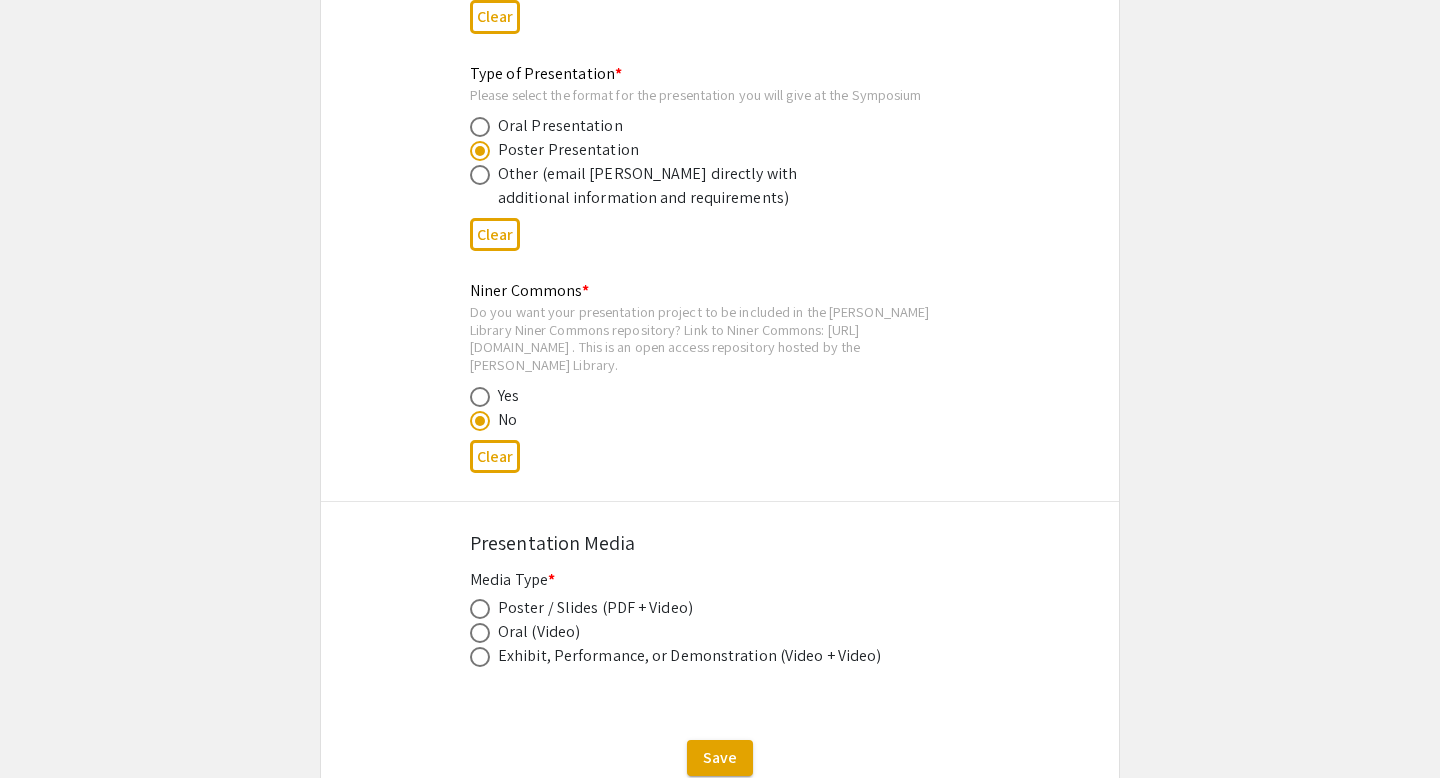 scroll, scrollTop: 3271, scrollLeft: 0, axis: vertical 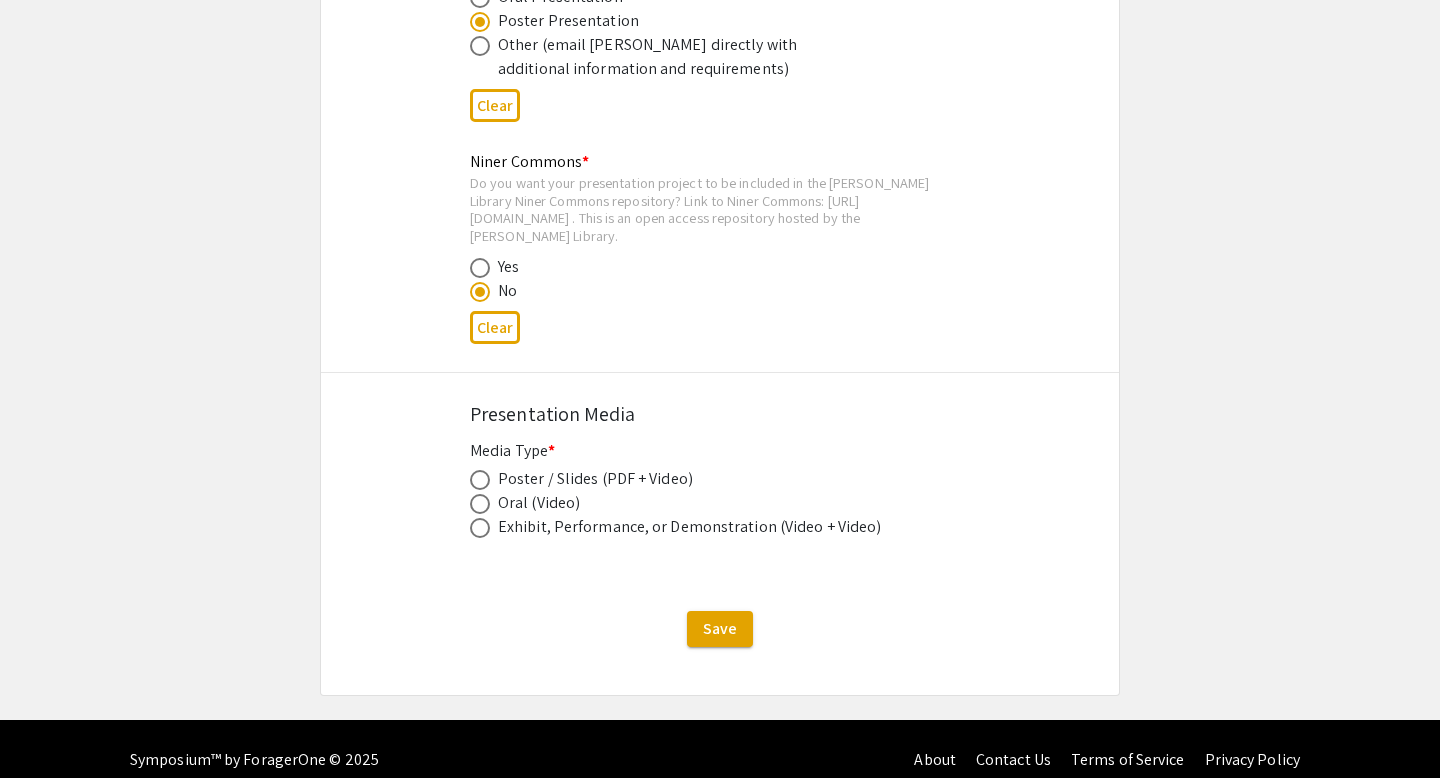 click at bounding box center (480, 480) 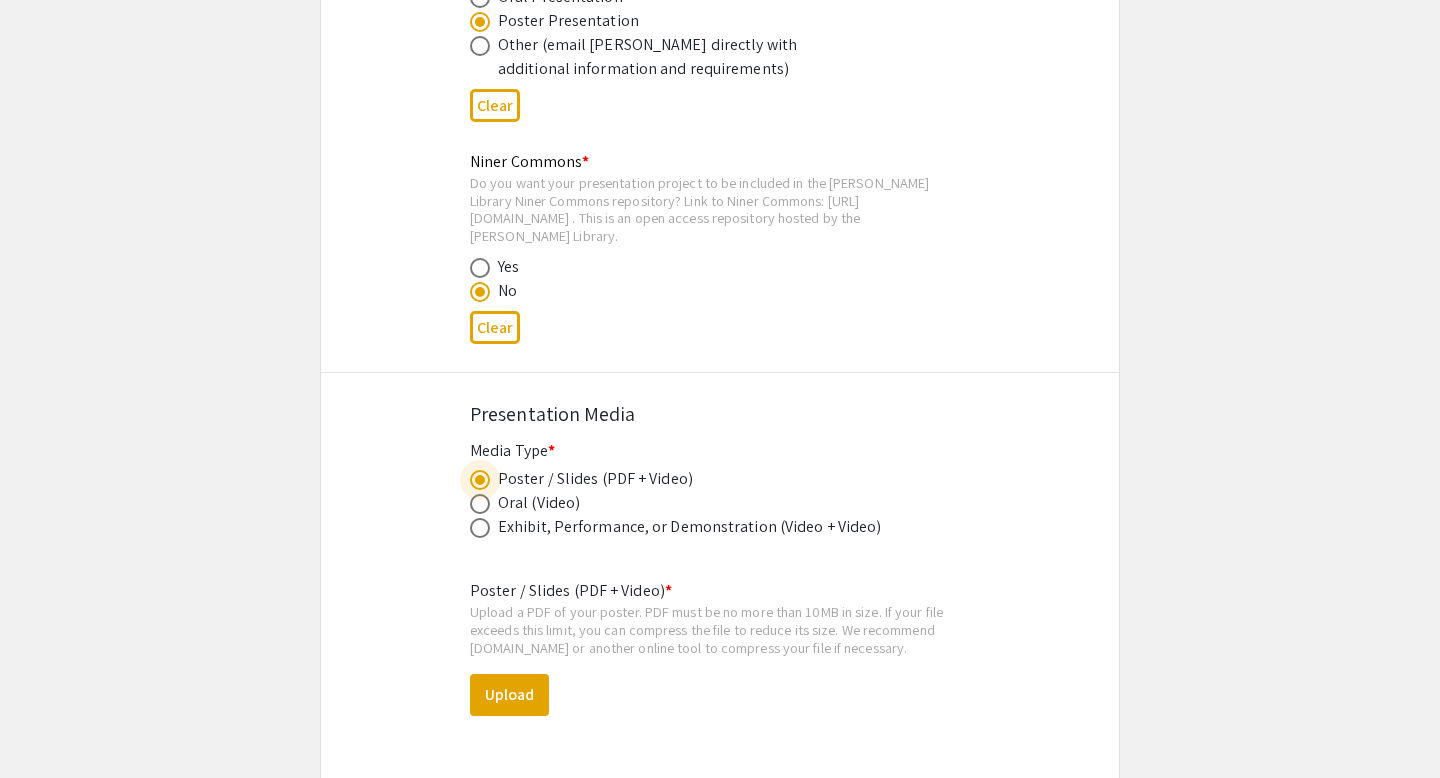 click on "Symposium Presentation Submission Summer Research Symposium 2025  Please fill out the following form with your research presentation information. Please only submit one form per presentation, and please note that this submission is editable up until [DATE].   Student Presenter(s) Information  First Name * [PERSON_NAME] cancel This field is required. Last Name * [PERSON_NAME] cancel This field is required. Email * Please use your UNC [PERSON_NAME] email address [EMAIL_ADDRESS][DOMAIN_NAME] cancel This field is required. Level/Classification *   First Year (Freshman)   Second Year (Sophomore)   Third Year (Junior)   Fourth+ Year (Senior)   Charlotte Teachers Institute   REU participant (non-Charlotte student)  Clear   Additional Student Presenter(s)  Add up to 4 additional presenters for this event.  Add Presenter 2  Presentation Information Title *                                 Identifying Water Conservation Strategies for a Climate Change Future: a Case Study of Policies and Procedures in the [US_STATE][GEOGRAPHIC_DATA] Region" 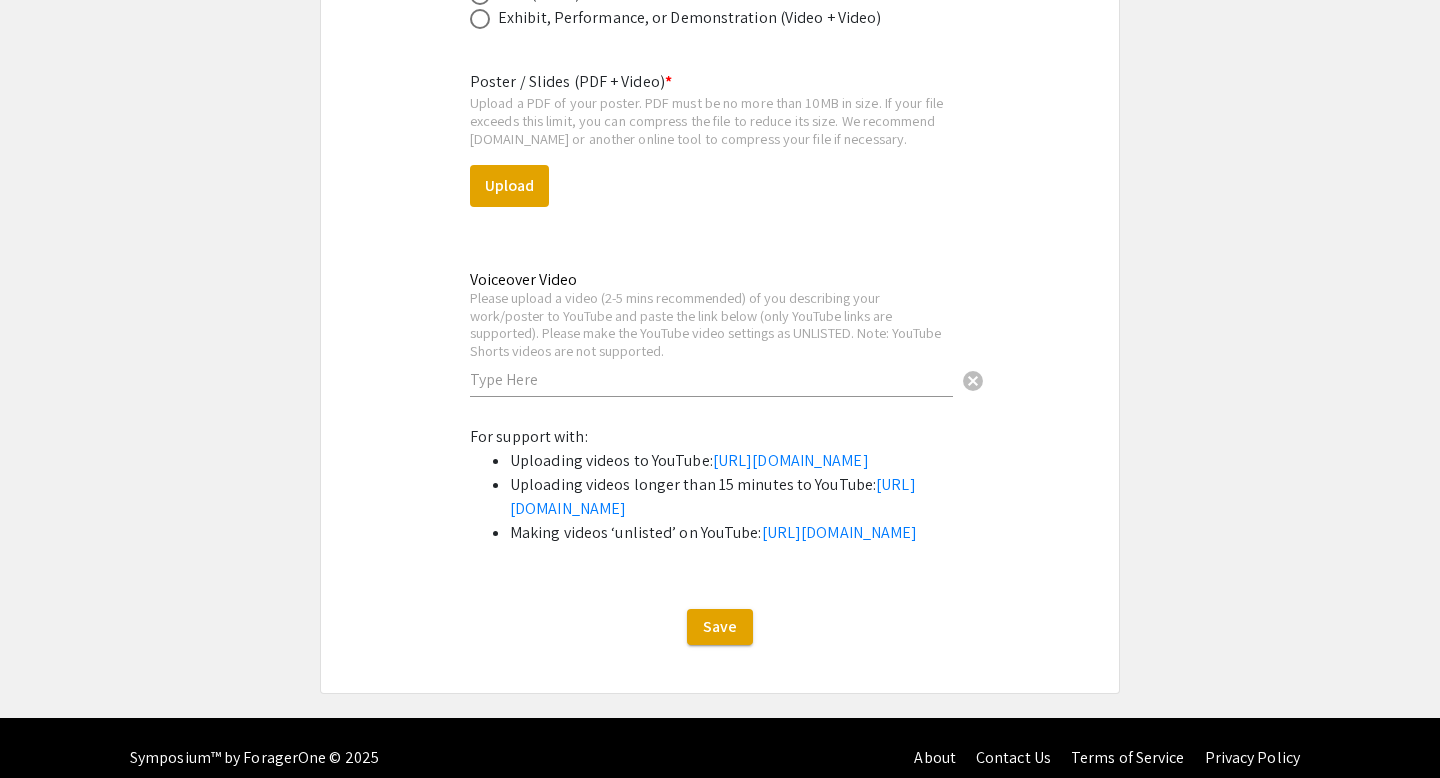scroll, scrollTop: 3898, scrollLeft: 0, axis: vertical 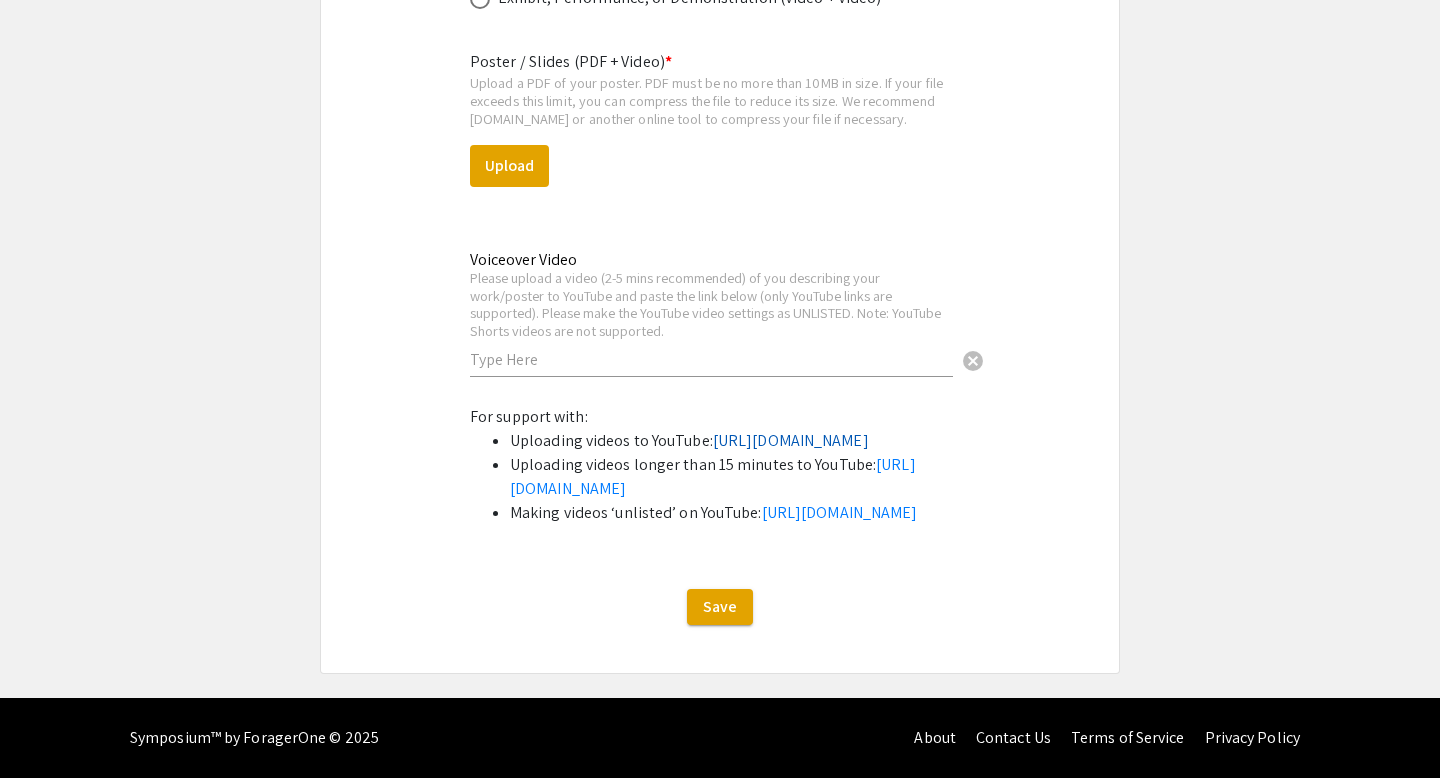 click on "[URL][DOMAIN_NAME]" 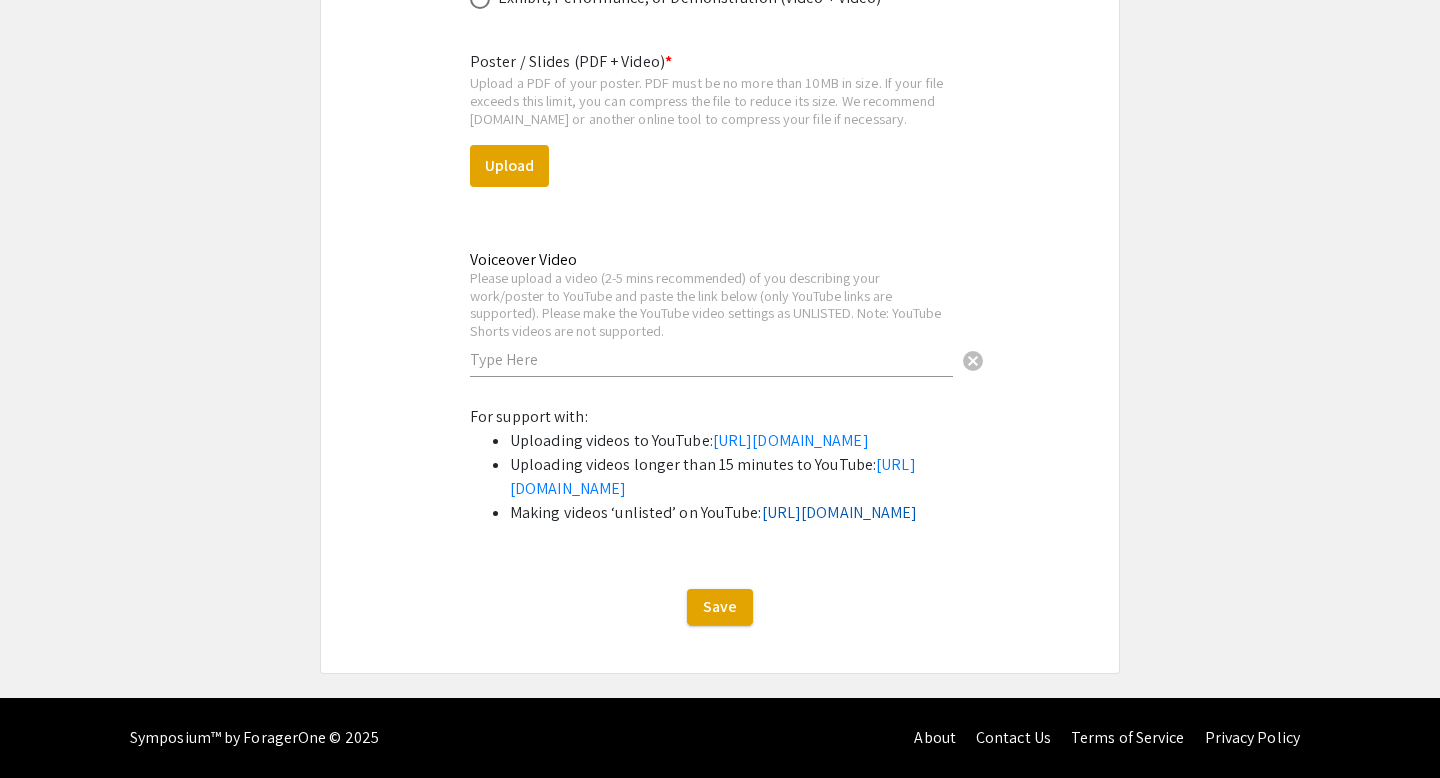 click on "[URL][DOMAIN_NAME]" 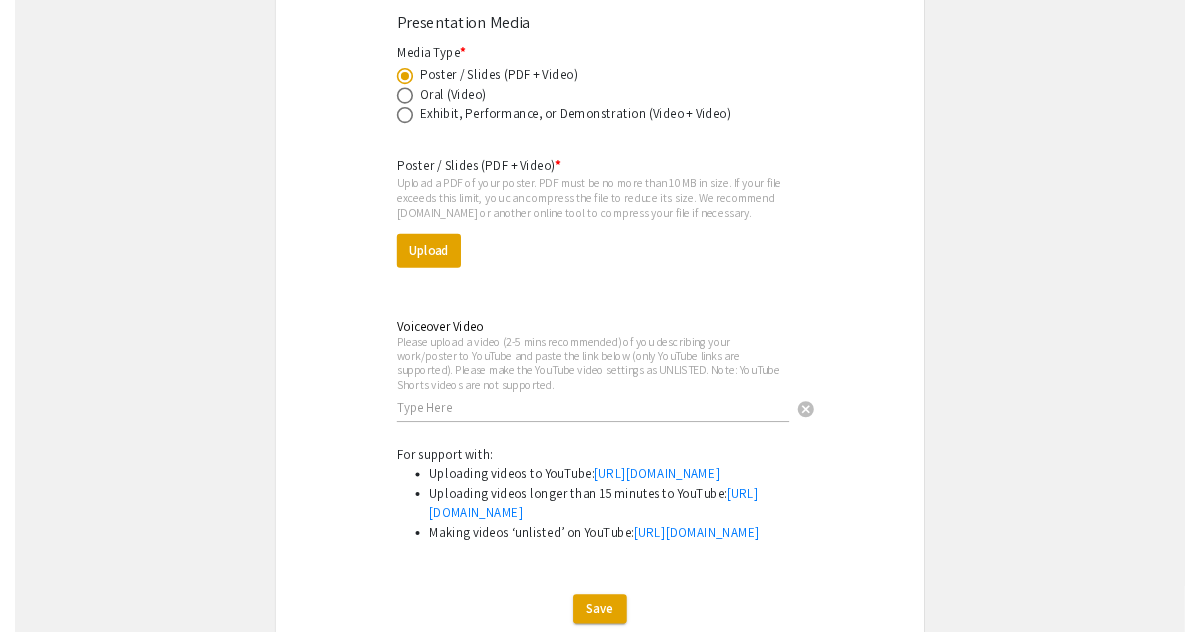 scroll, scrollTop: 3616, scrollLeft: 0, axis: vertical 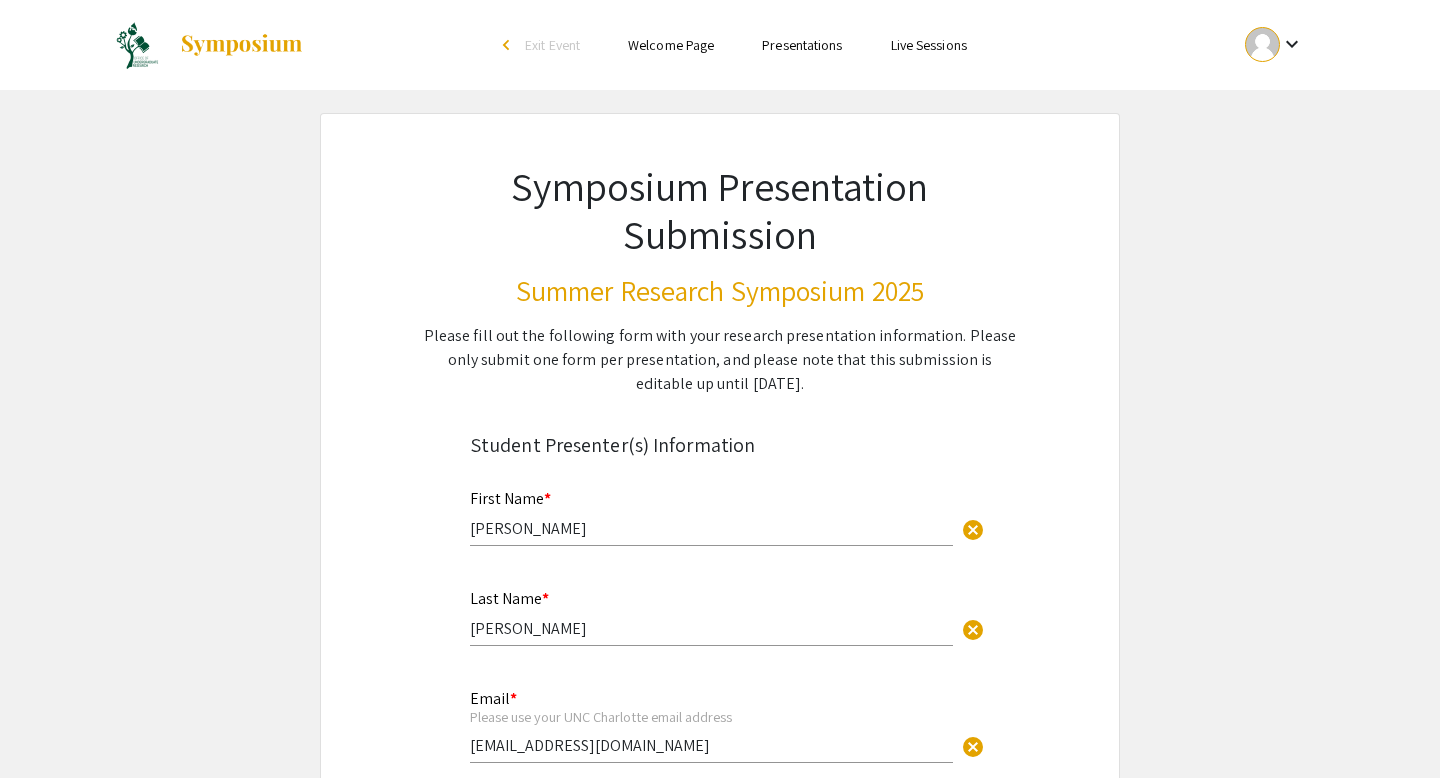 click on "Presentations" at bounding box center [802, 45] 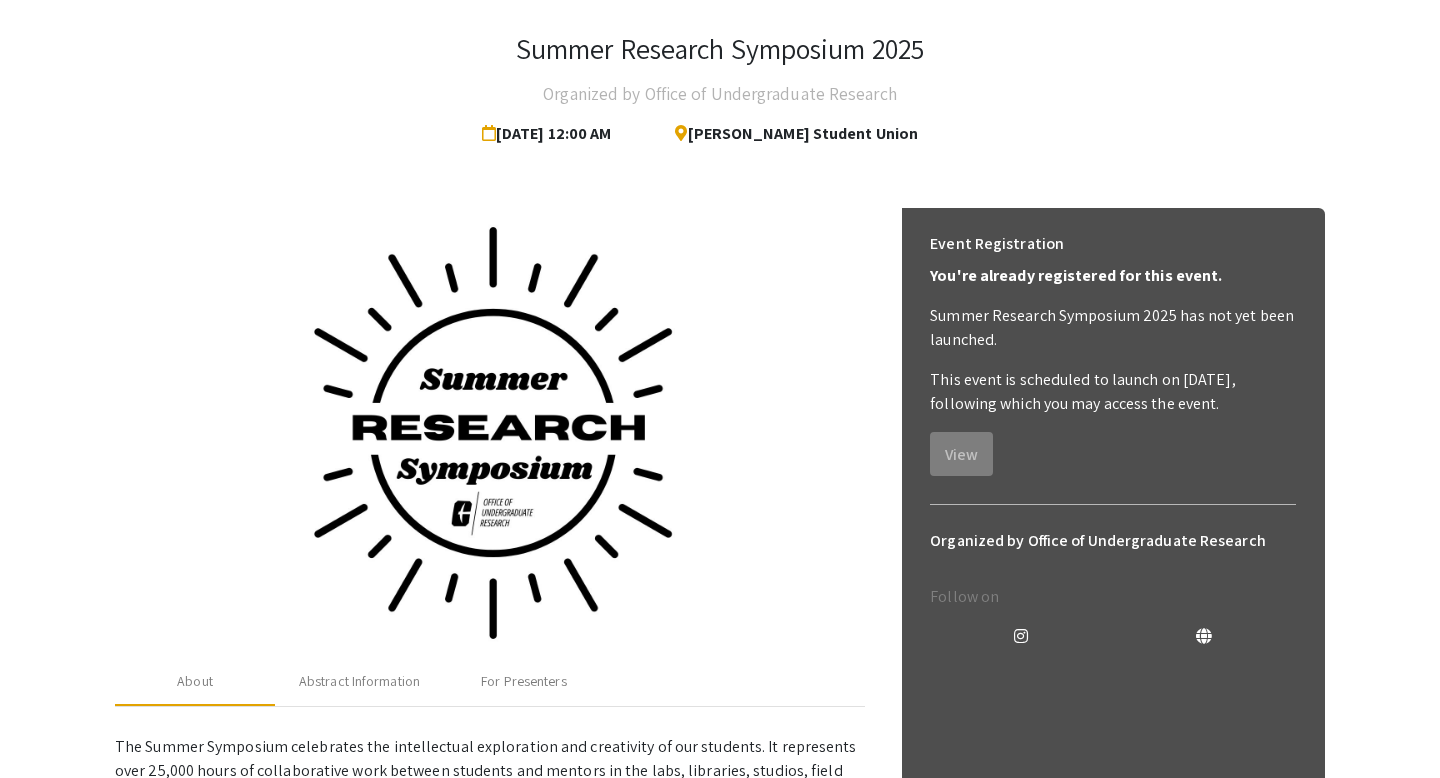 scroll, scrollTop: 0, scrollLeft: 0, axis: both 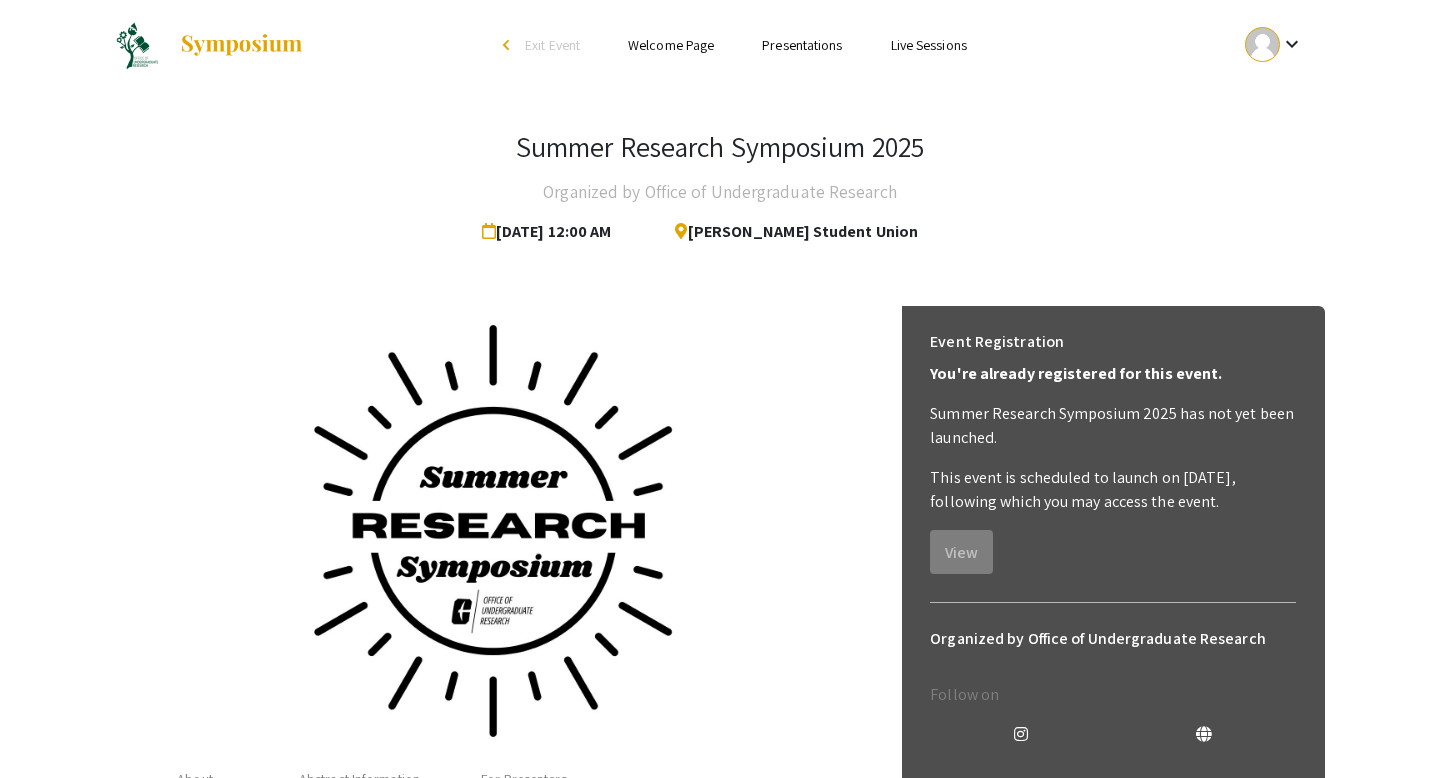 click on "Welcome Page" at bounding box center (671, 45) 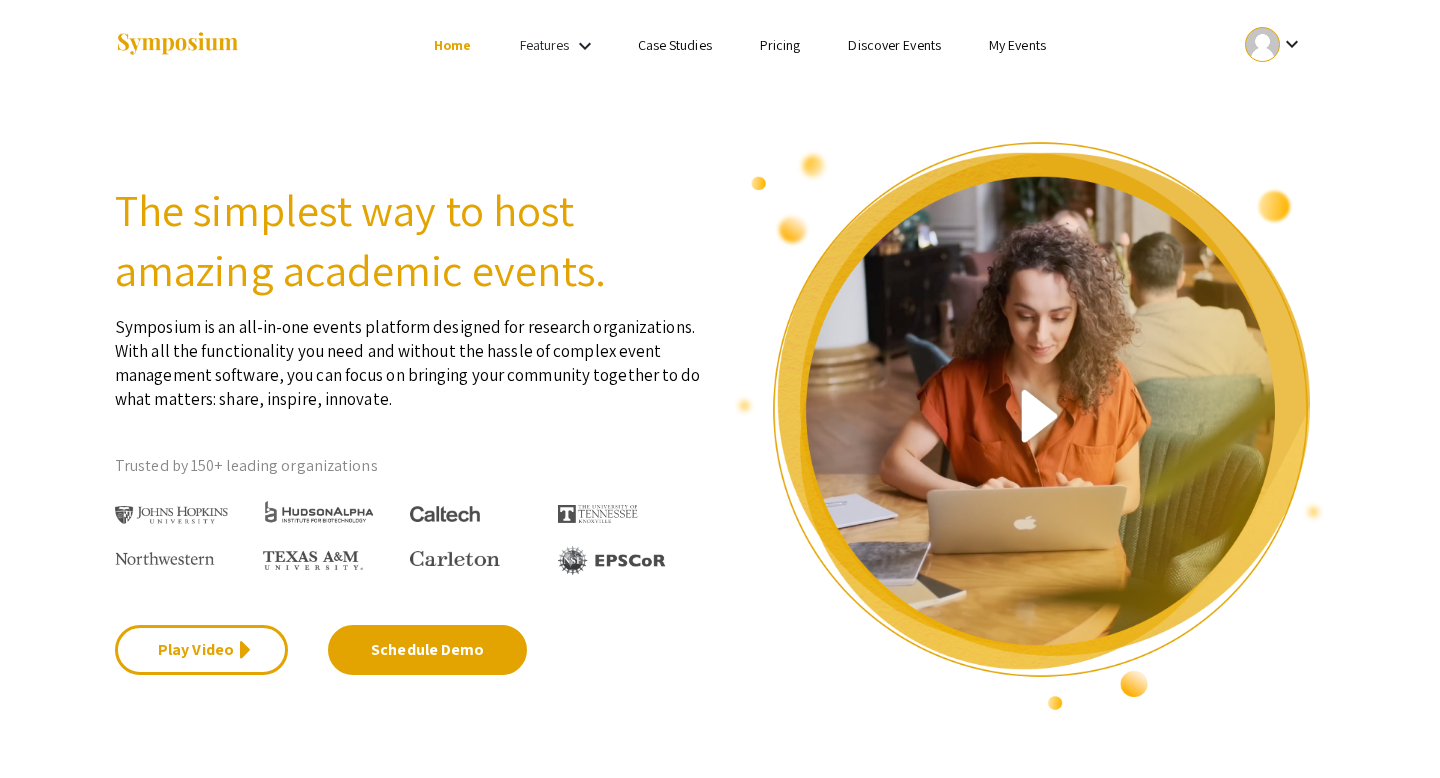 click on "keyboard_arrow_down" at bounding box center [585, 46] 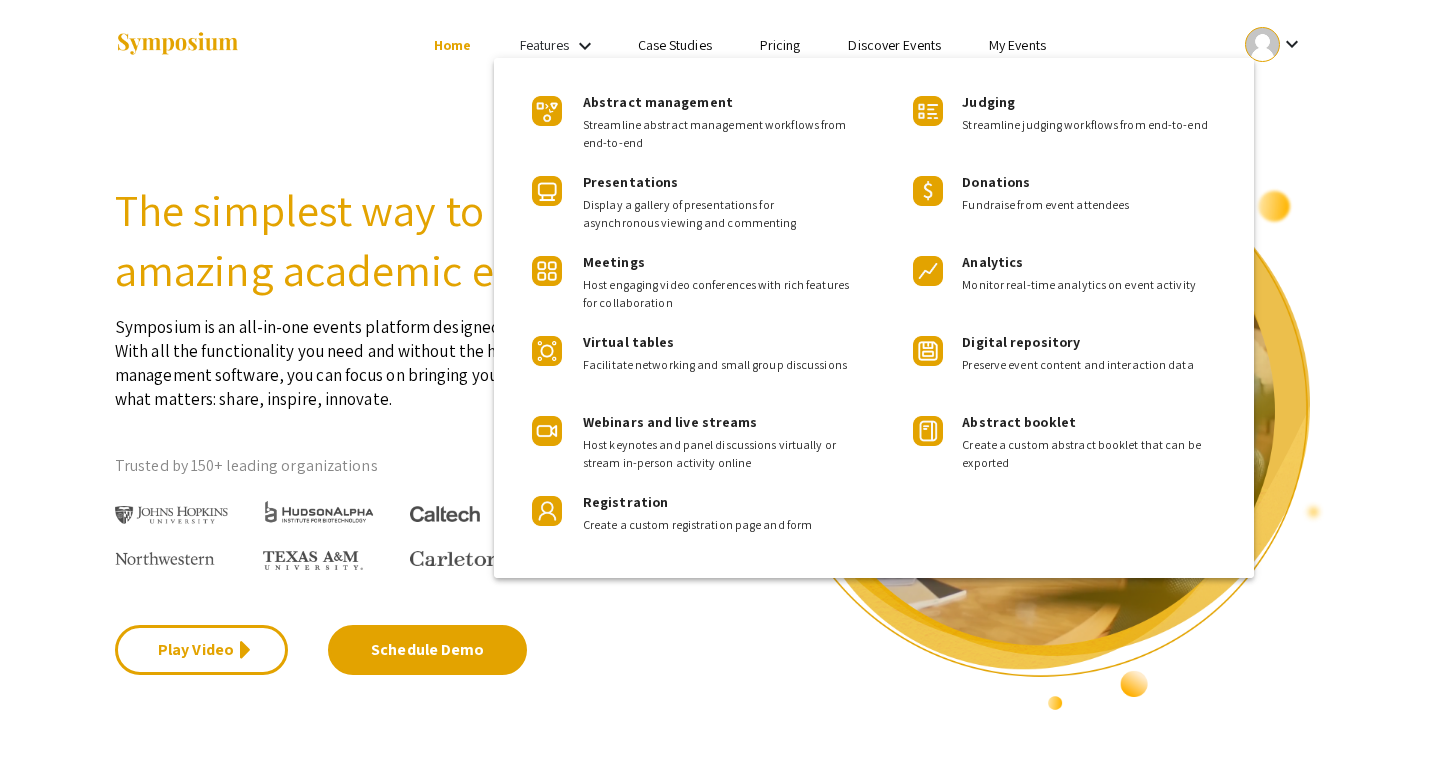 click at bounding box center [720, 389] 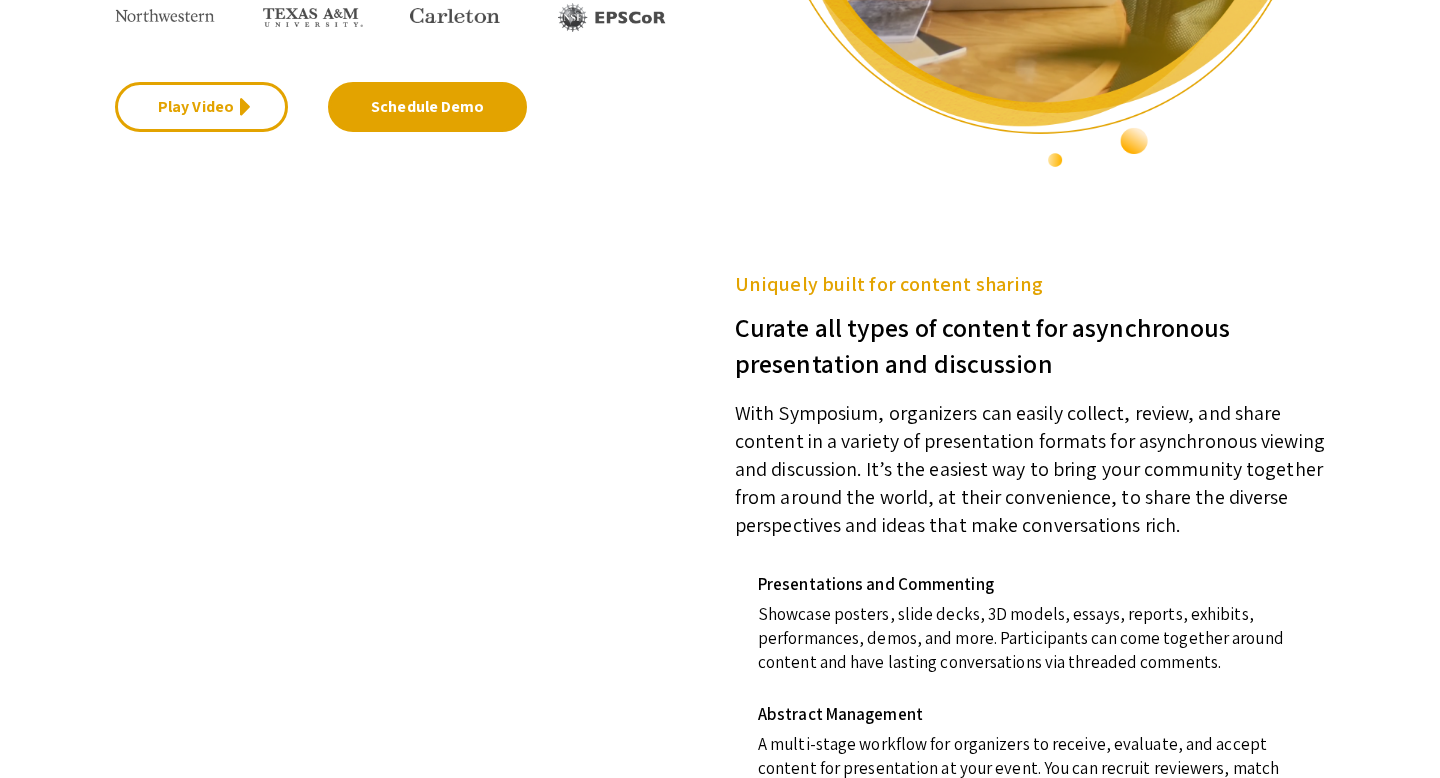 scroll, scrollTop: 0, scrollLeft: 0, axis: both 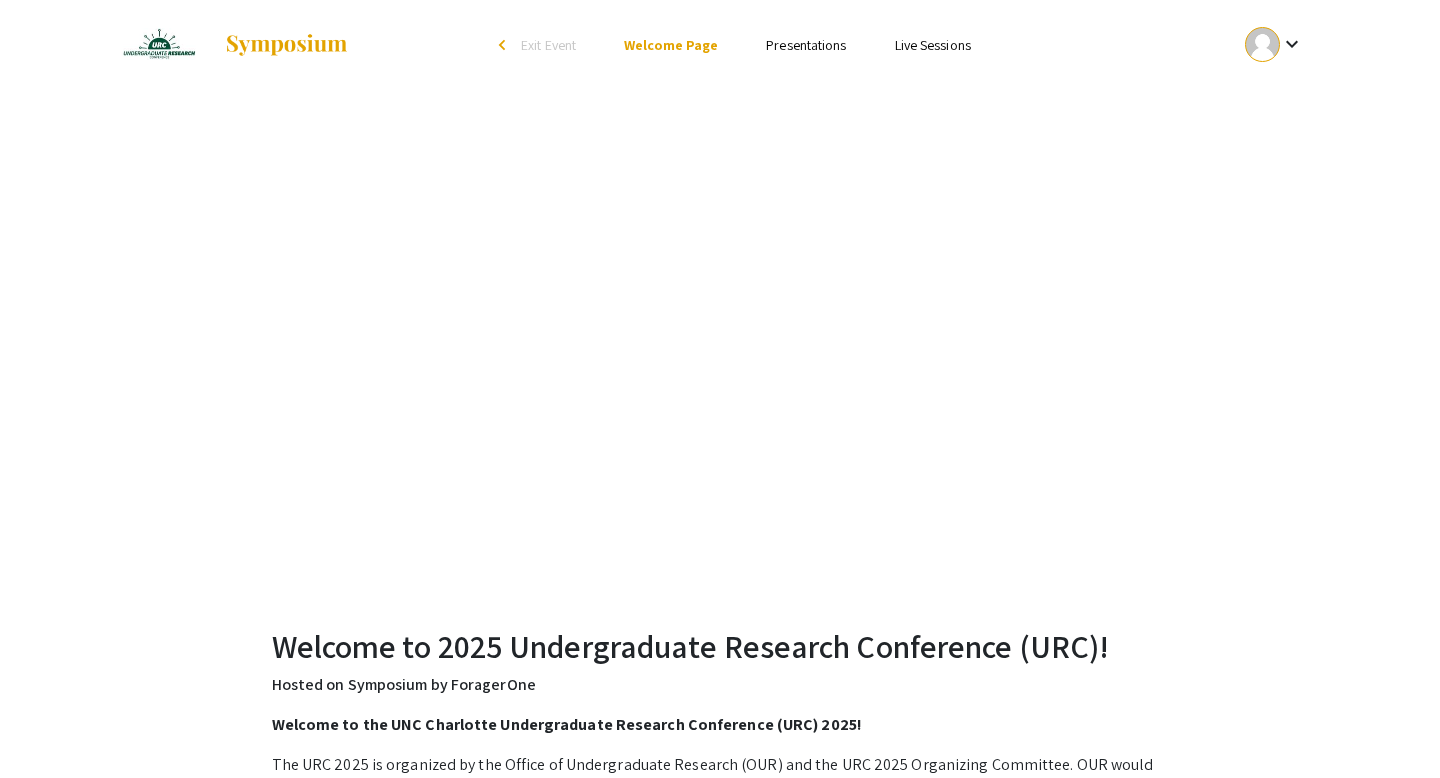click on "Presentations" at bounding box center [806, 45] 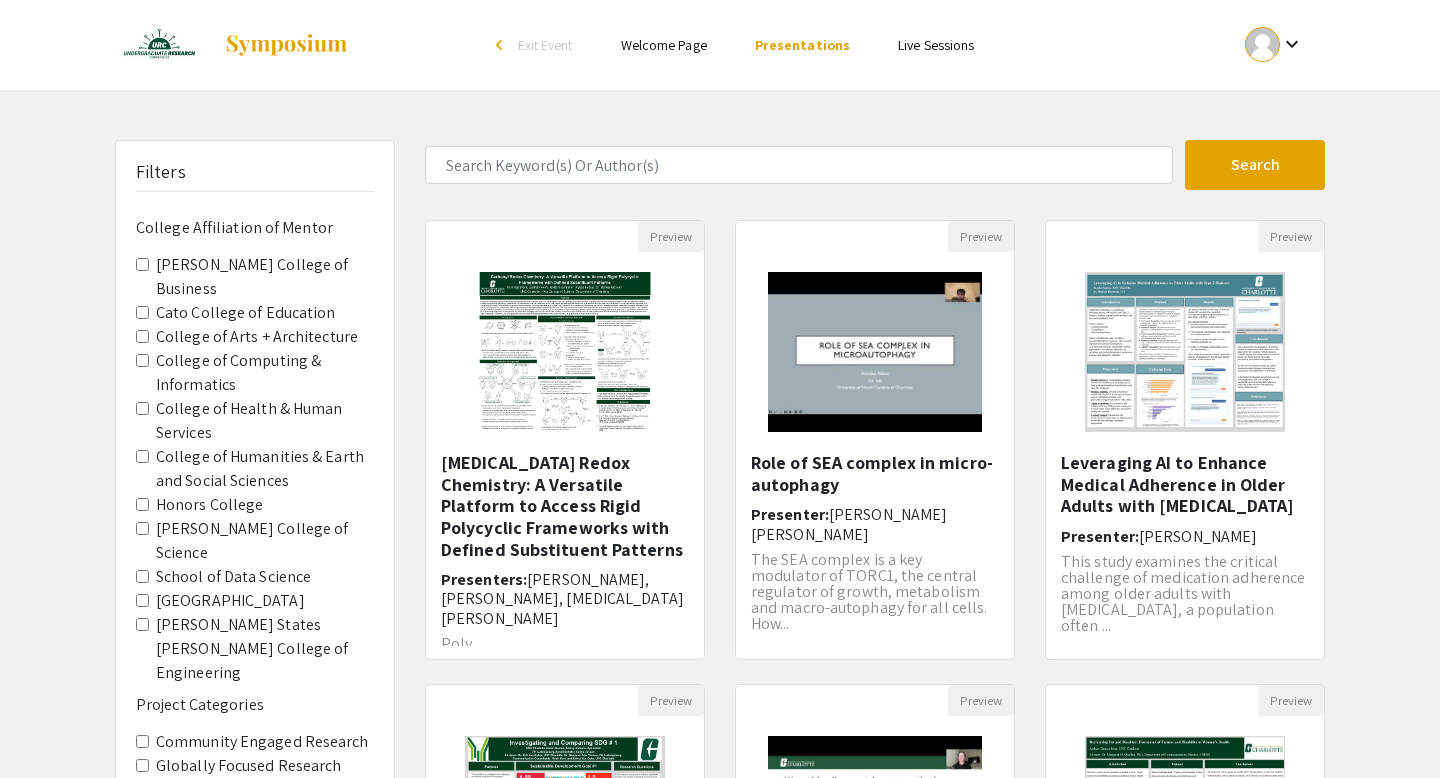 click on "keyboard_arrow_down" at bounding box center (1292, 44) 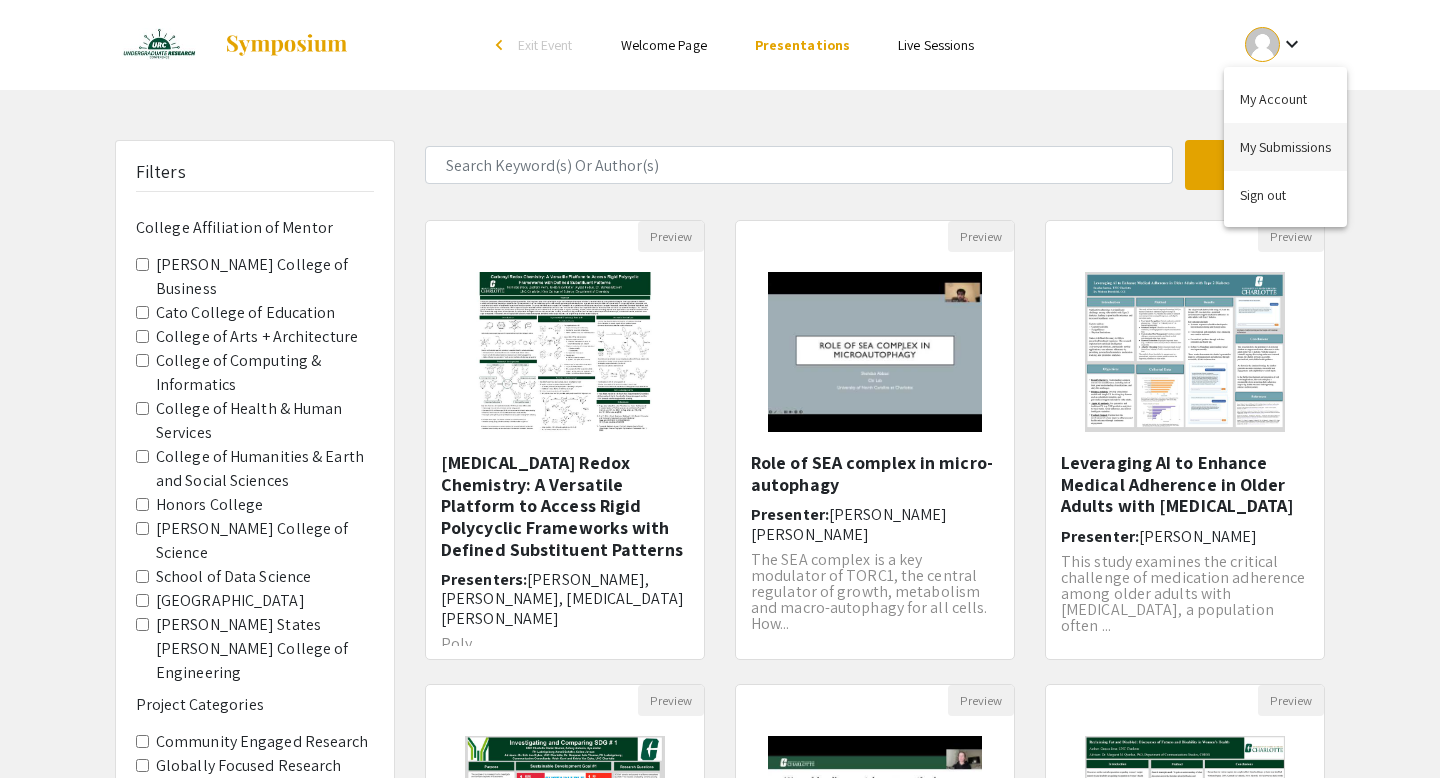 click on "My Submissions" at bounding box center [1285, 147] 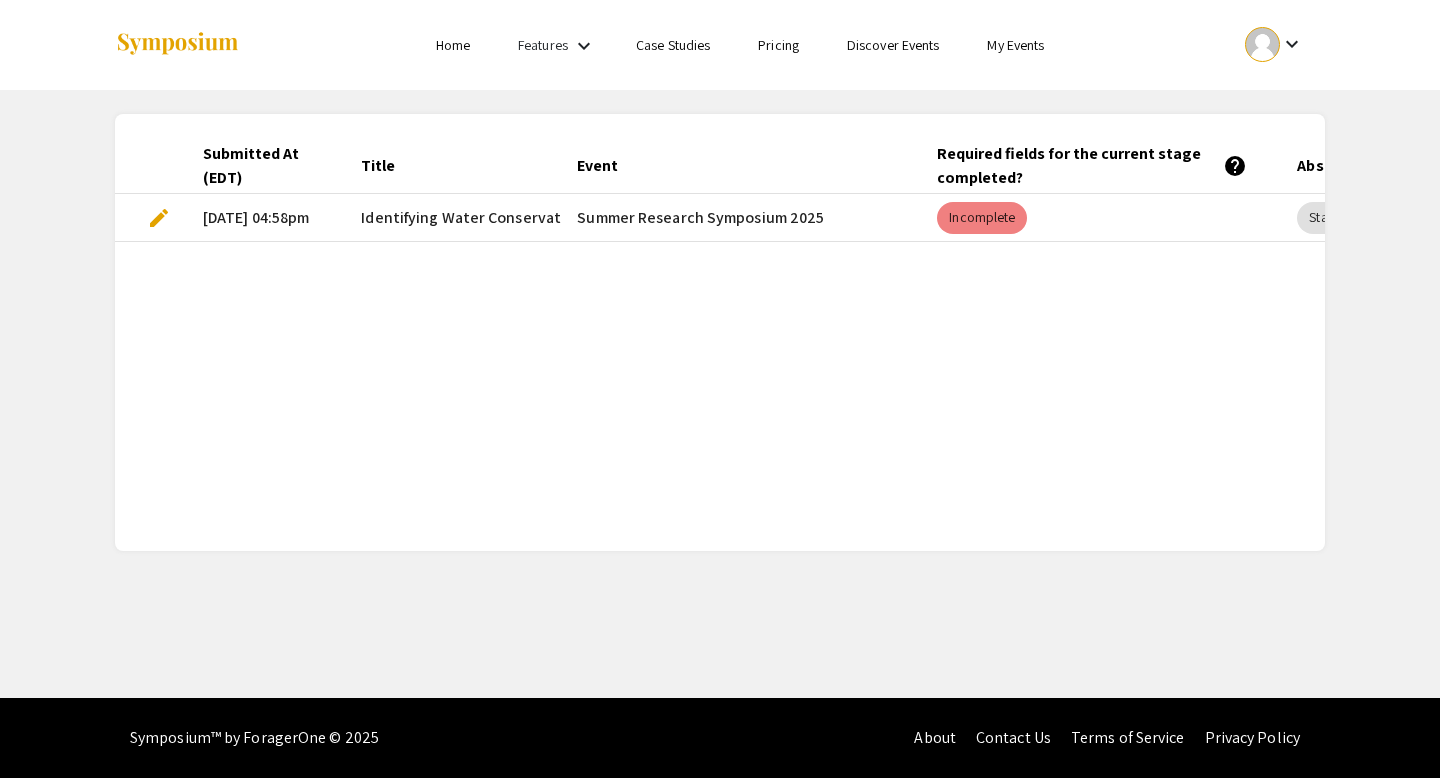 click on "edit" at bounding box center (159, 218) 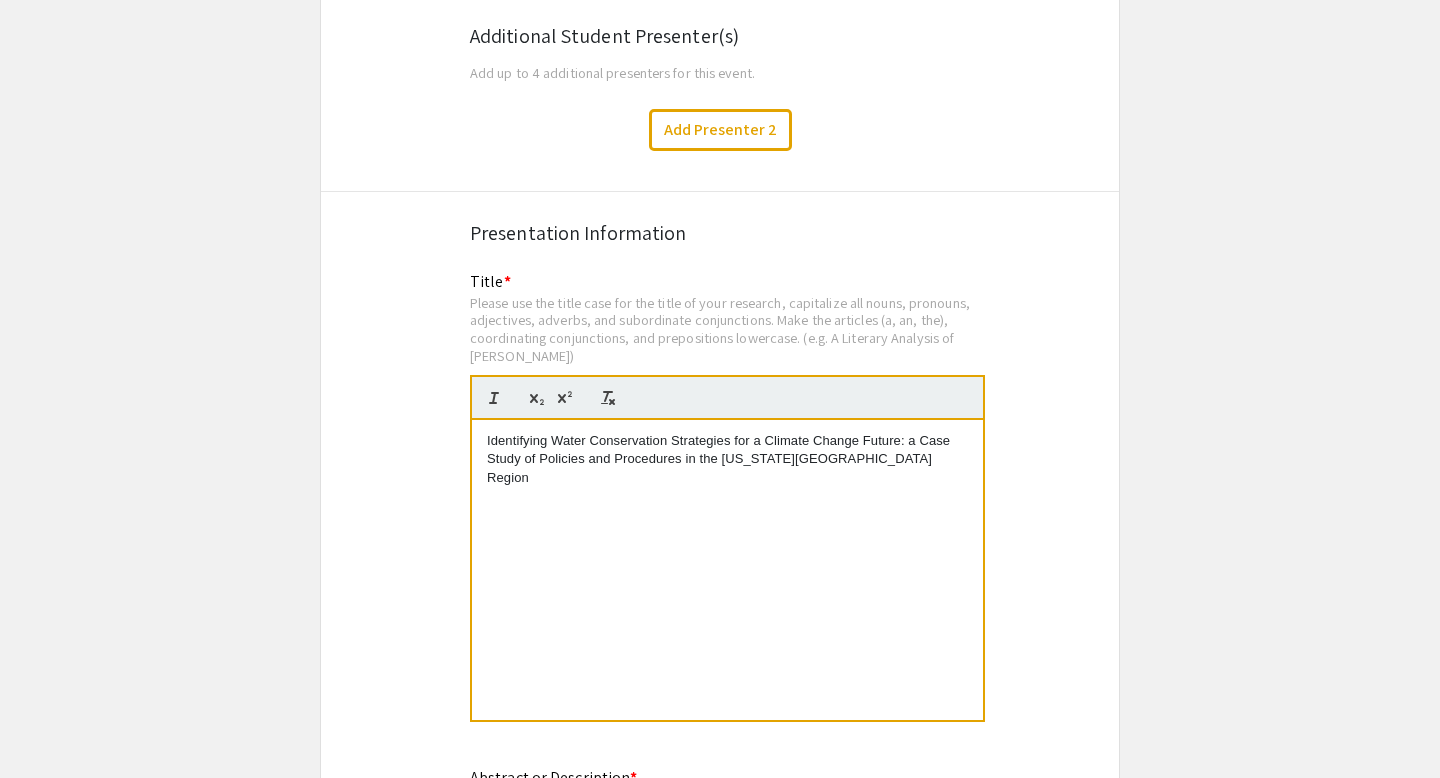 scroll, scrollTop: 1053, scrollLeft: 0, axis: vertical 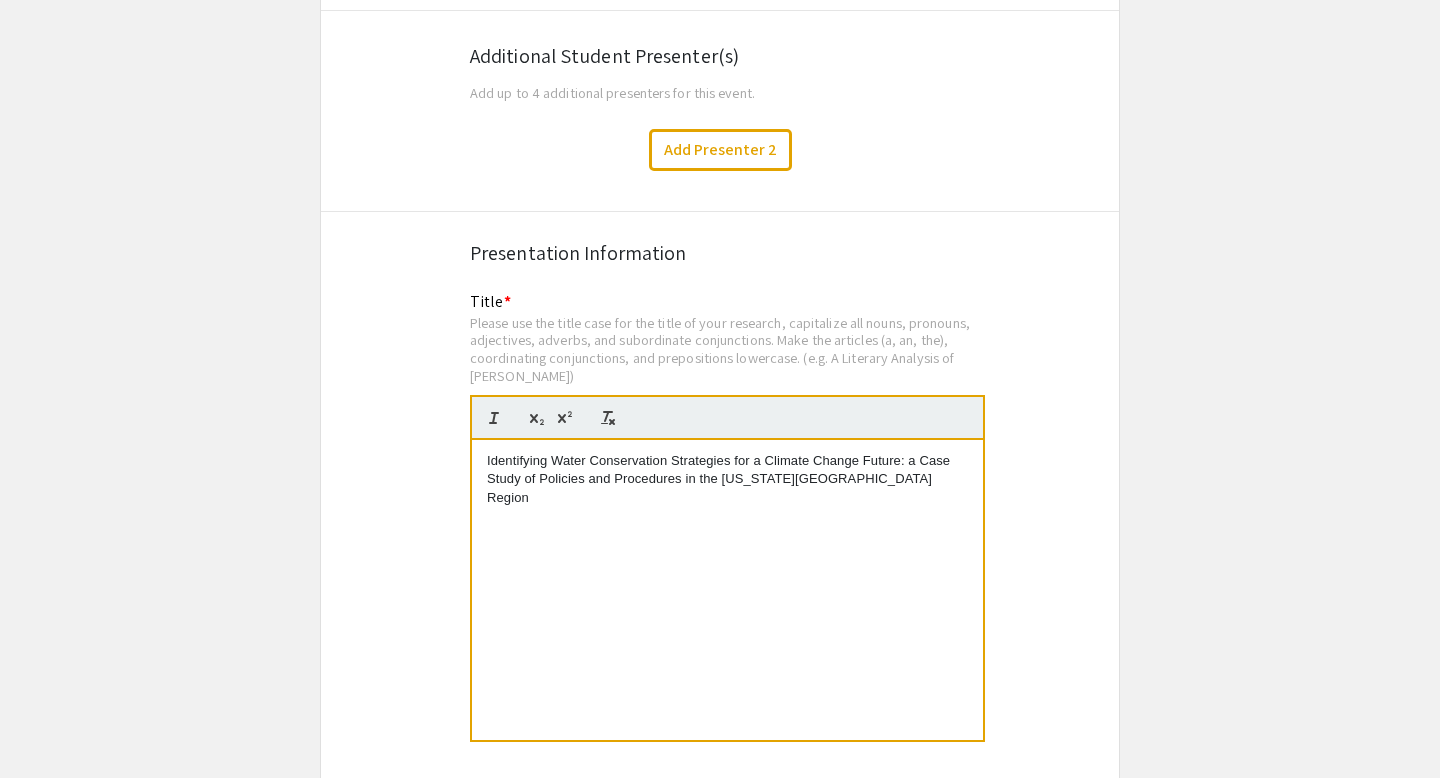 drag, startPoint x: 927, startPoint y: 477, endPoint x: 474, endPoint y: 462, distance: 453.2483 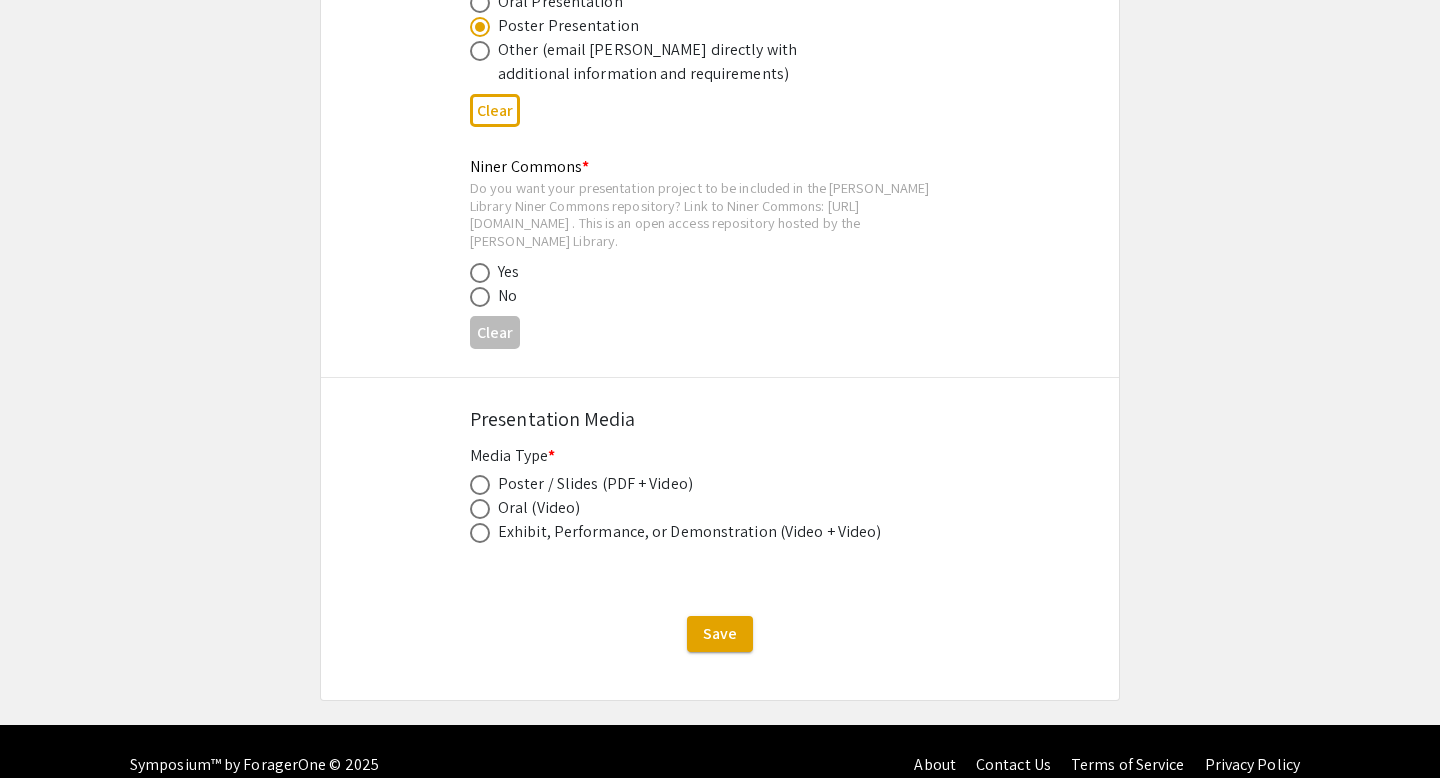 scroll, scrollTop: 3267, scrollLeft: 0, axis: vertical 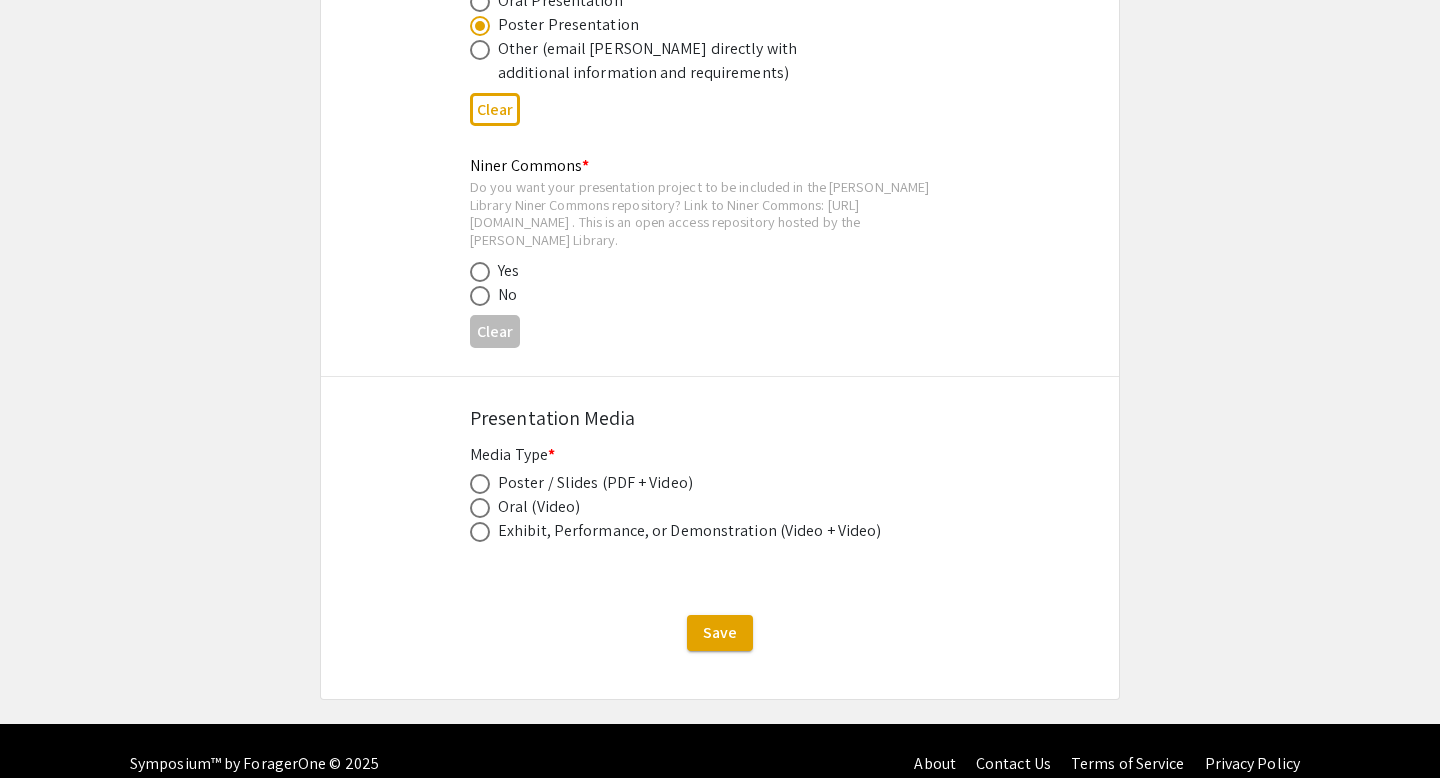 click at bounding box center [480, 296] 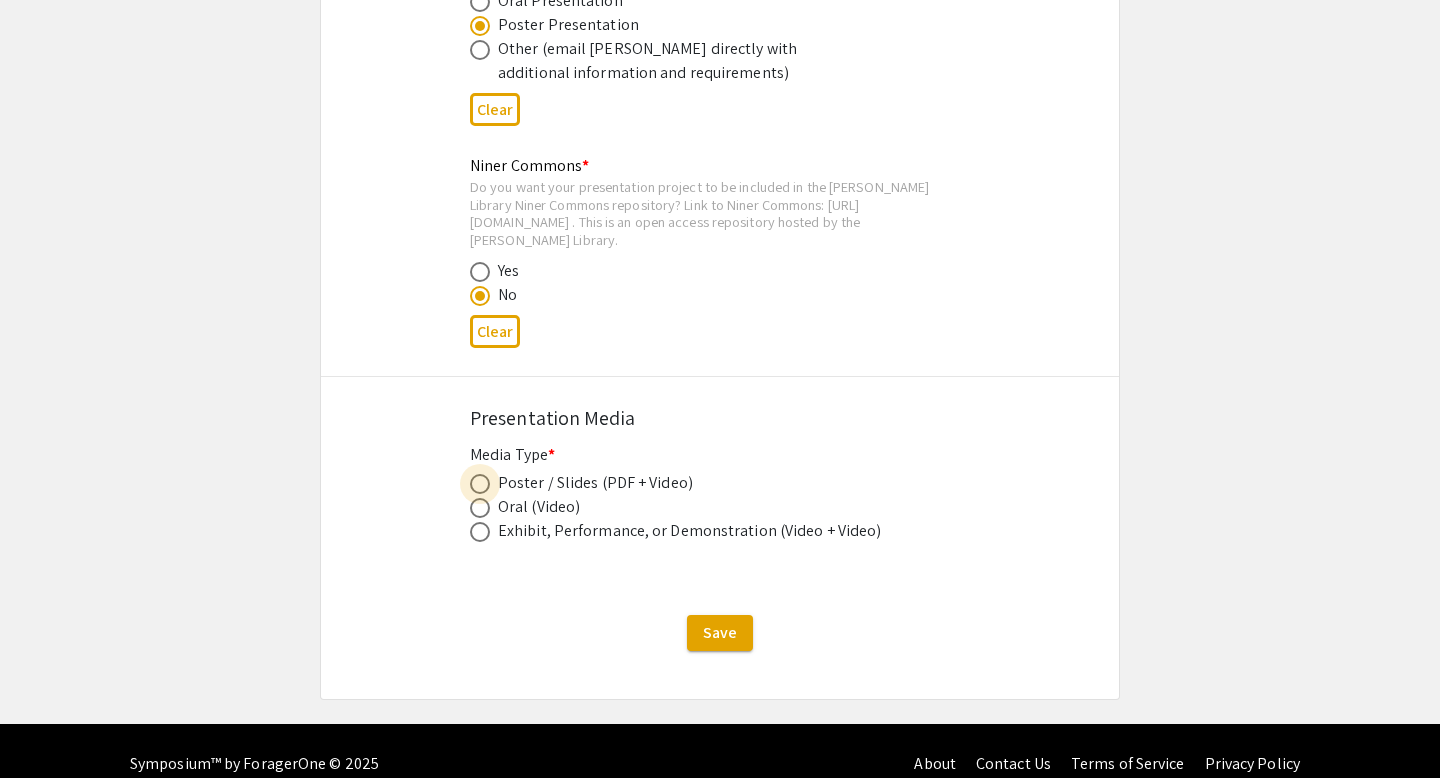 click at bounding box center [480, 484] 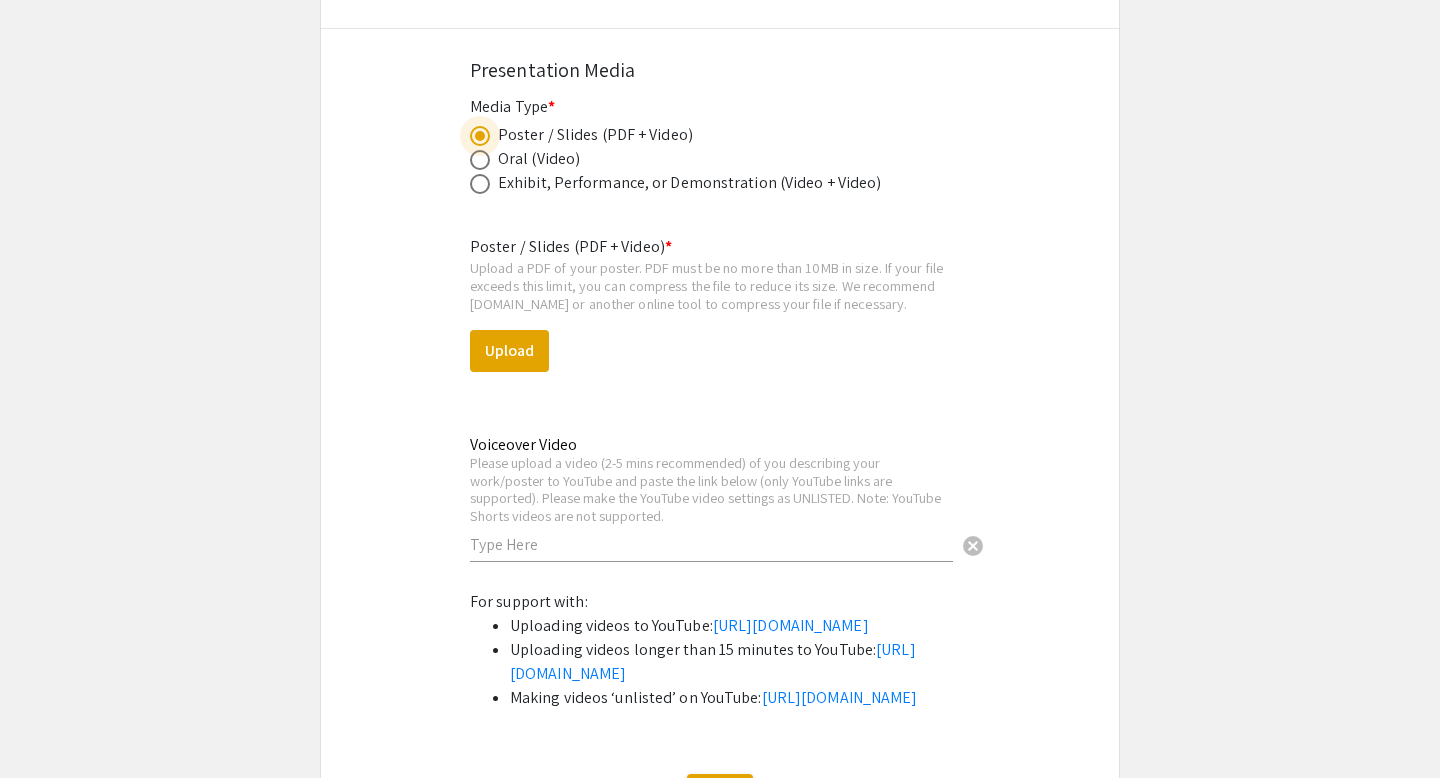 scroll, scrollTop: 3636, scrollLeft: 0, axis: vertical 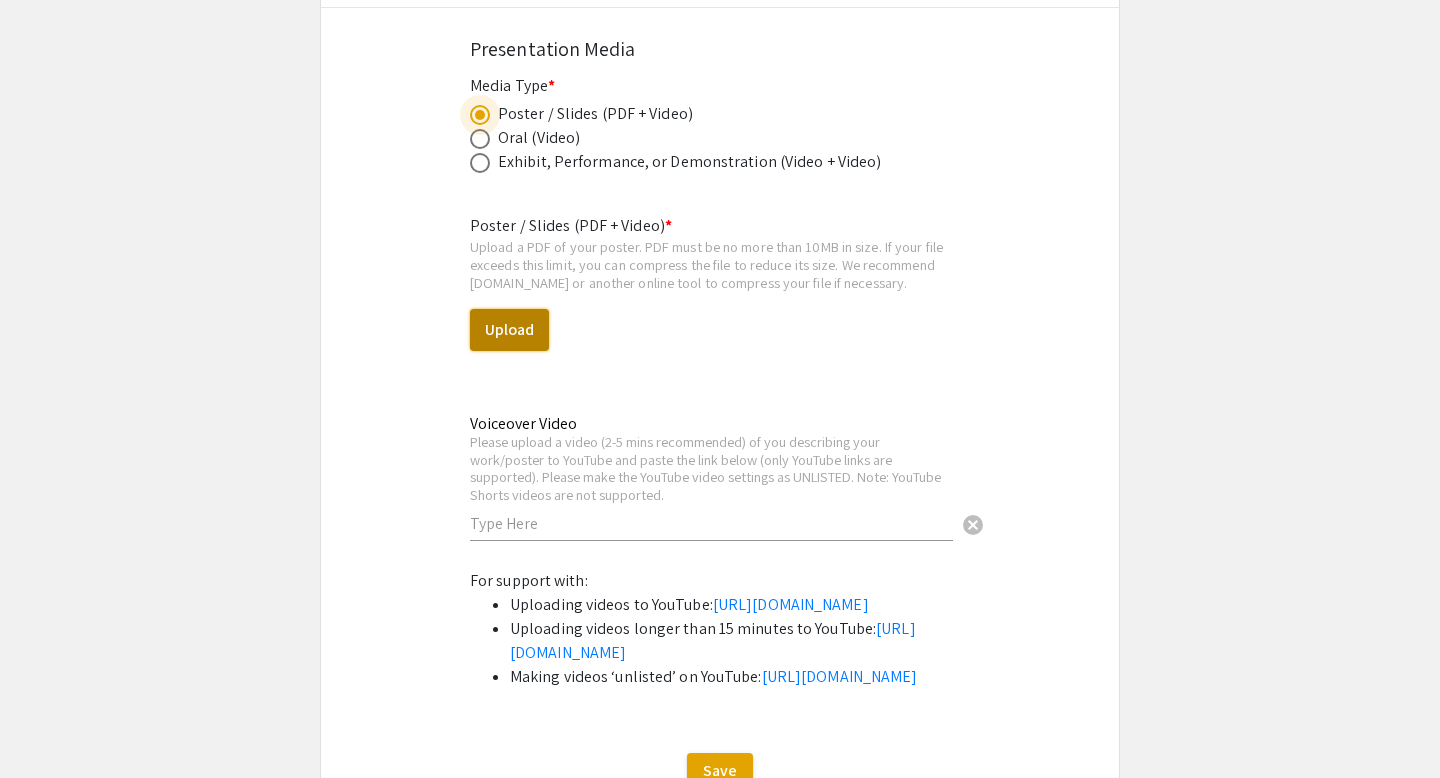 click on "Upload" at bounding box center [509, 330] 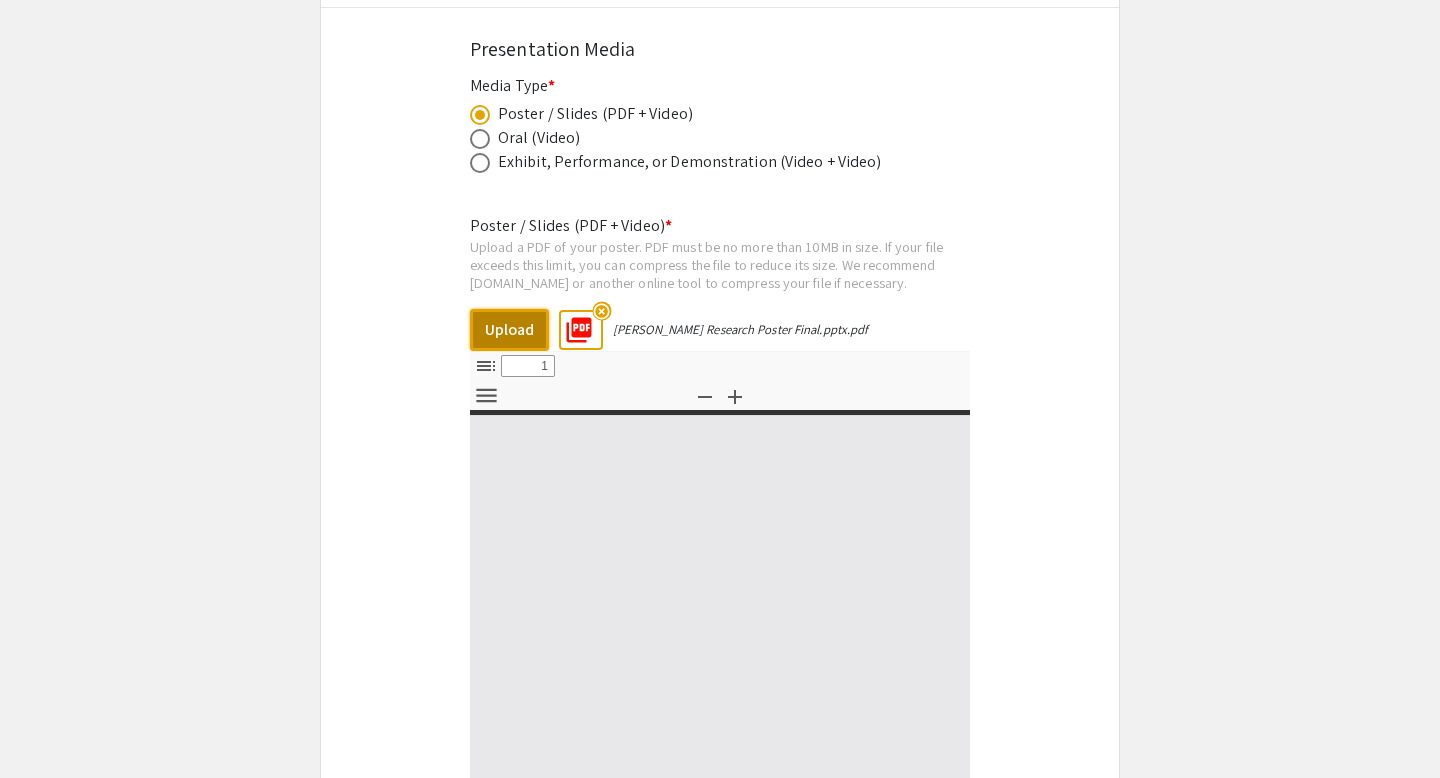 select on "custom" 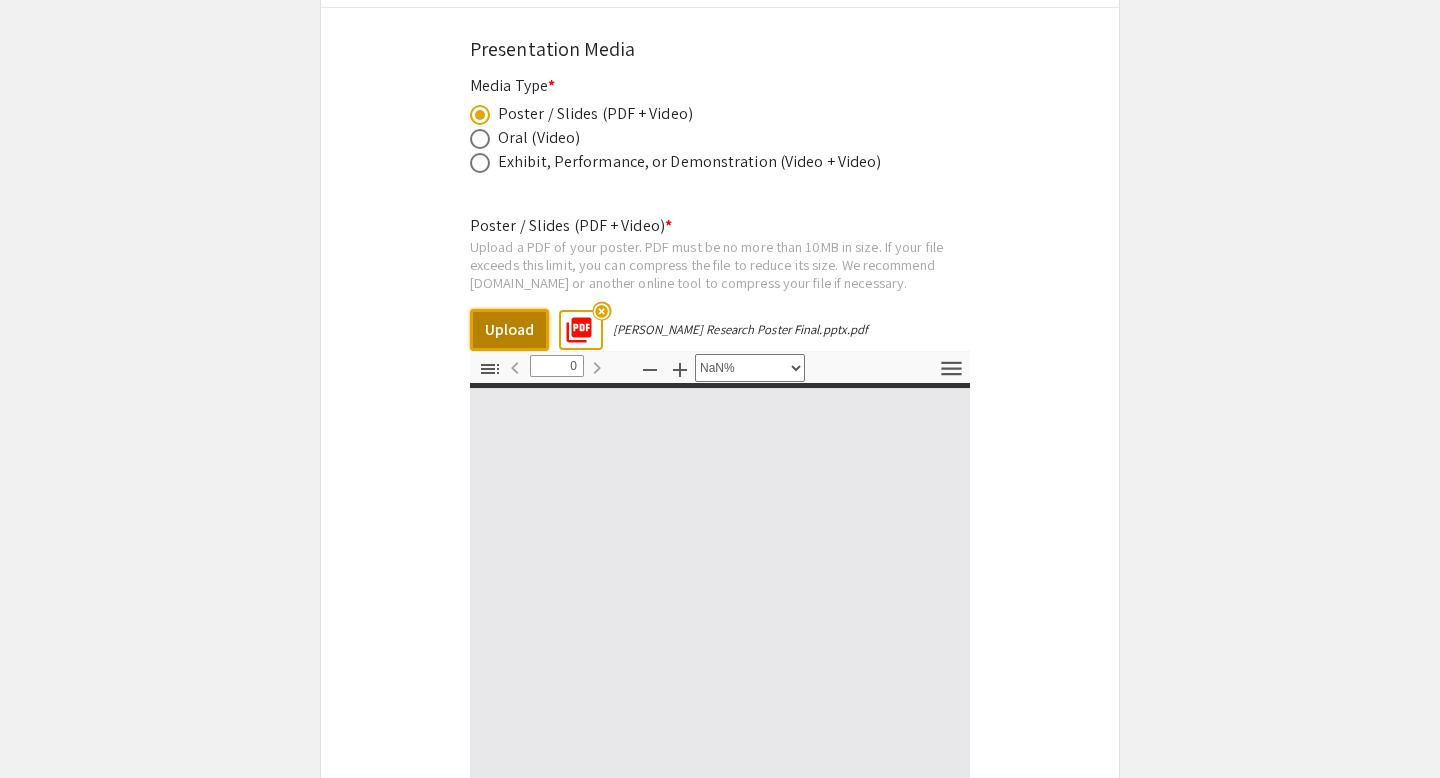select on "auto" 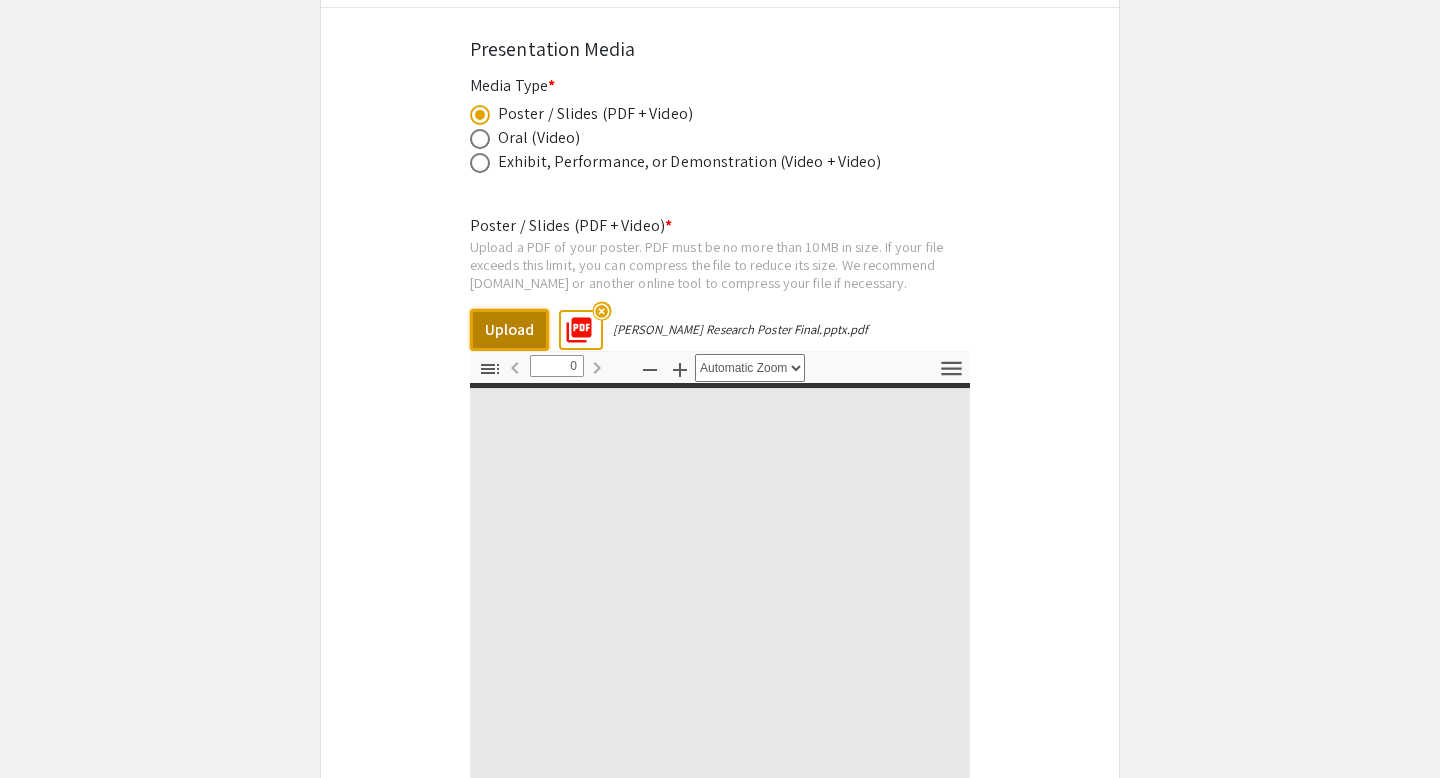 type on "1" 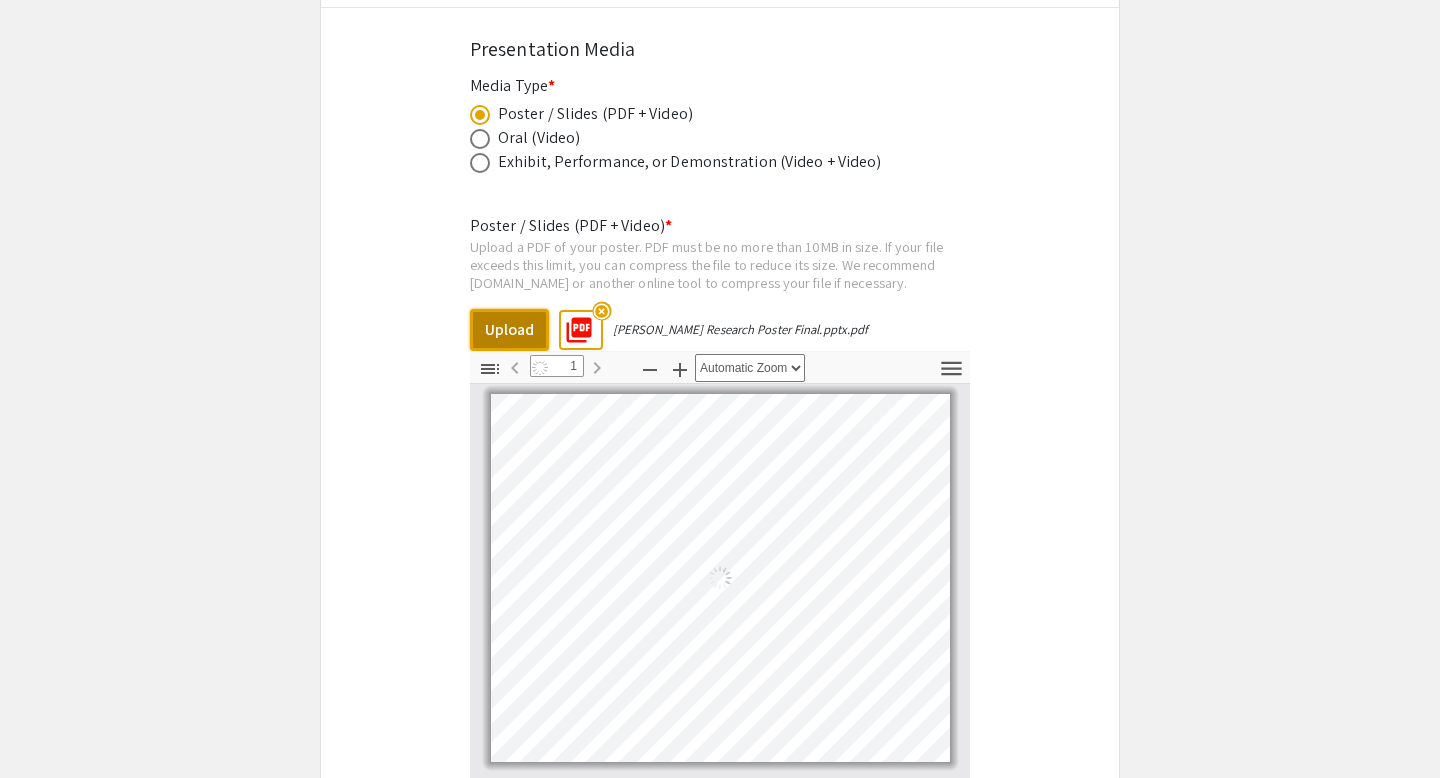 scroll, scrollTop: 3883, scrollLeft: 0, axis: vertical 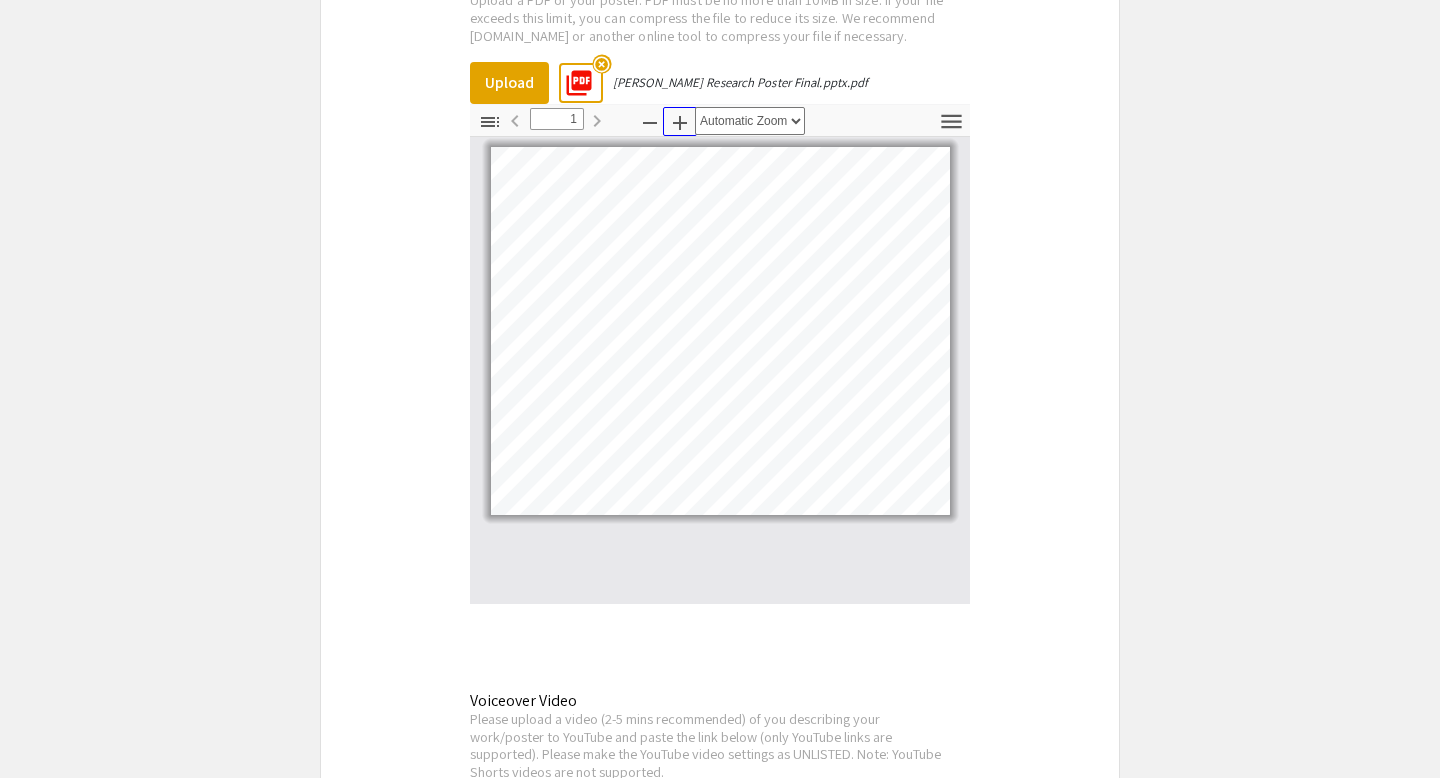 click 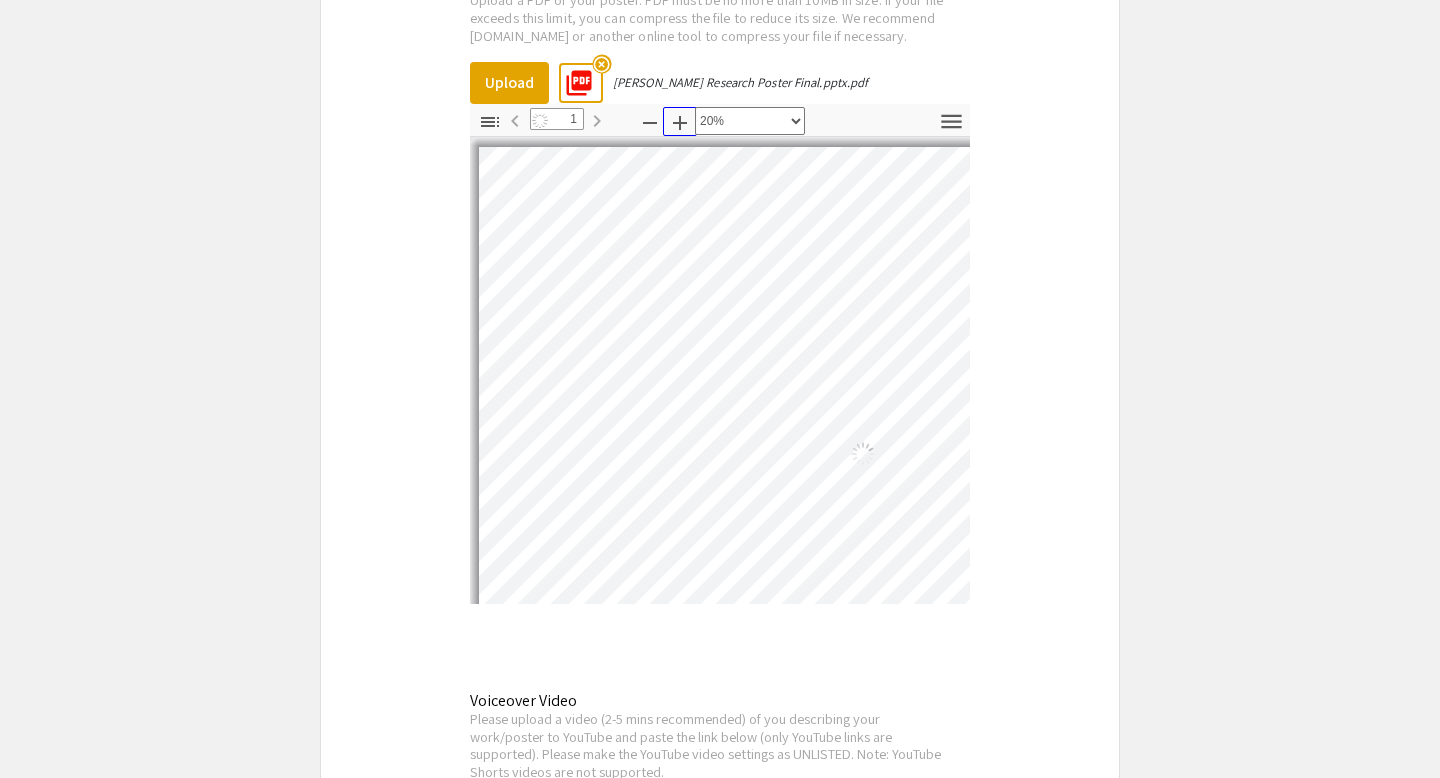click 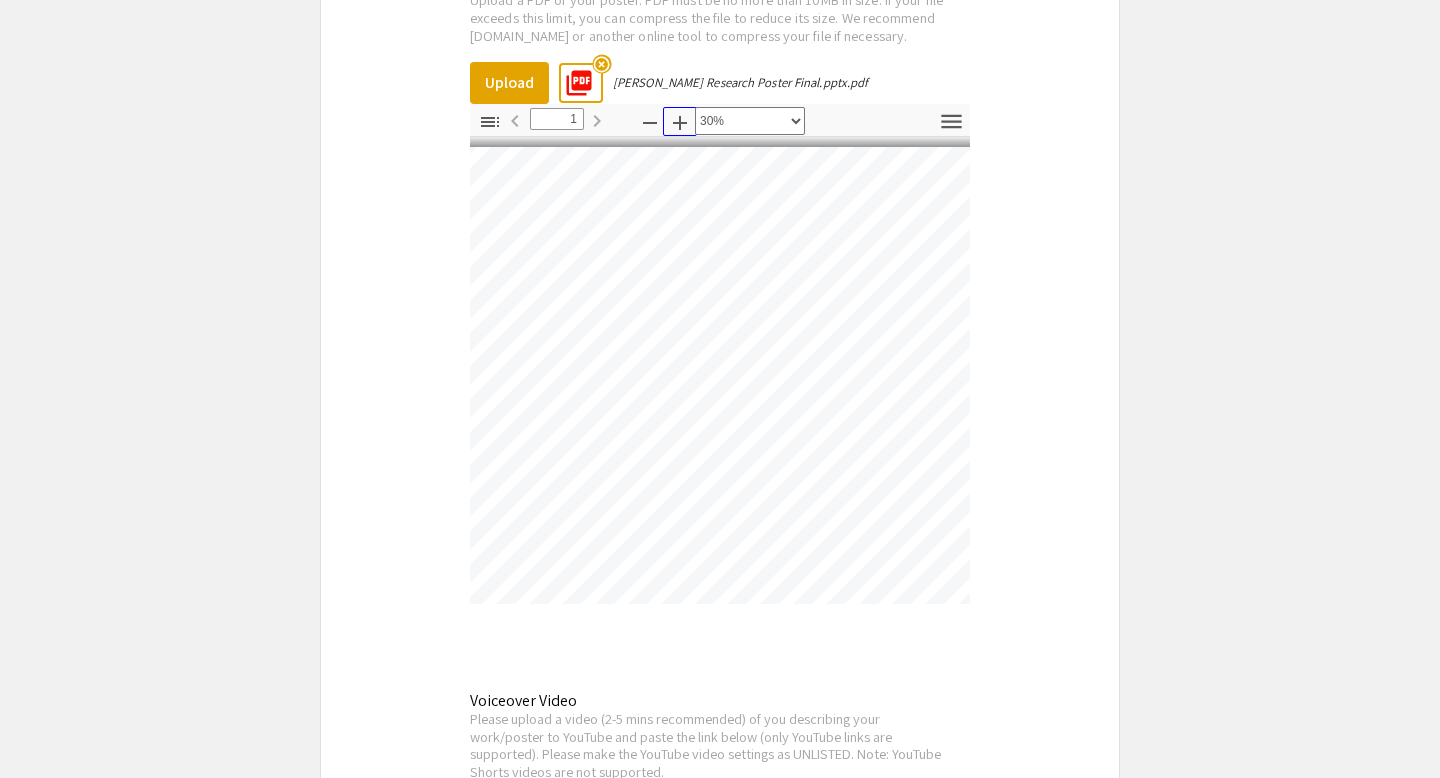 scroll, scrollTop: 0, scrollLeft: 356, axis: horizontal 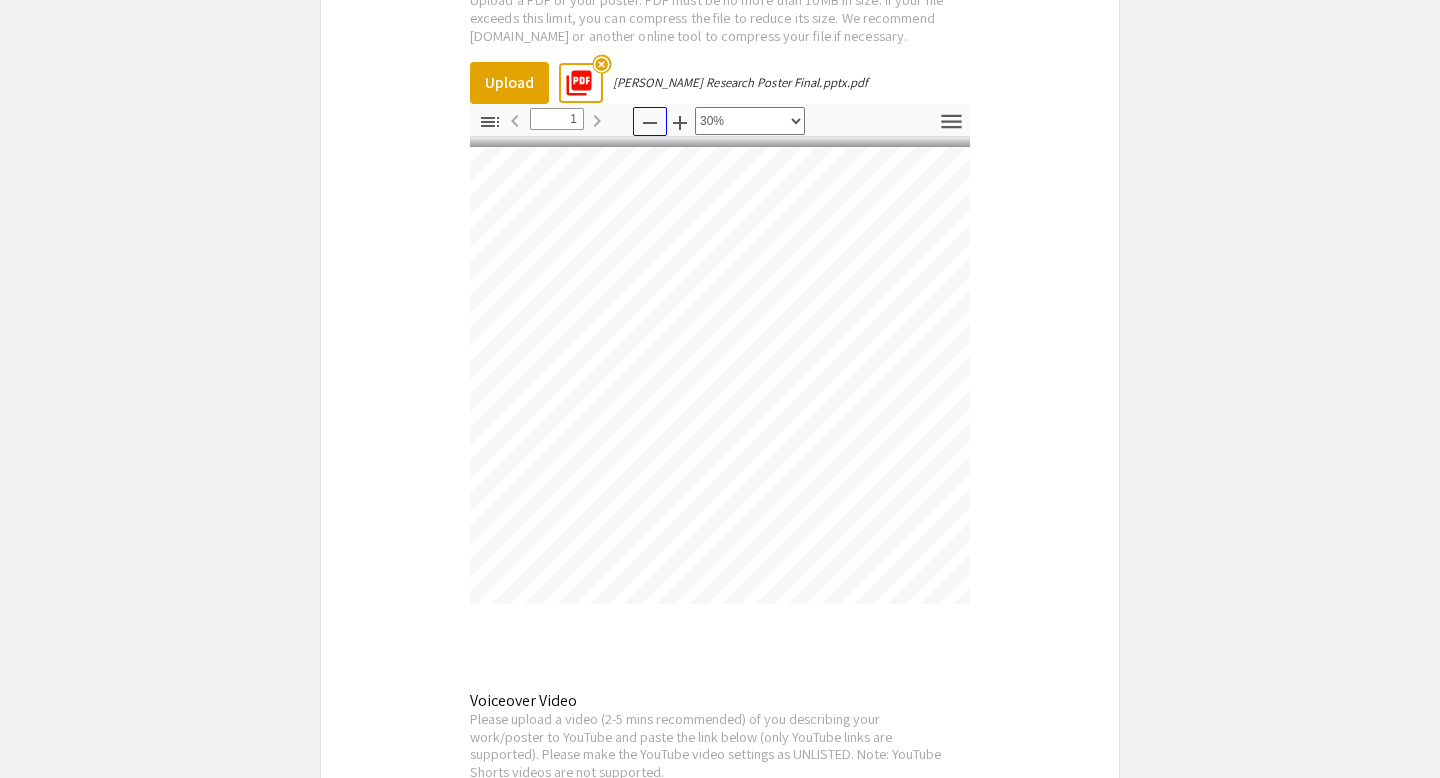 click 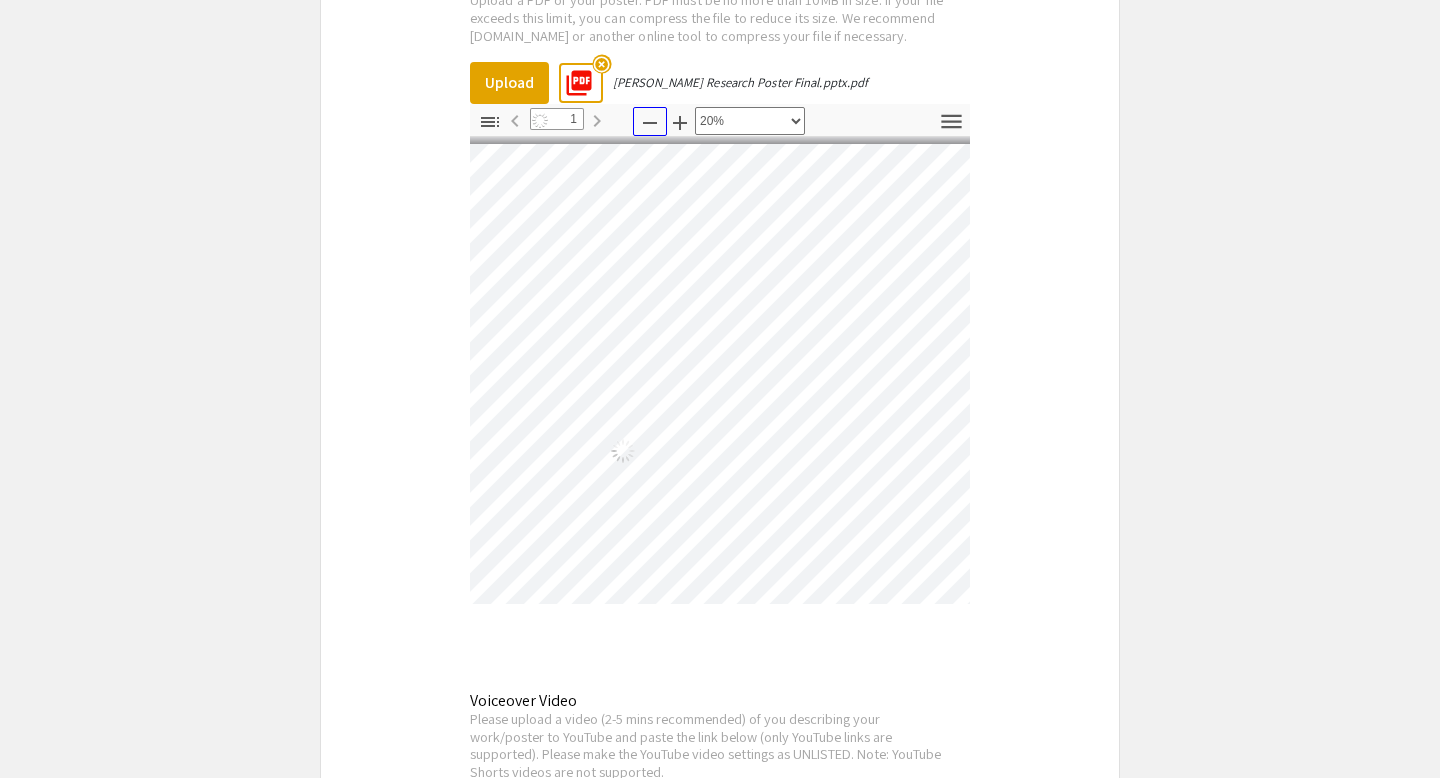 click 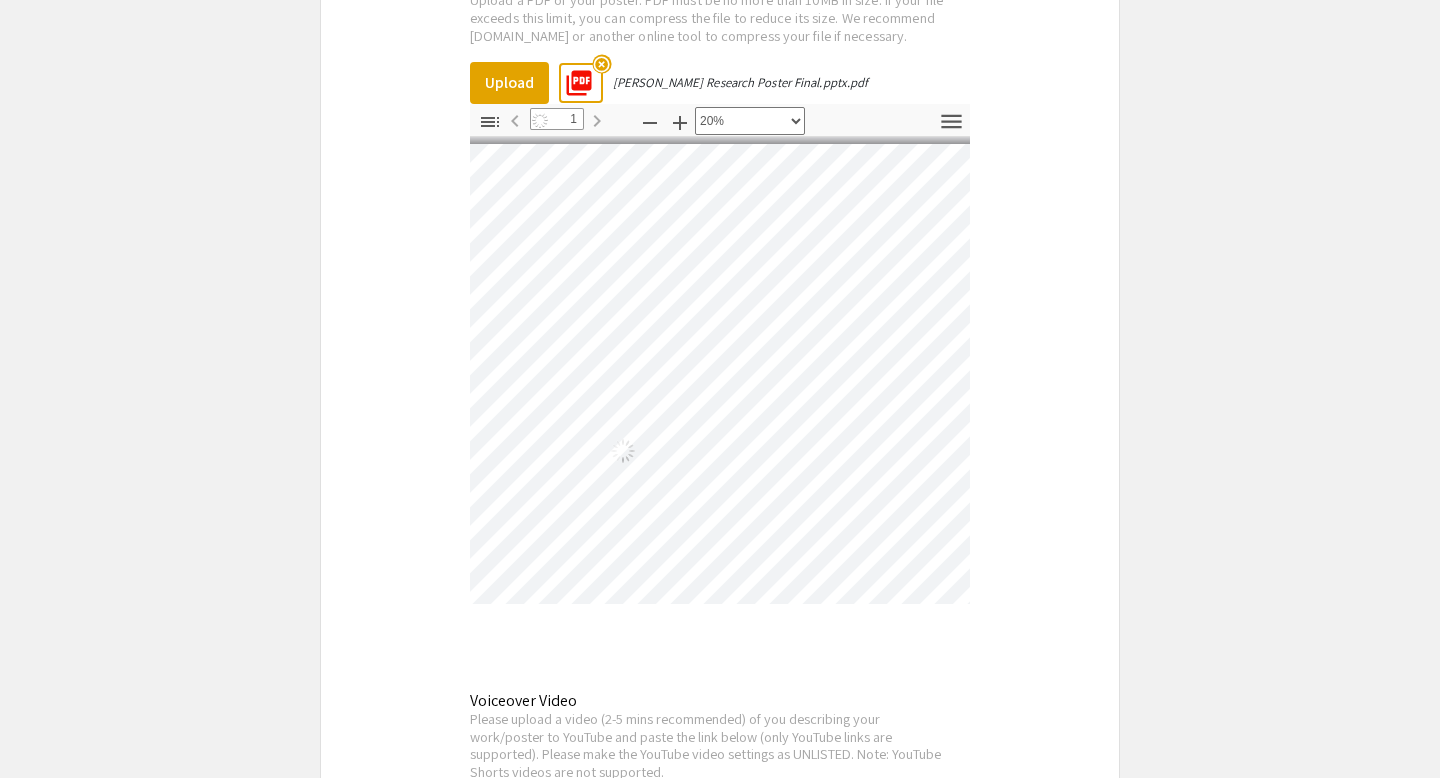 select on "custom" 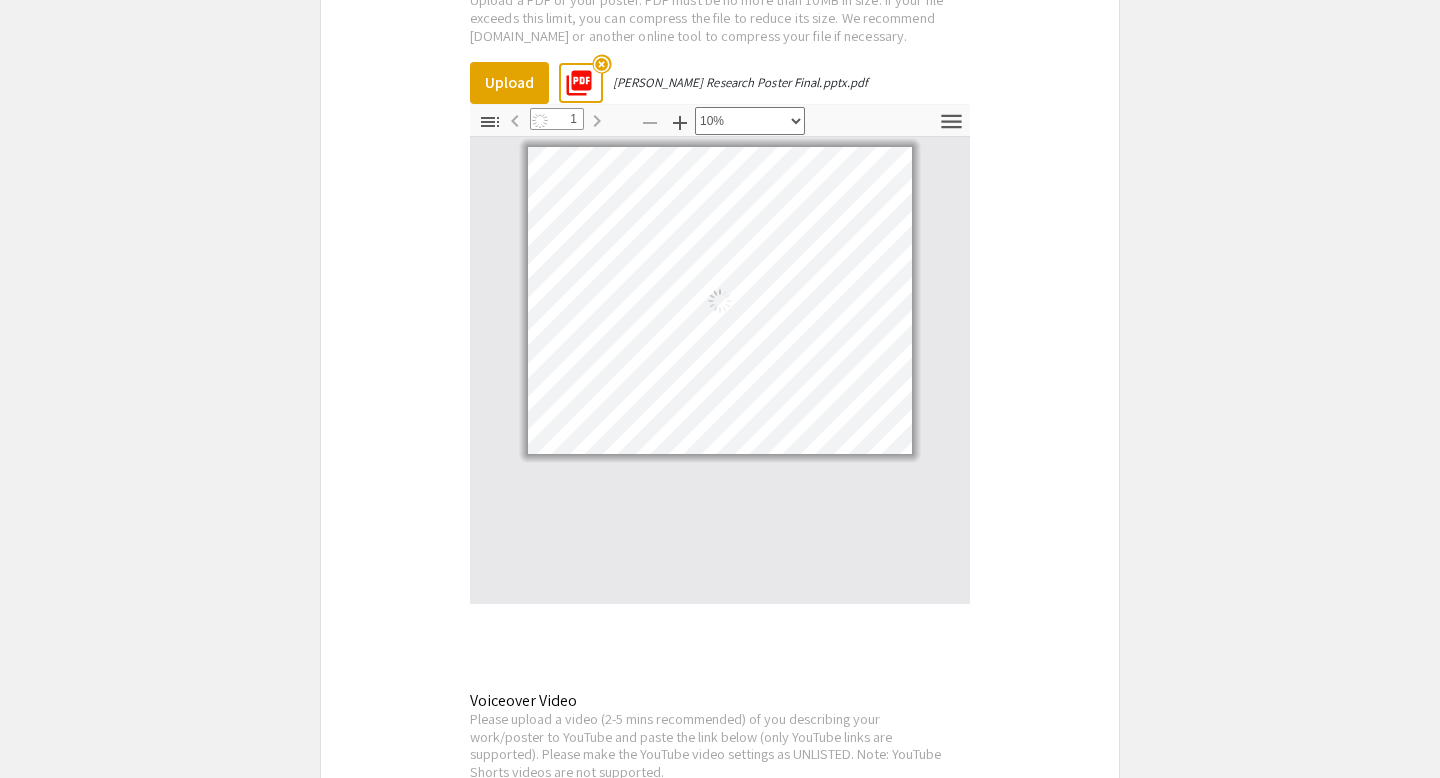 scroll, scrollTop: 0, scrollLeft: 0, axis: both 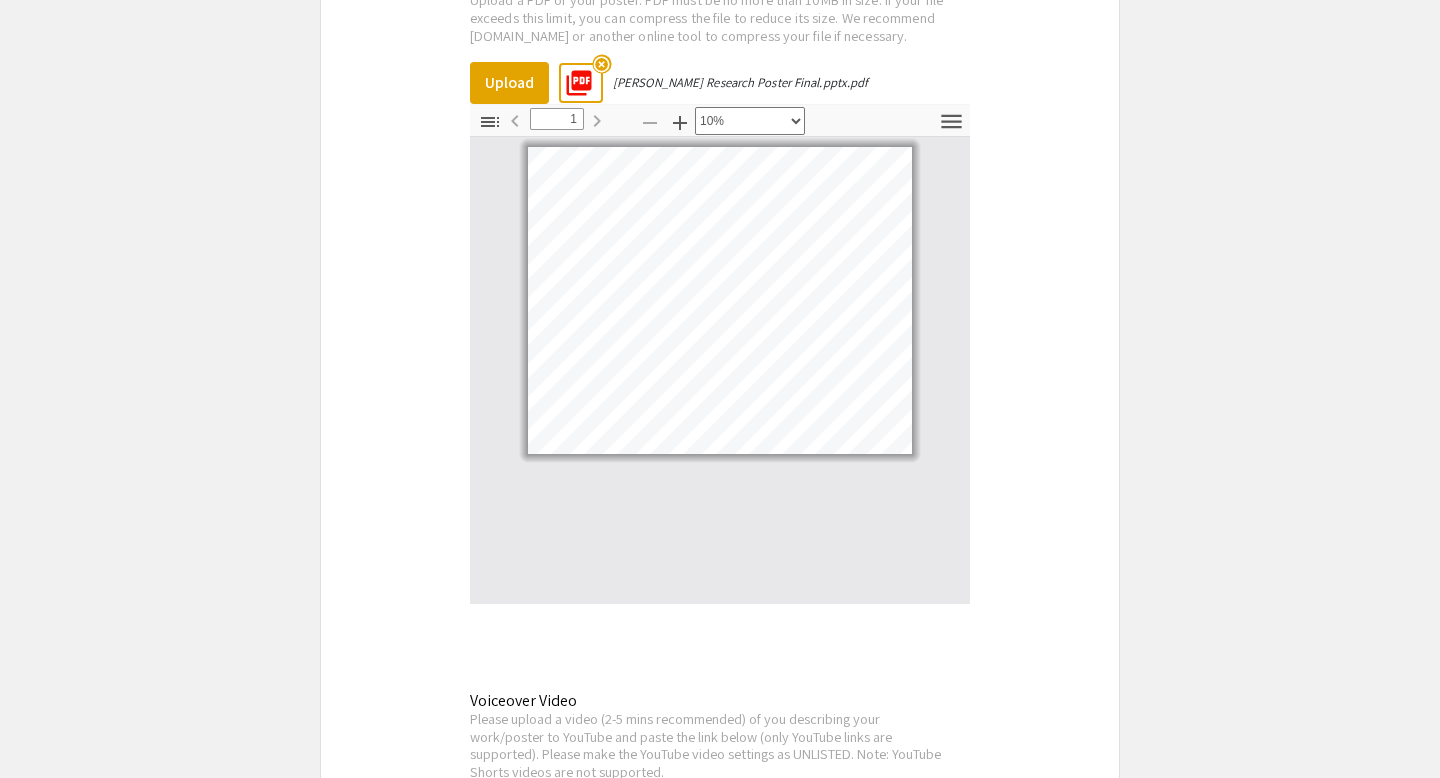 click on "Symposium Presentation Submission Summer Research Symposium 2025  Please fill out the following form with your research presentation information. Please only submit one form per presentation, and please note that this submission is editable up until [DATE].   Student Presenter(s) Information  First Name * [PERSON_NAME] cancel This field is required. Last Name * [PERSON_NAME] cancel This field is required. Email * Please use your UNC [PERSON_NAME] email address [EMAIL_ADDRESS][DOMAIN_NAME] cancel This field is required. Level/Classification *   First Year (Freshman)   Second Year (Sophomore)   Third Year (Junior)   Fourth+ Year (Senior)   Charlotte Teachers Institute   REU participant (non-Charlotte student)  Clear   Additional Student Presenter(s)  Add up to 4 additional presenters for this event.  Add Presenter 2  Presentation Information Title *                                 Identifying Water Conservation Strategies for a Climate Change Future: a Case Study of Policies and Procedures in the [US_STATE][GEOGRAPHIC_DATA] Region" 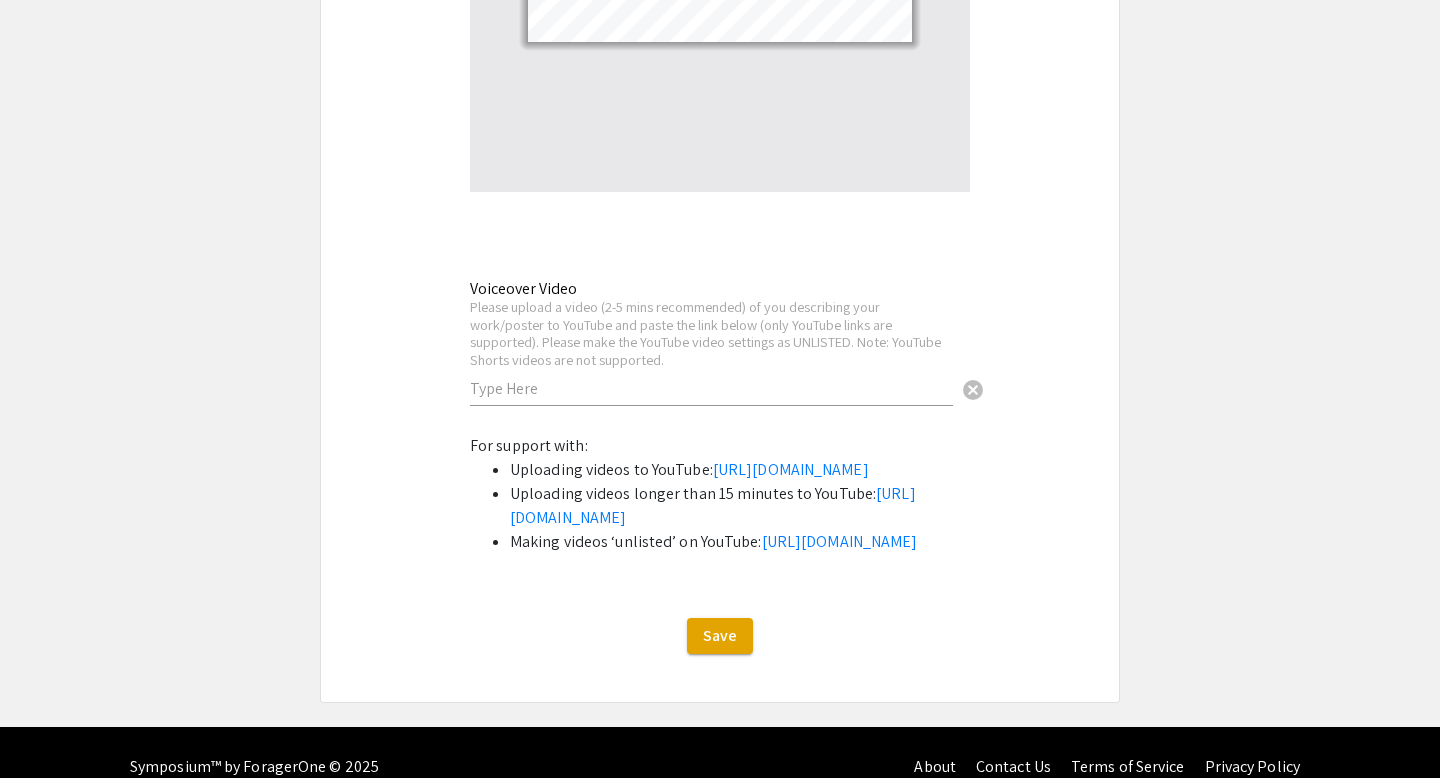 scroll, scrollTop: 4288, scrollLeft: 0, axis: vertical 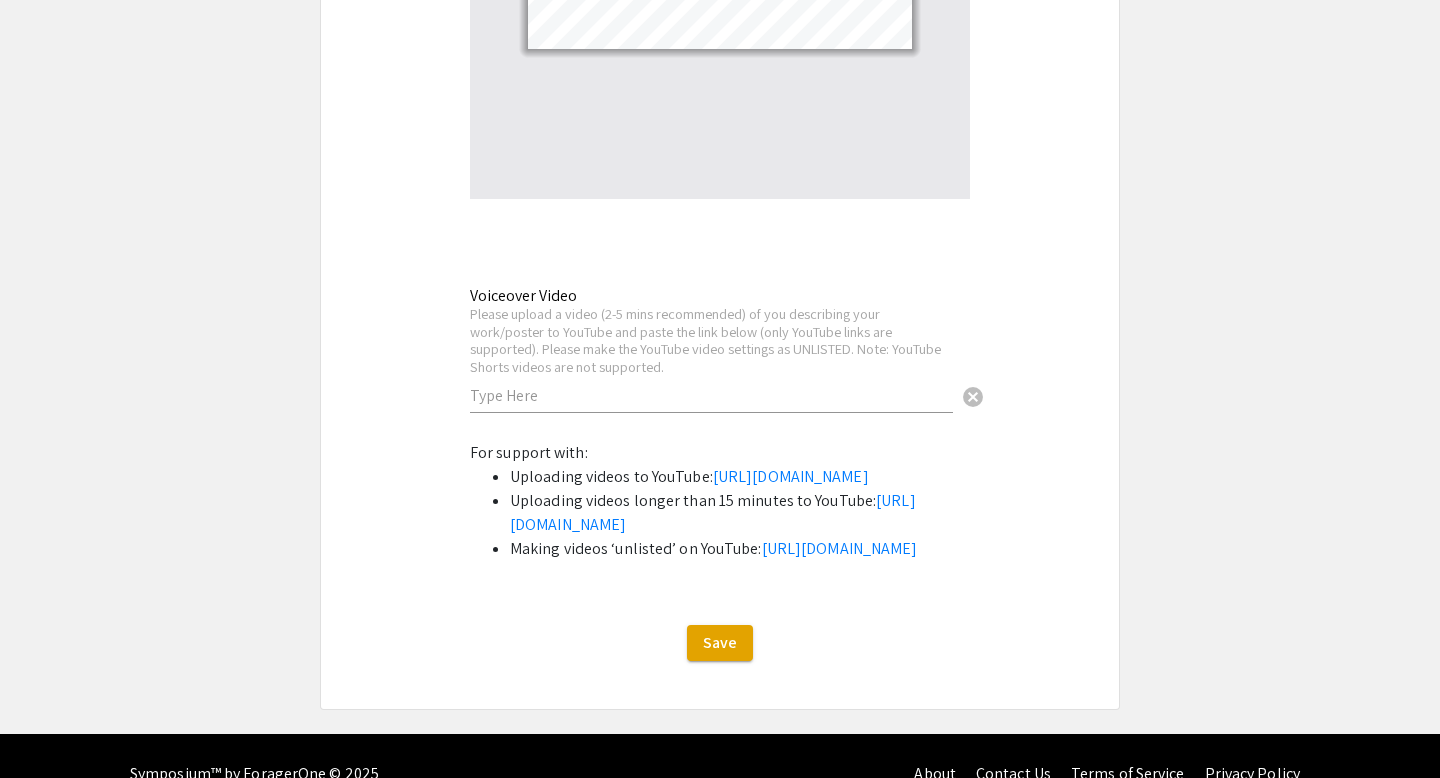 click at bounding box center [711, 395] 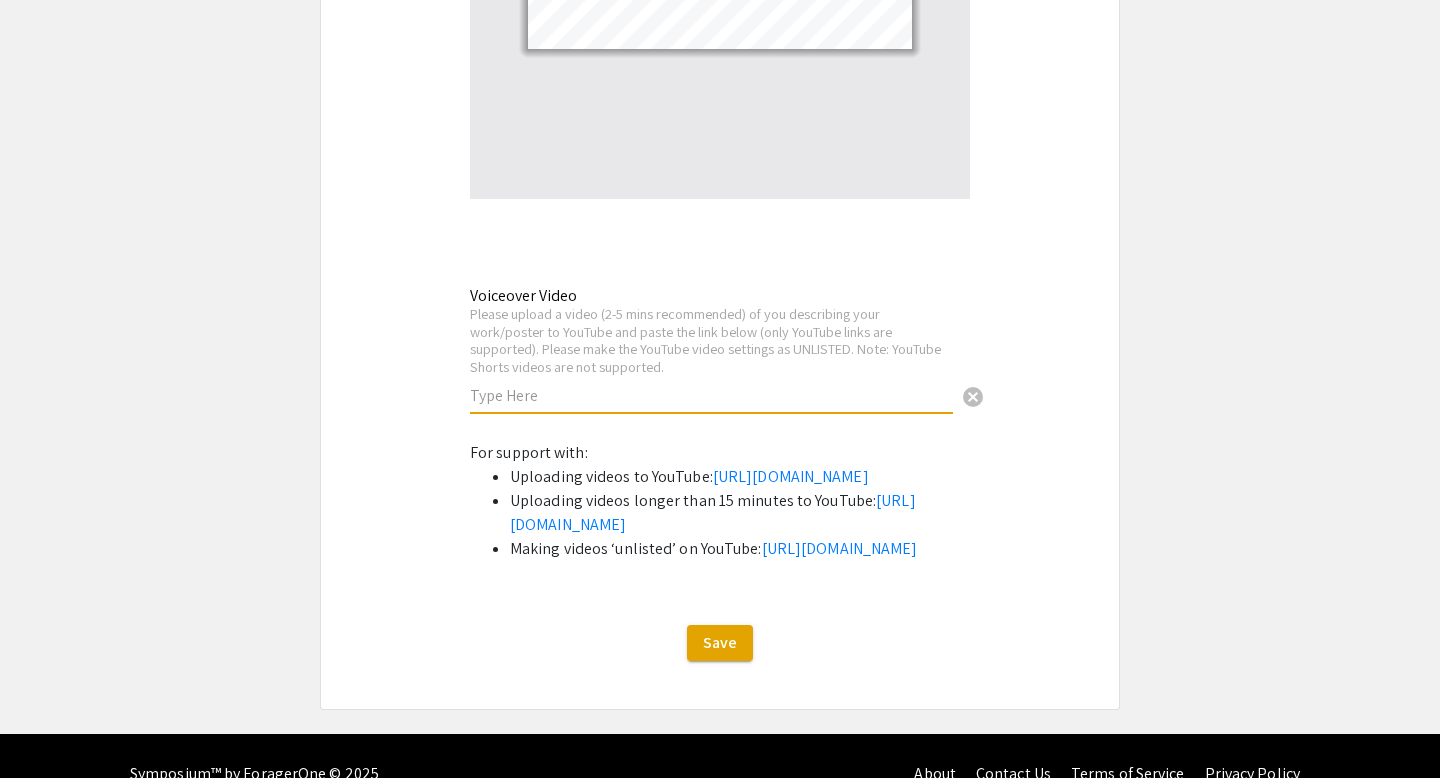 paste on "https://youtu.be/qs8DCuCUwkw" 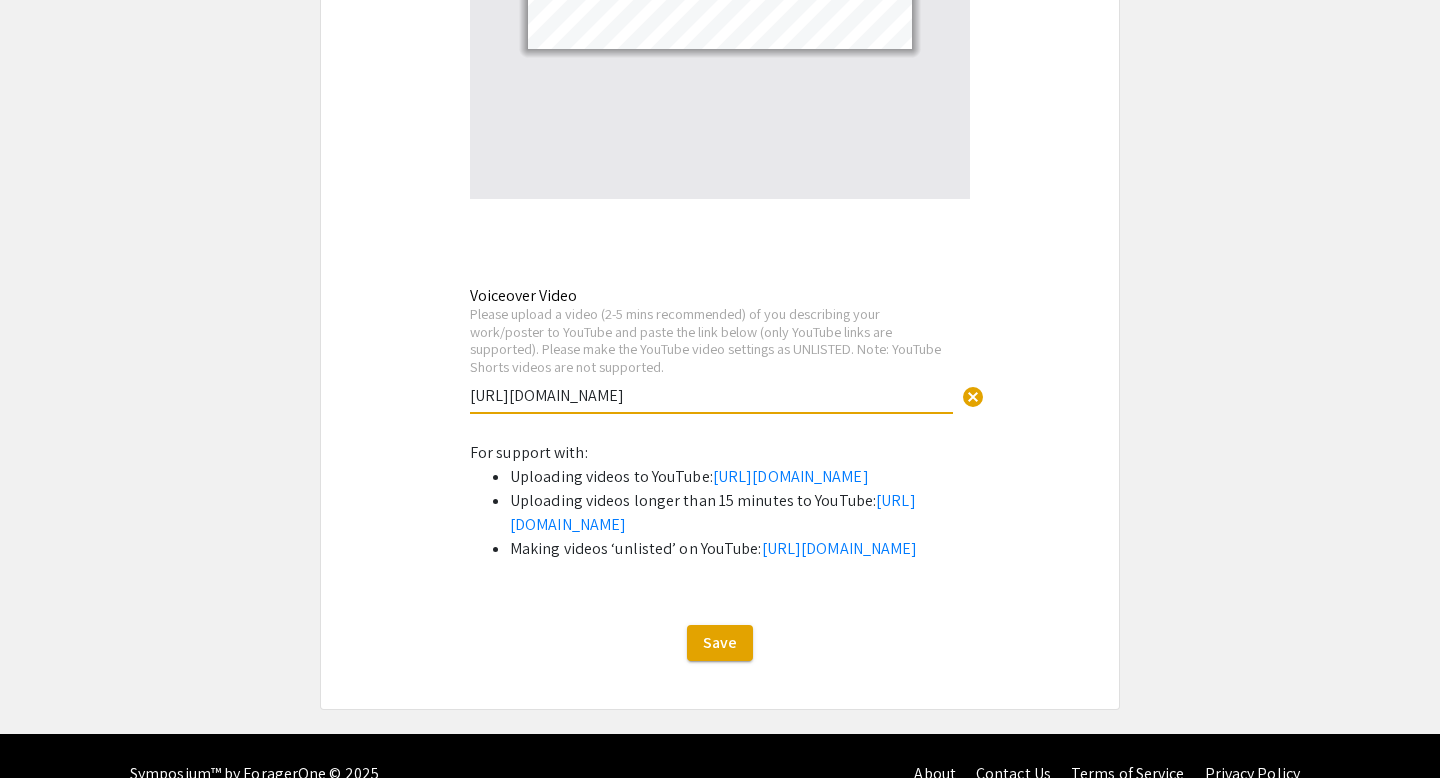 type on "https://youtu.be/qs8DCuCUwkw" 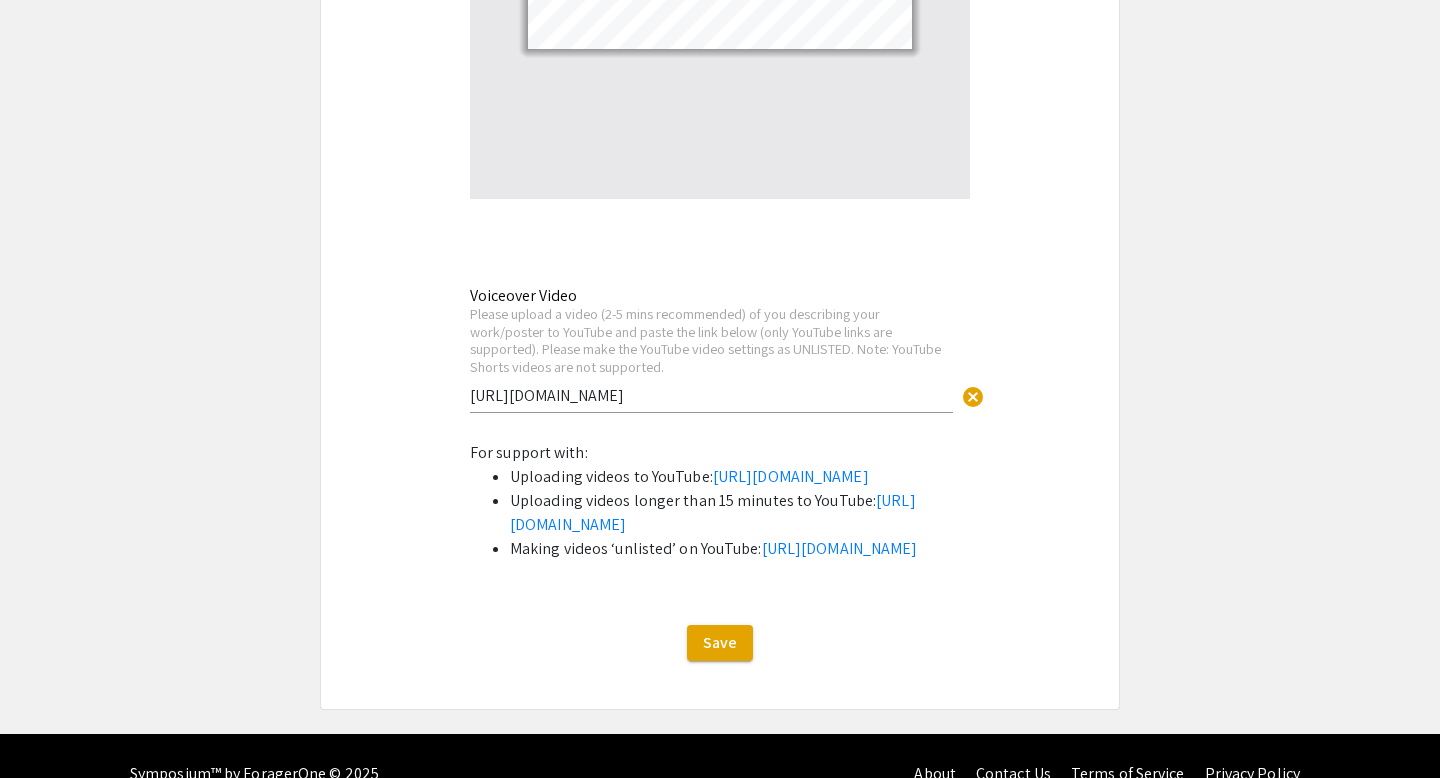 click on "Symposium Presentation Submission Summer Research Symposium 2025  Please fill out the following form with your research presentation information. Please only submit one form per presentation, and please note that this submission is editable up until [DATE].   Student Presenter(s) Information  First Name * [PERSON_NAME] cancel This field is required. Last Name * [PERSON_NAME] cancel This field is required. Email * Please use your UNC [PERSON_NAME] email address [EMAIL_ADDRESS][DOMAIN_NAME] cancel This field is required. Level/Classification *   First Year (Freshman)   Second Year (Sophomore)   Third Year (Junior)   Fourth+ Year (Senior)   Charlotte Teachers Institute   REU participant (non-Charlotte student)  Clear   Additional Student Presenter(s)  Add up to 4 additional presenters for this event.  Add Presenter 2  Presentation Information Title *                                 Identifying Water Conservation Strategies for a Climate Change Future: a Case Study of Policies and Procedures in the [US_STATE][GEOGRAPHIC_DATA] Region" 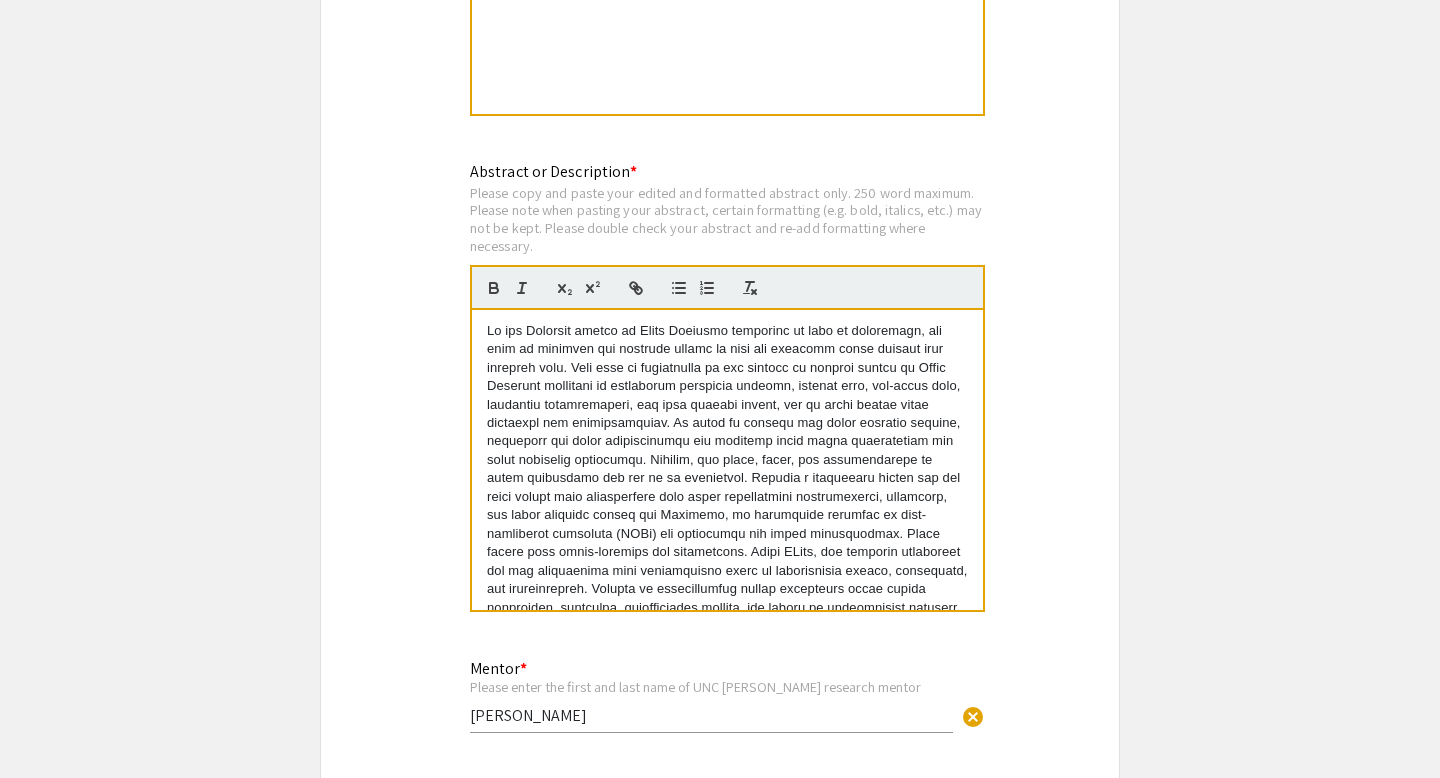 scroll, scrollTop: 1691, scrollLeft: 0, axis: vertical 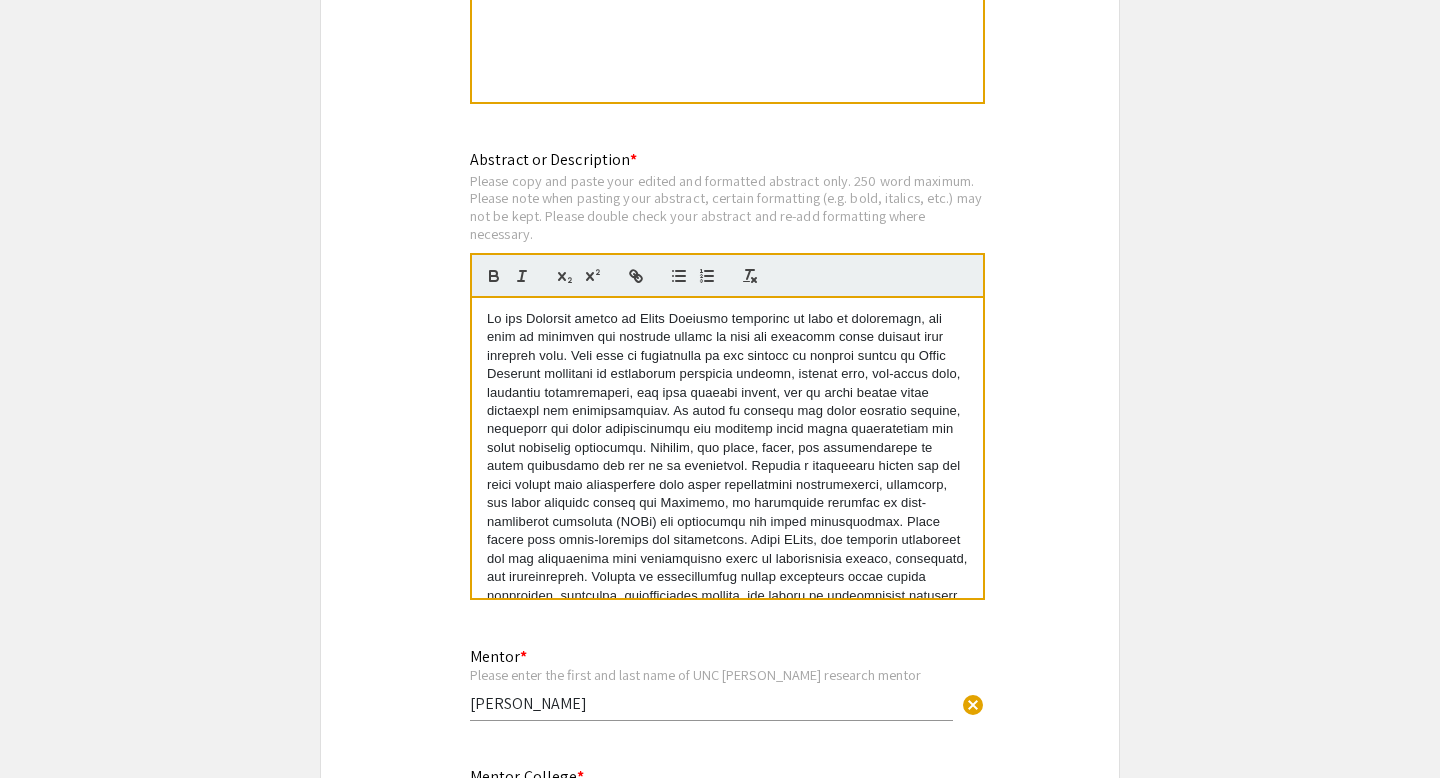 drag, startPoint x: 652, startPoint y: 577, endPoint x: 440, endPoint y: 234, distance: 403.2282 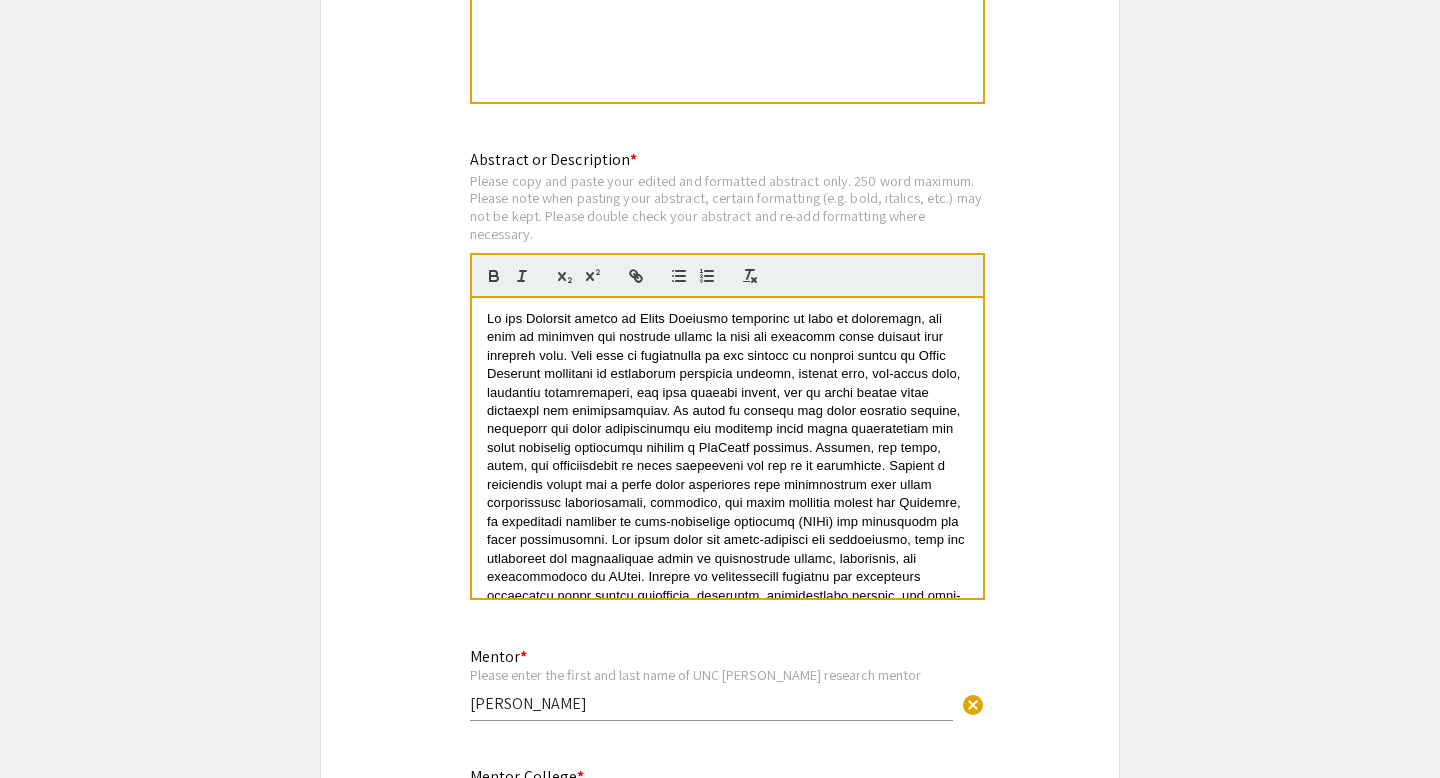 scroll, scrollTop: 0, scrollLeft: 0, axis: both 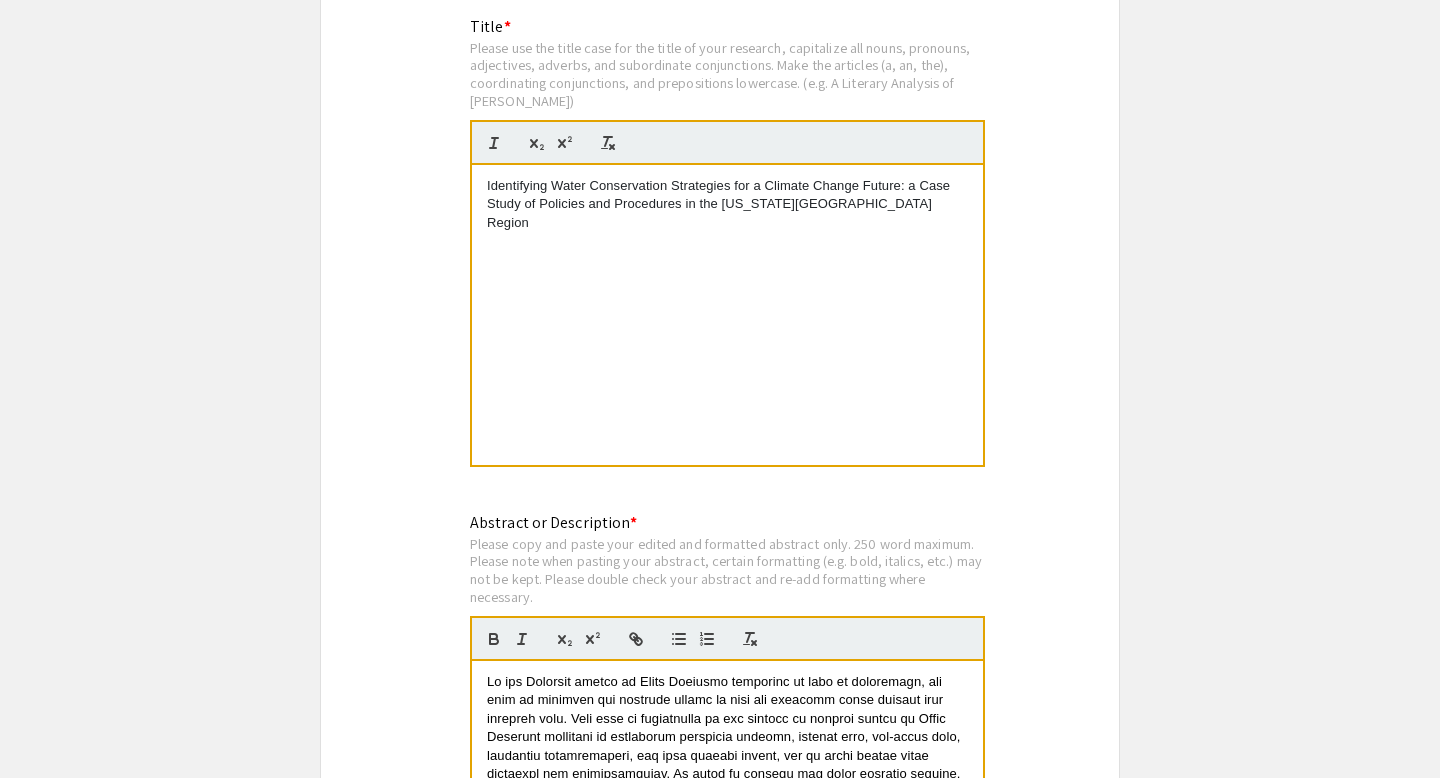 click on "Symposium Presentation Submission Summer Research Symposium 2025  Please fill out the following form with your research presentation information. Please only submit one form per presentation, and please note that this submission is editable up until [DATE].   Student Presenter(s) Information  First Name * [PERSON_NAME] cancel This field is required. Last Name * [PERSON_NAME] cancel This field is required. Email * Please use your UNC [PERSON_NAME] email address [EMAIL_ADDRESS][DOMAIN_NAME] cancel This field is required. Level/Classification *   First Year (Freshman)   Second Year (Sophomore)   Third Year (Junior)   Fourth+ Year (Senior)   Charlotte Teachers Institute   REU participant (non-Charlotte student)  Clear   Additional Student Presenter(s)  Add up to 4 additional presenters for this event.  Add Presenter 2  Presentation Information Title *                                 Identifying Water Conservation Strategies for a Climate Change Future: a Case Study of Policies and Procedures in the [US_STATE][GEOGRAPHIC_DATA] Region" 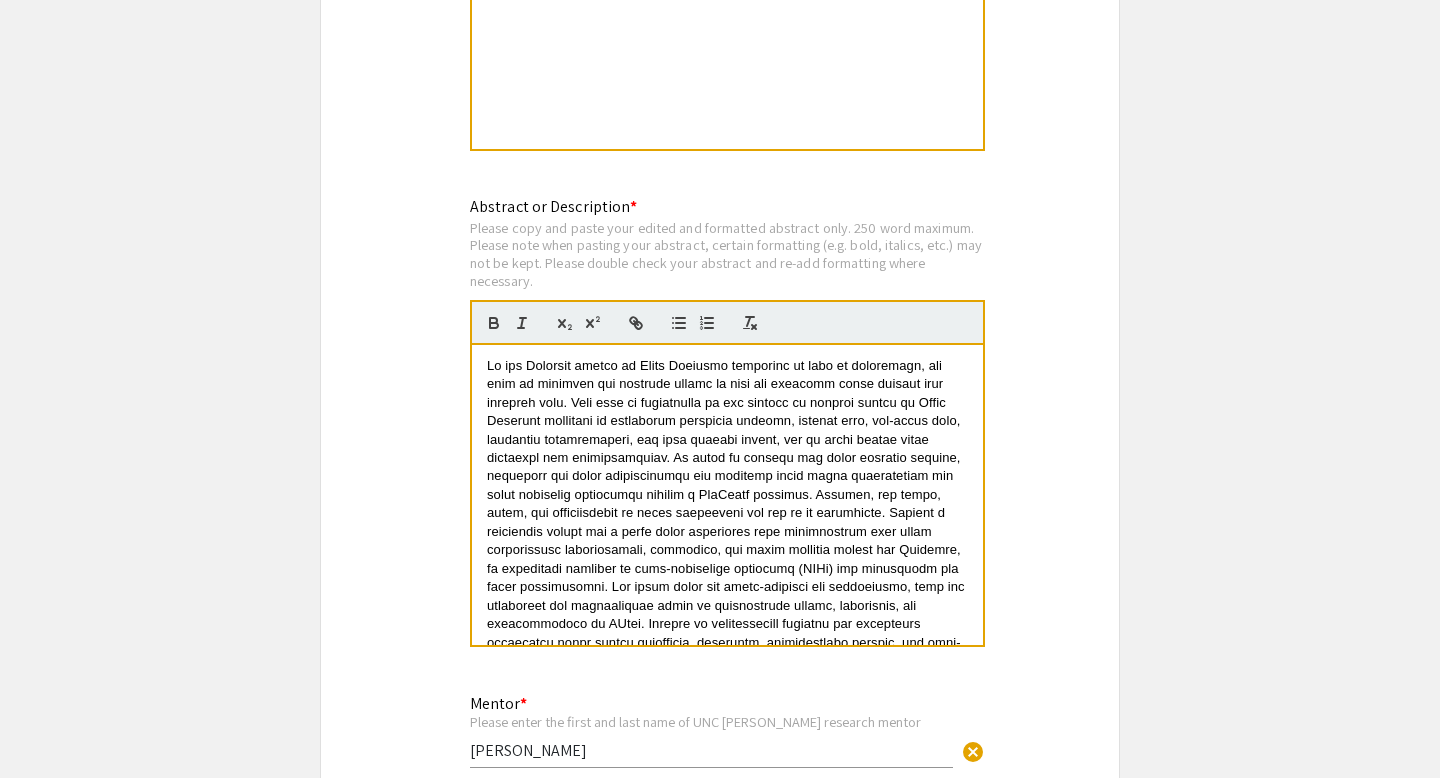 scroll, scrollTop: 1686, scrollLeft: 0, axis: vertical 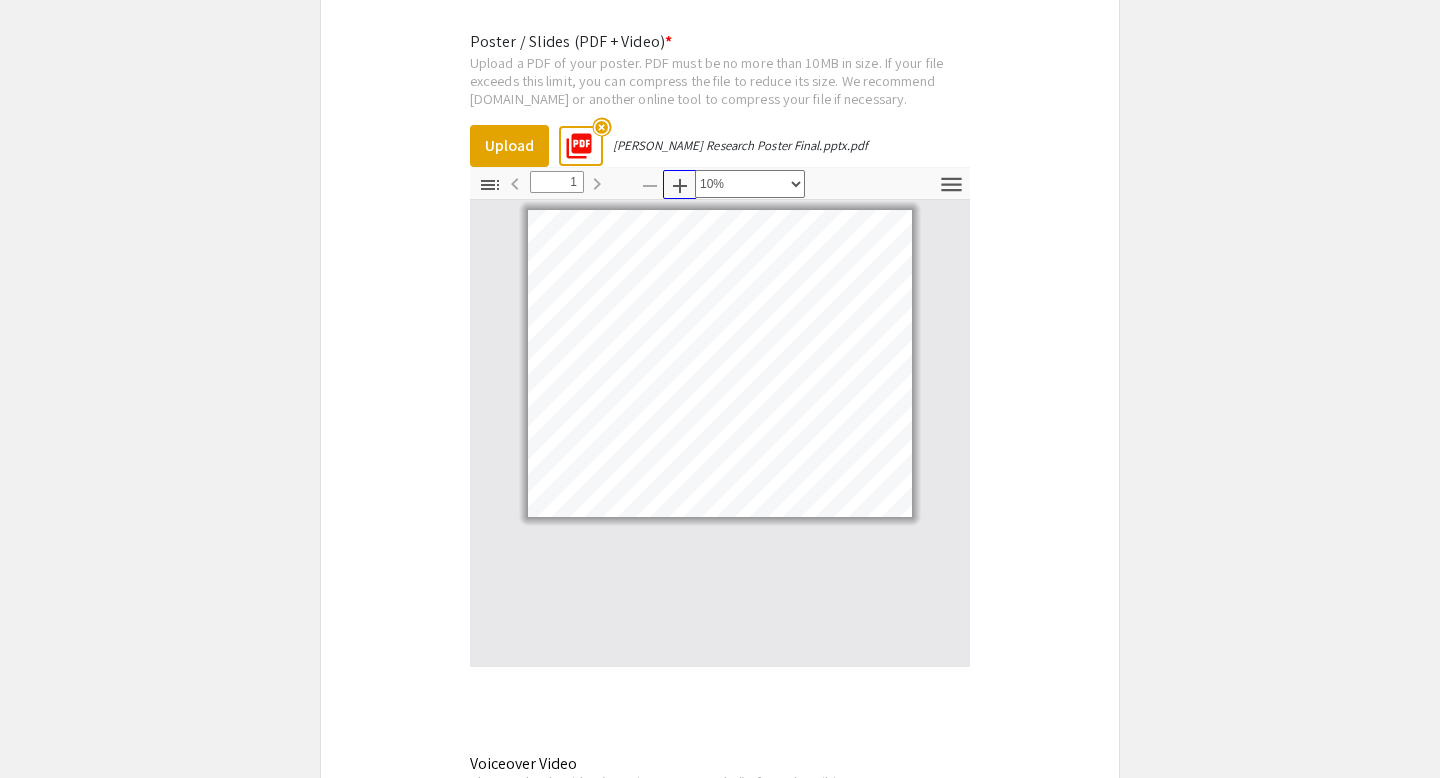 click 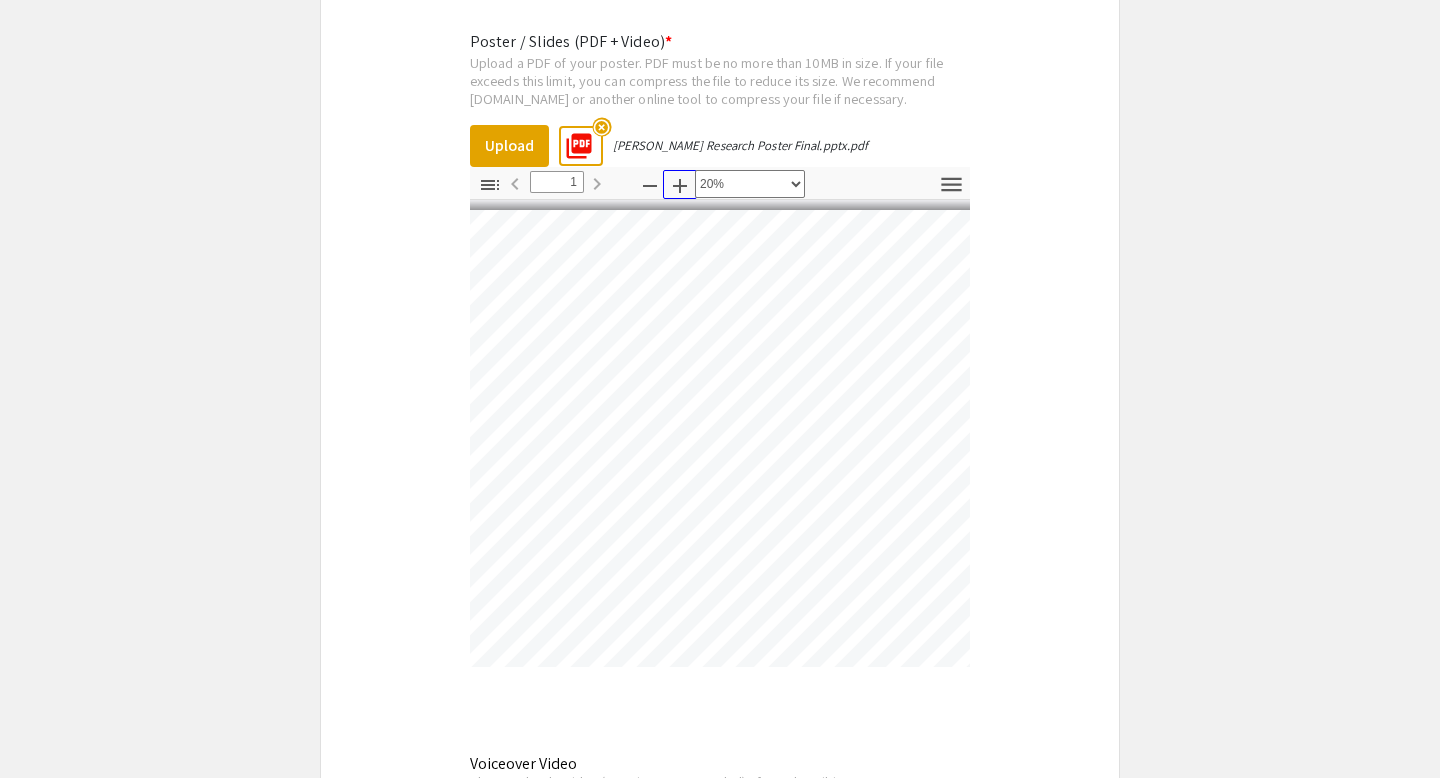 scroll, scrollTop: 0, scrollLeft: 286, axis: horizontal 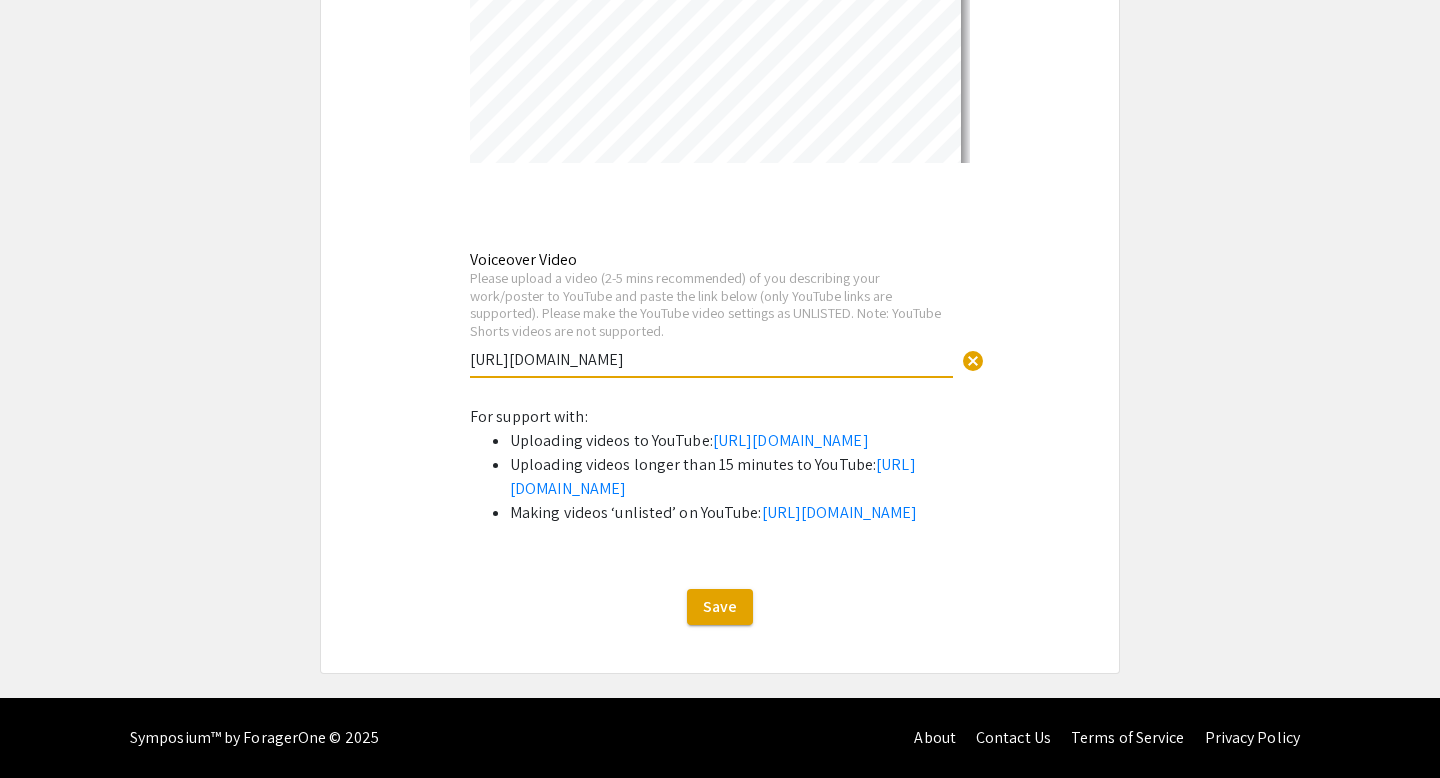 drag, startPoint x: 700, startPoint y: 239, endPoint x: 465, endPoint y: 243, distance: 235.03404 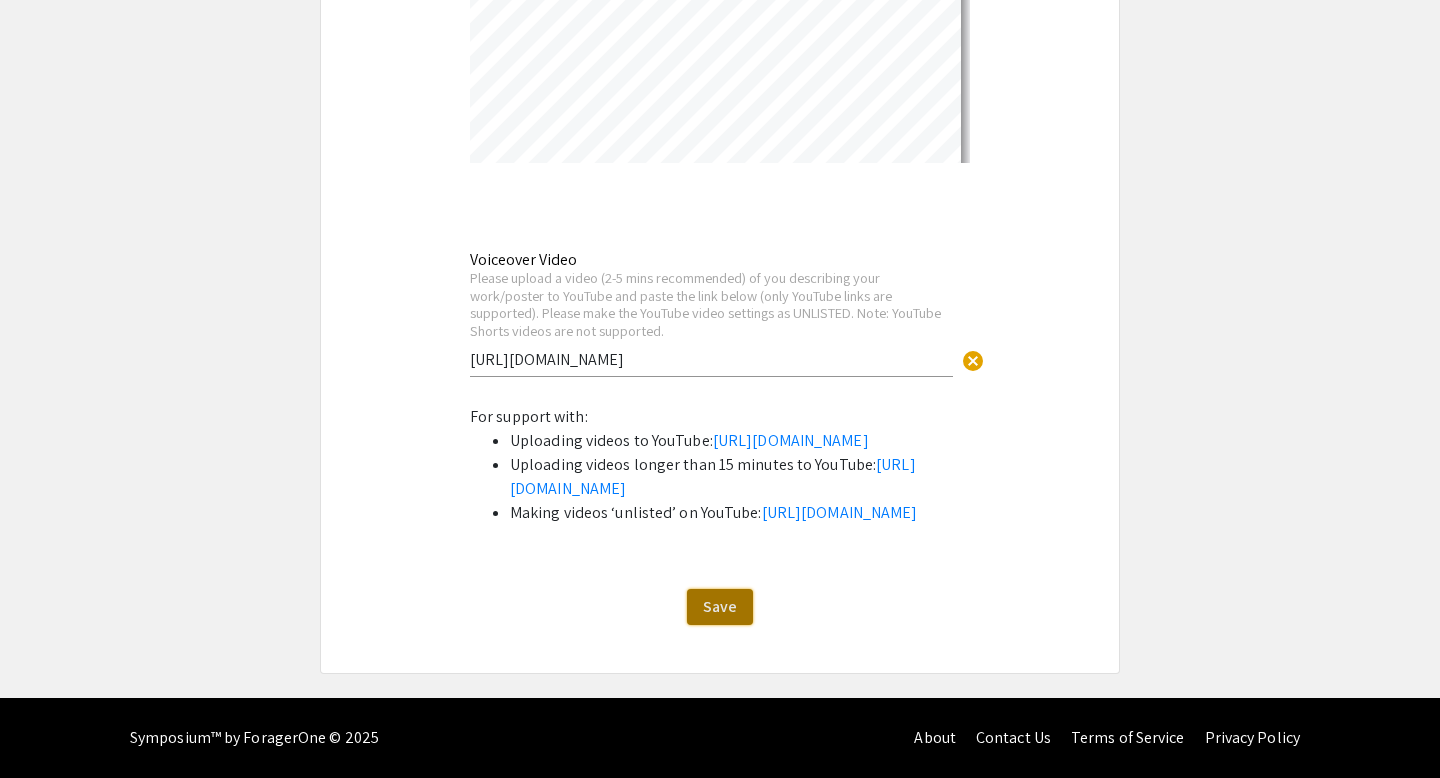 click on "Save" 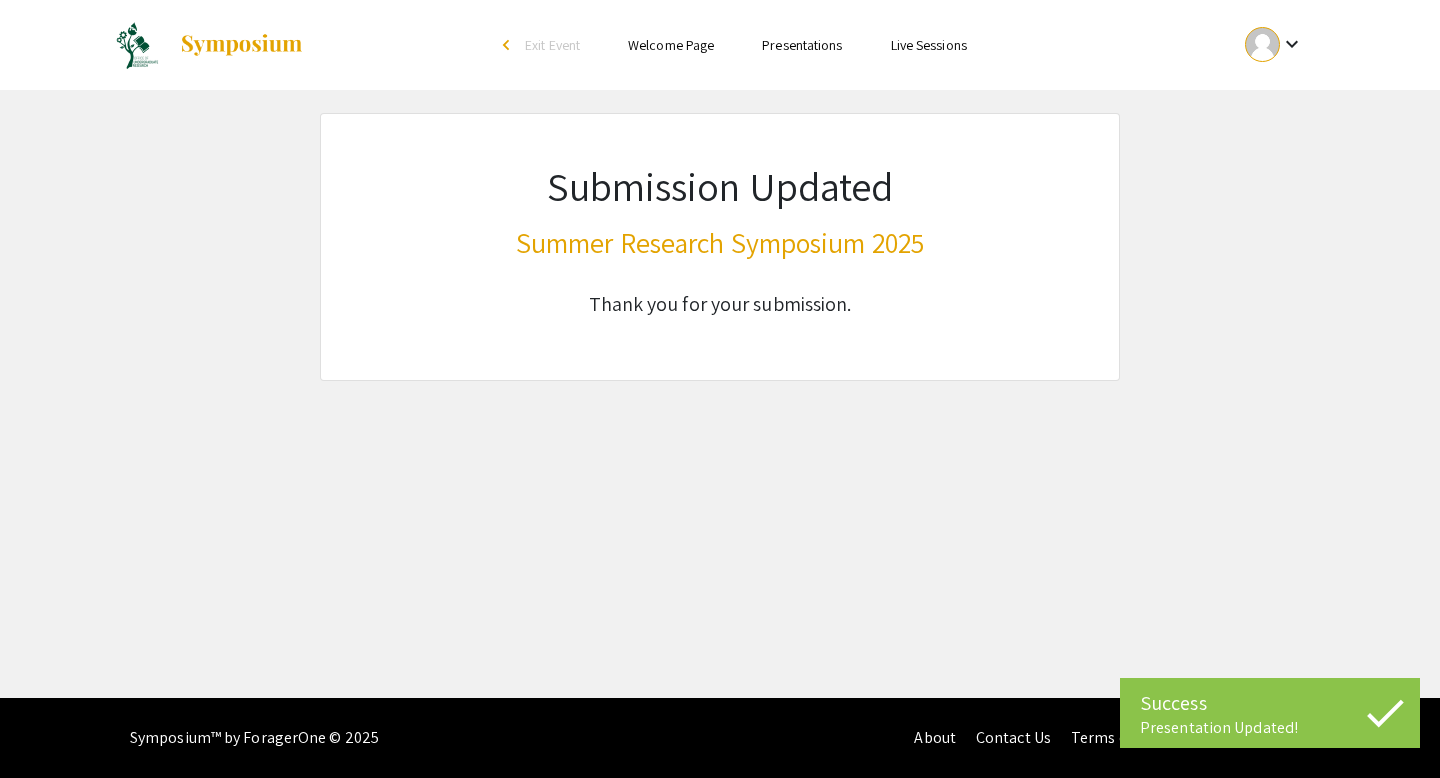 scroll, scrollTop: 0, scrollLeft: 0, axis: both 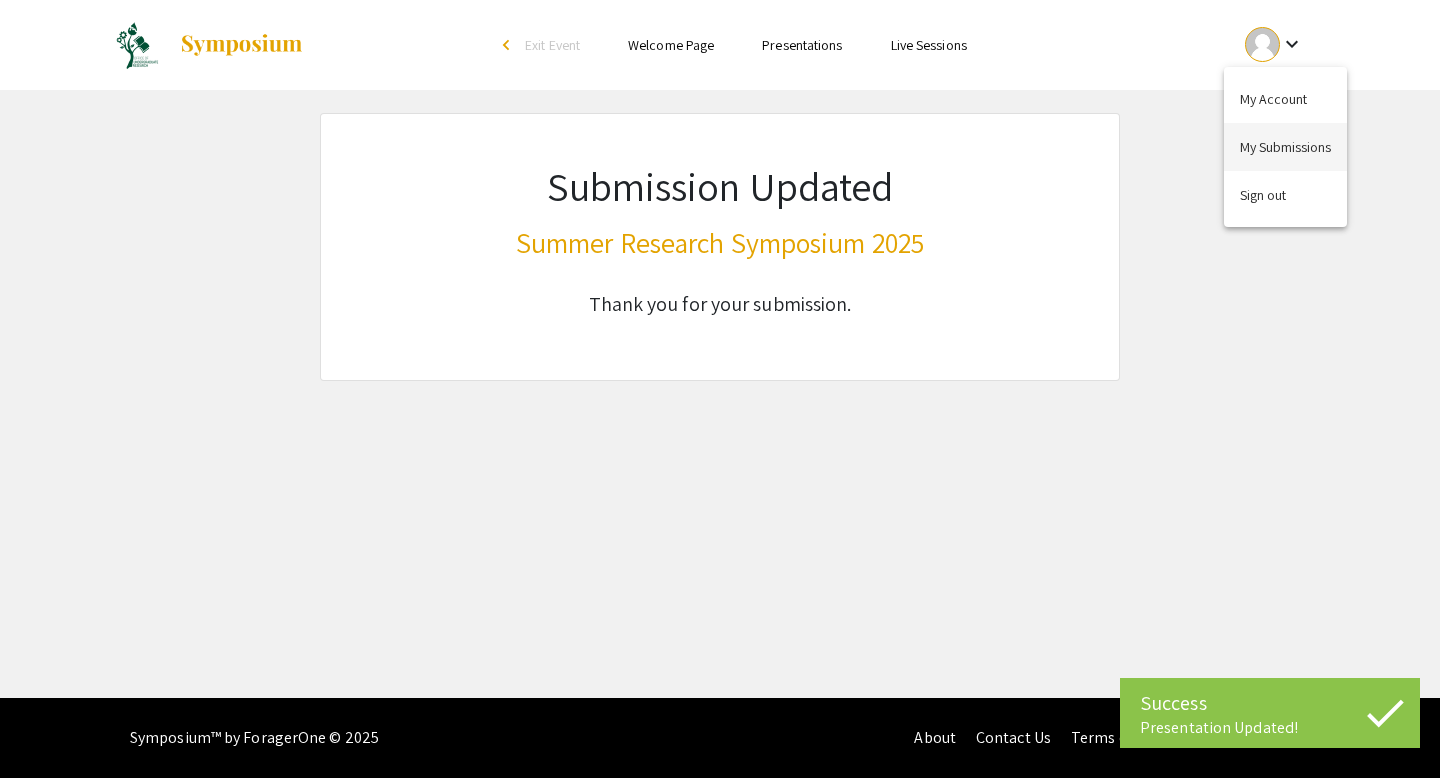 click on "My Submissions" at bounding box center [1285, 147] 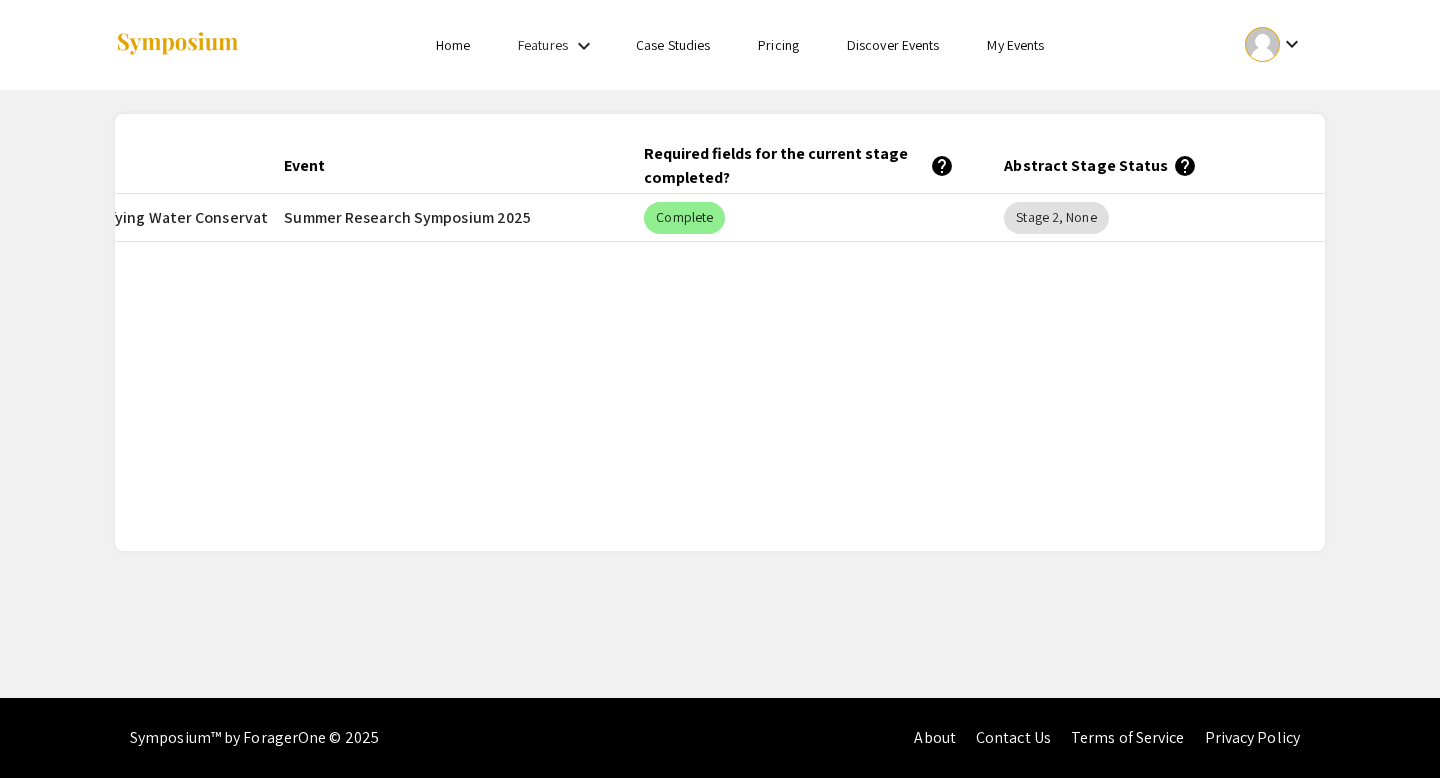 scroll, scrollTop: 0, scrollLeft: 316, axis: horizontal 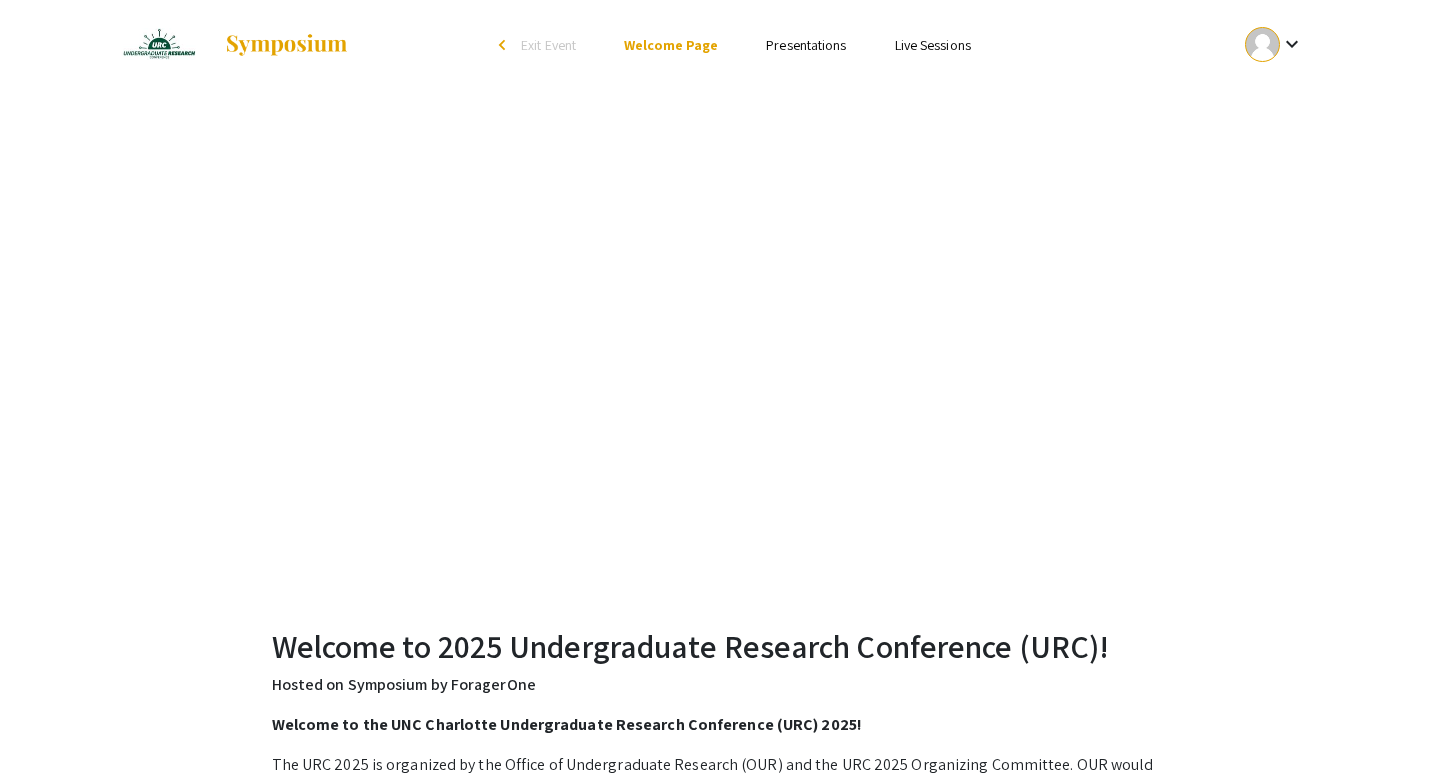 click on "Presentations" at bounding box center (806, 45) 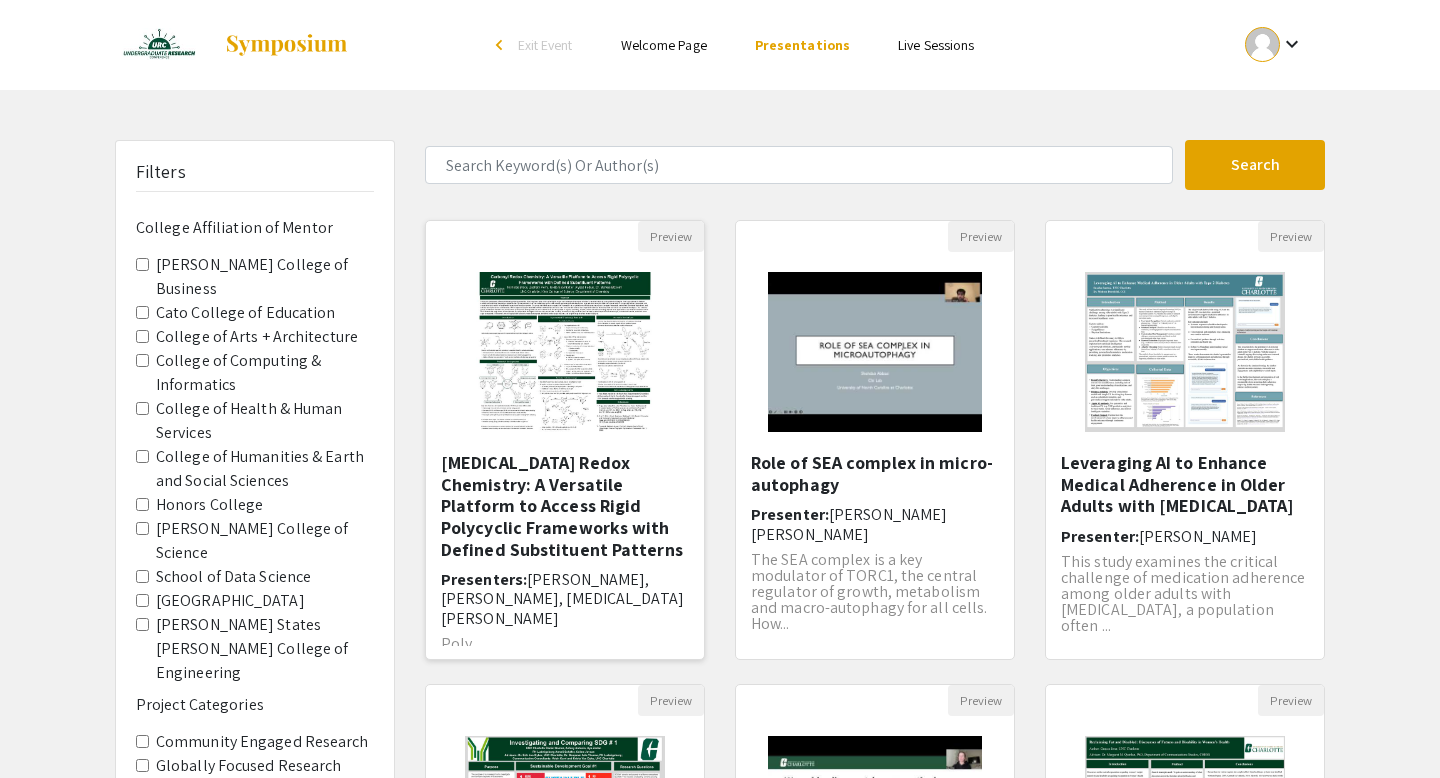 click 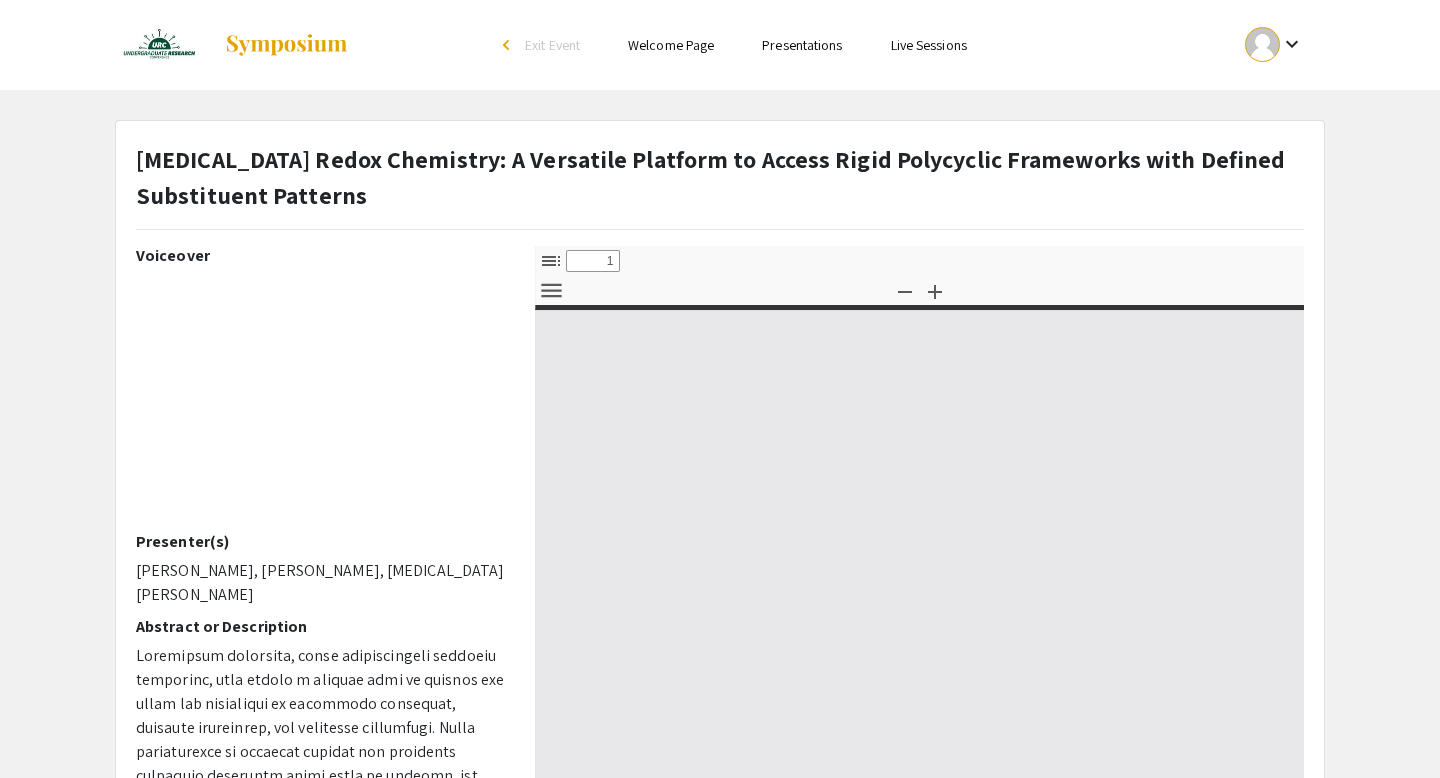 select on "custom" 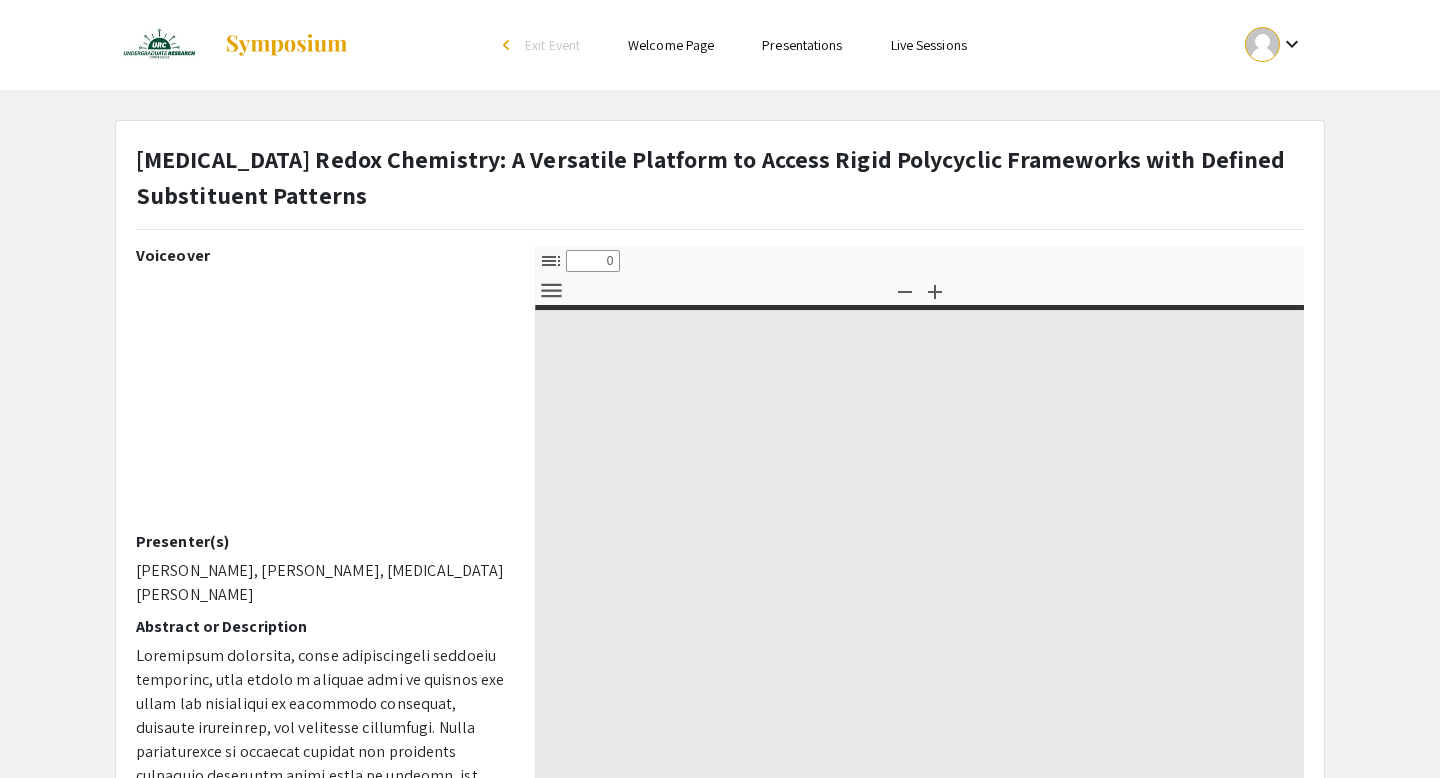 select on "custom" 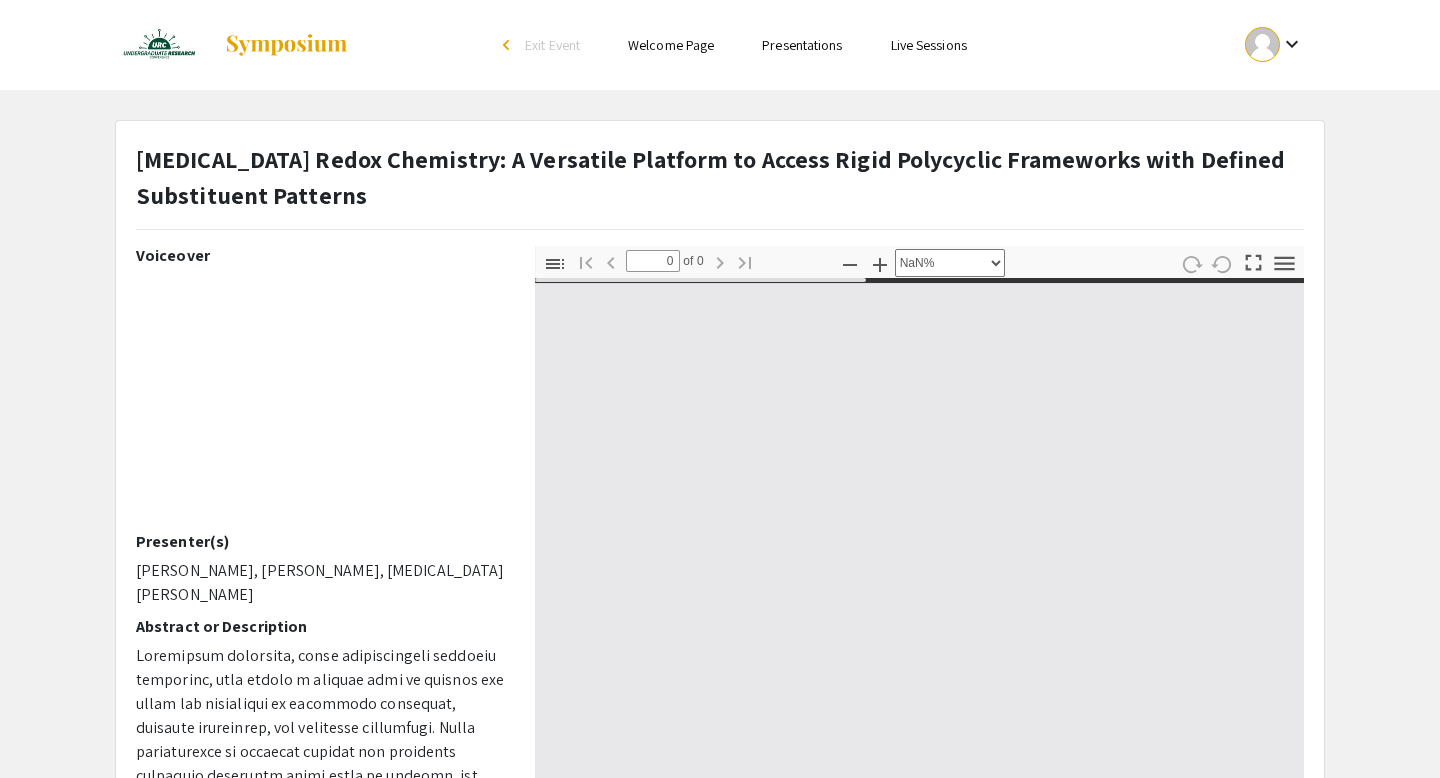 type on "1" 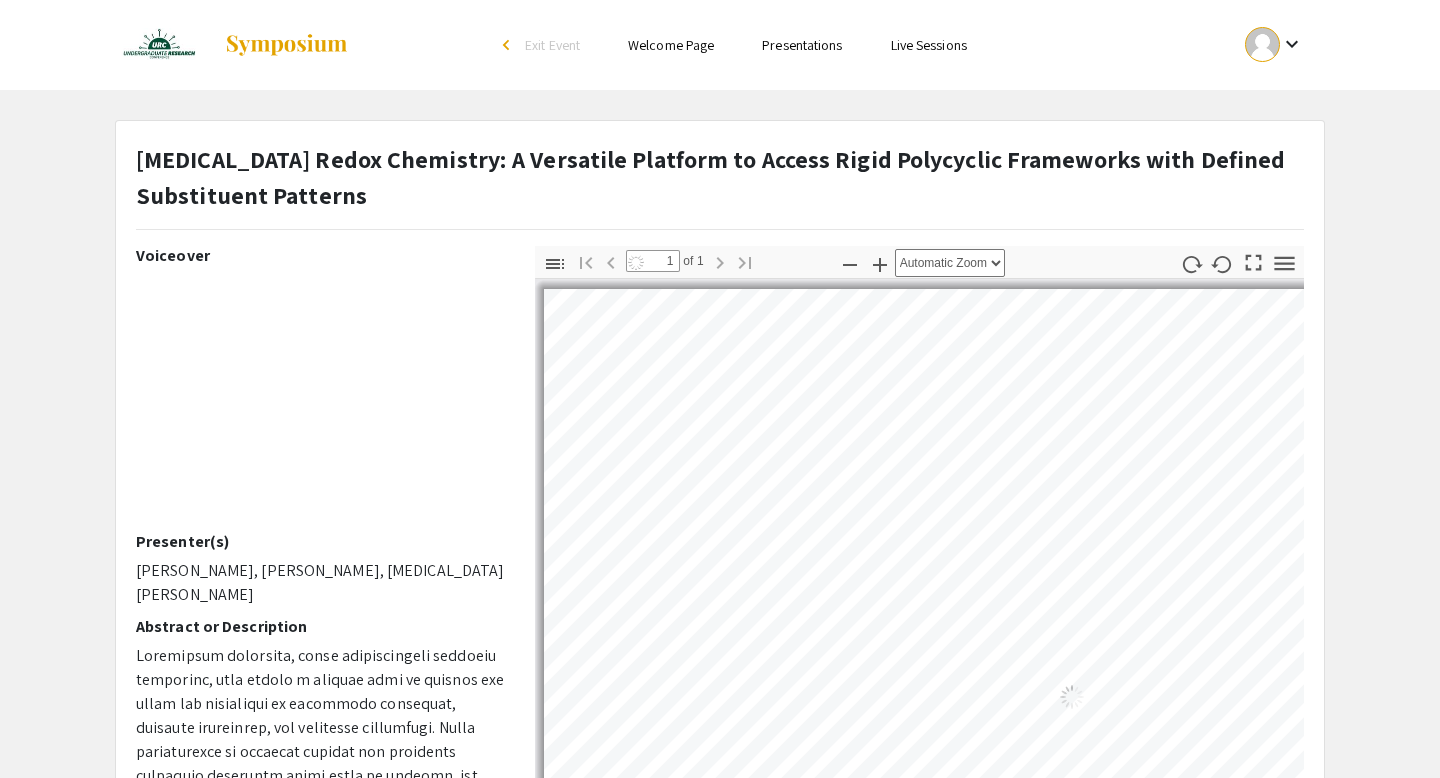 select on "auto" 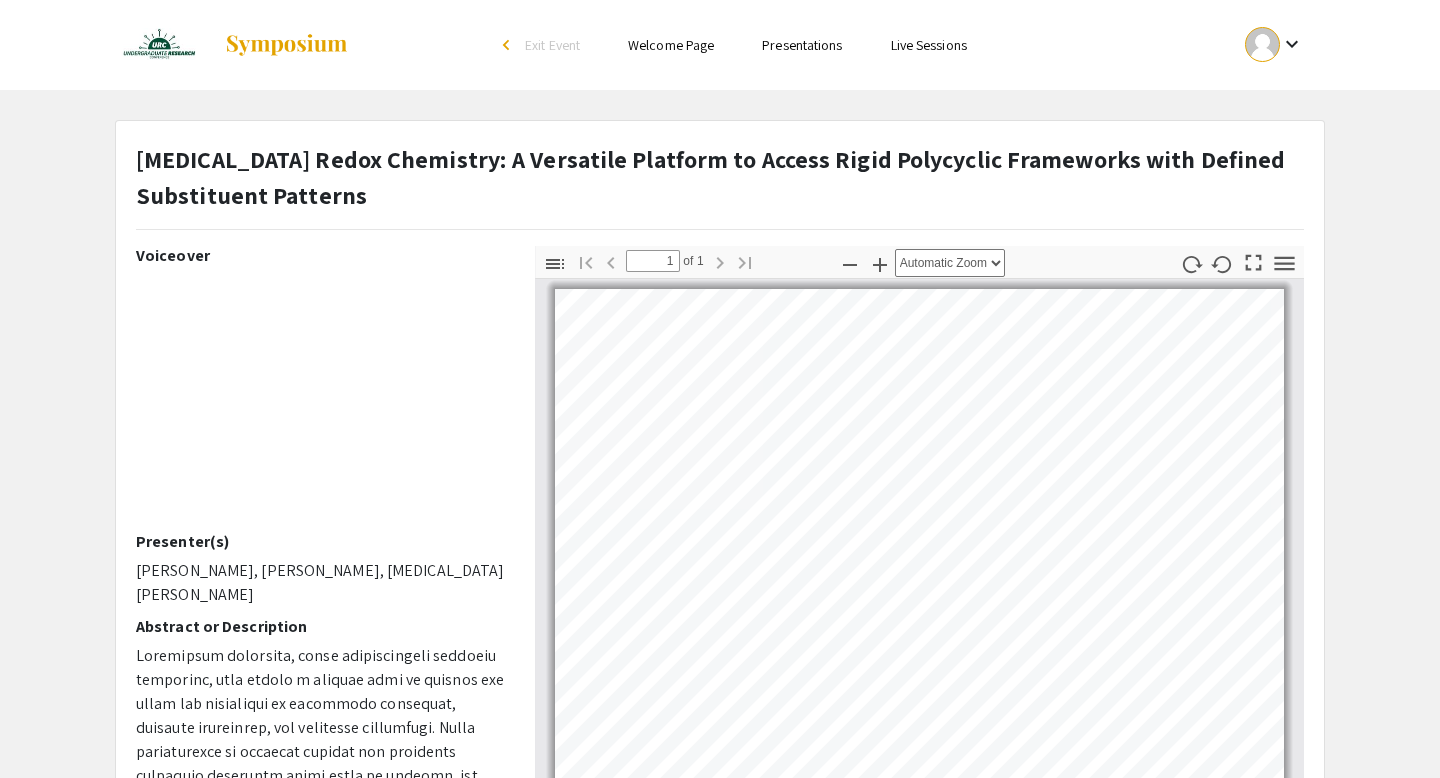 click on "Presentations" at bounding box center (802, 45) 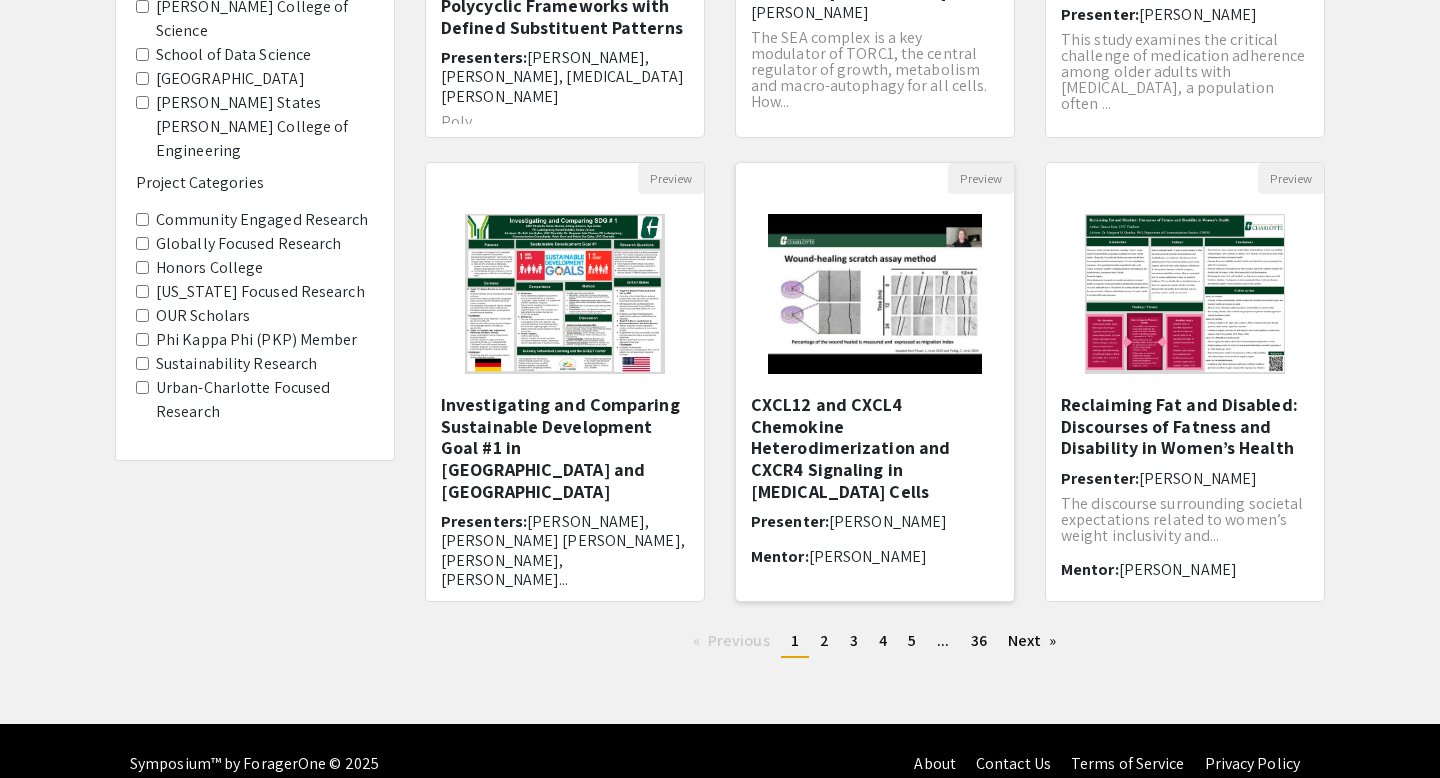 scroll, scrollTop: 524, scrollLeft: 0, axis: vertical 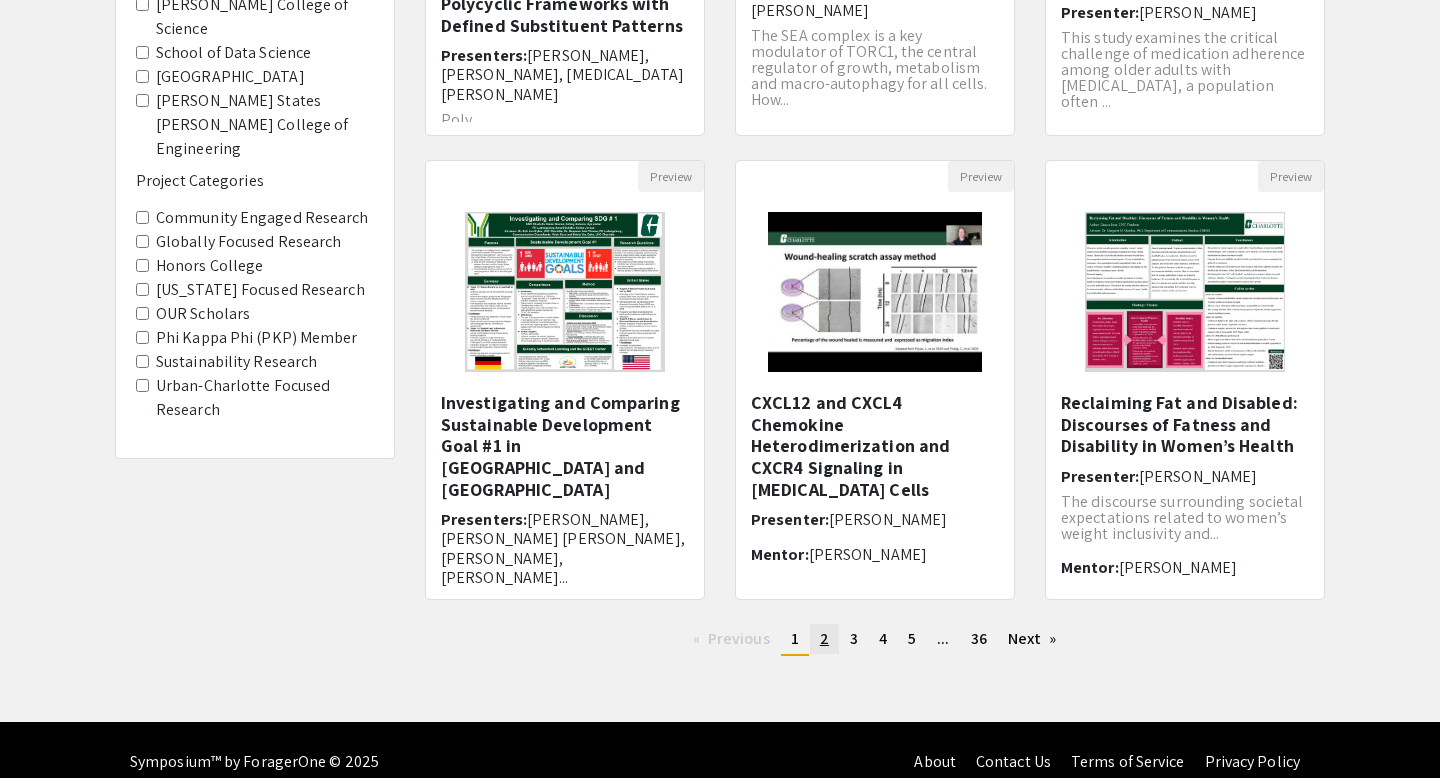 click on "2" 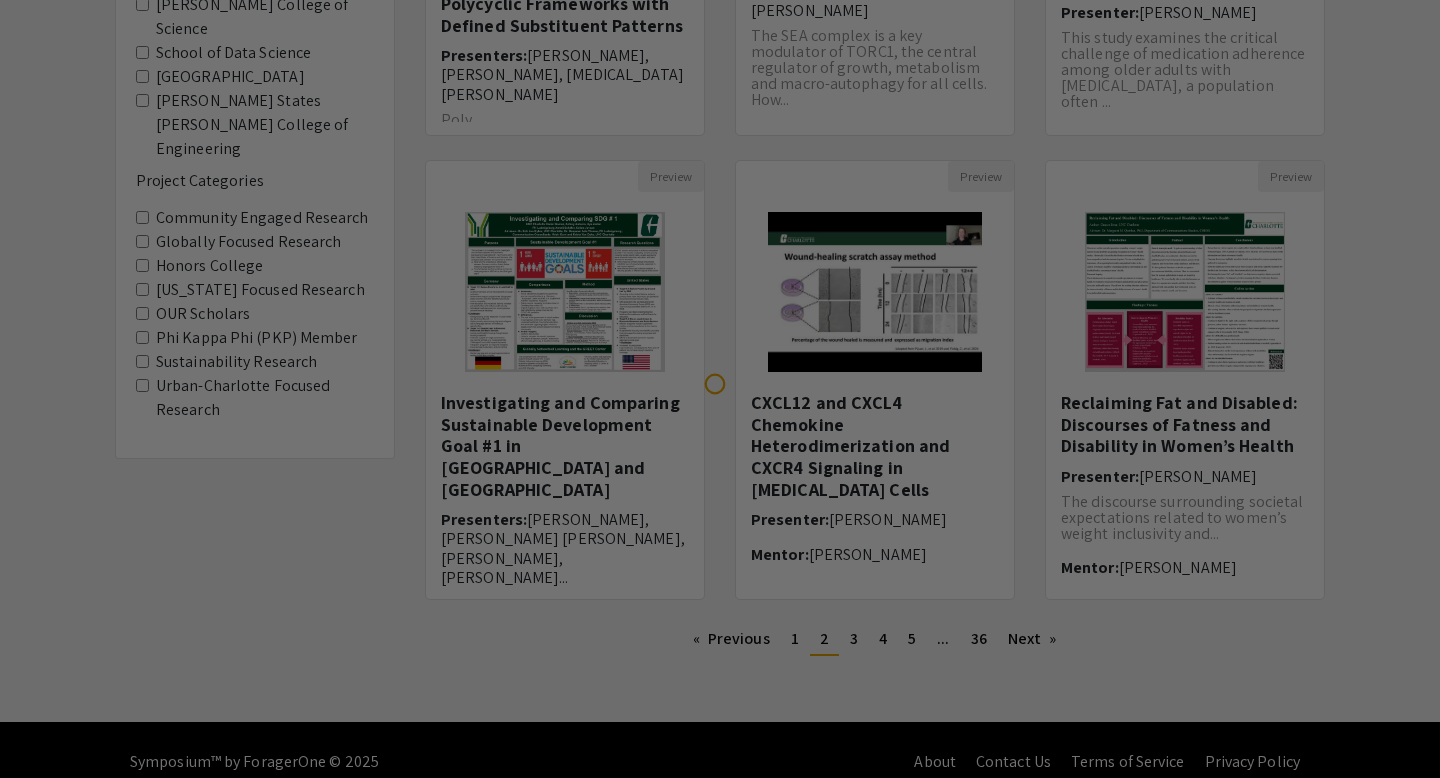 scroll, scrollTop: 0, scrollLeft: 0, axis: both 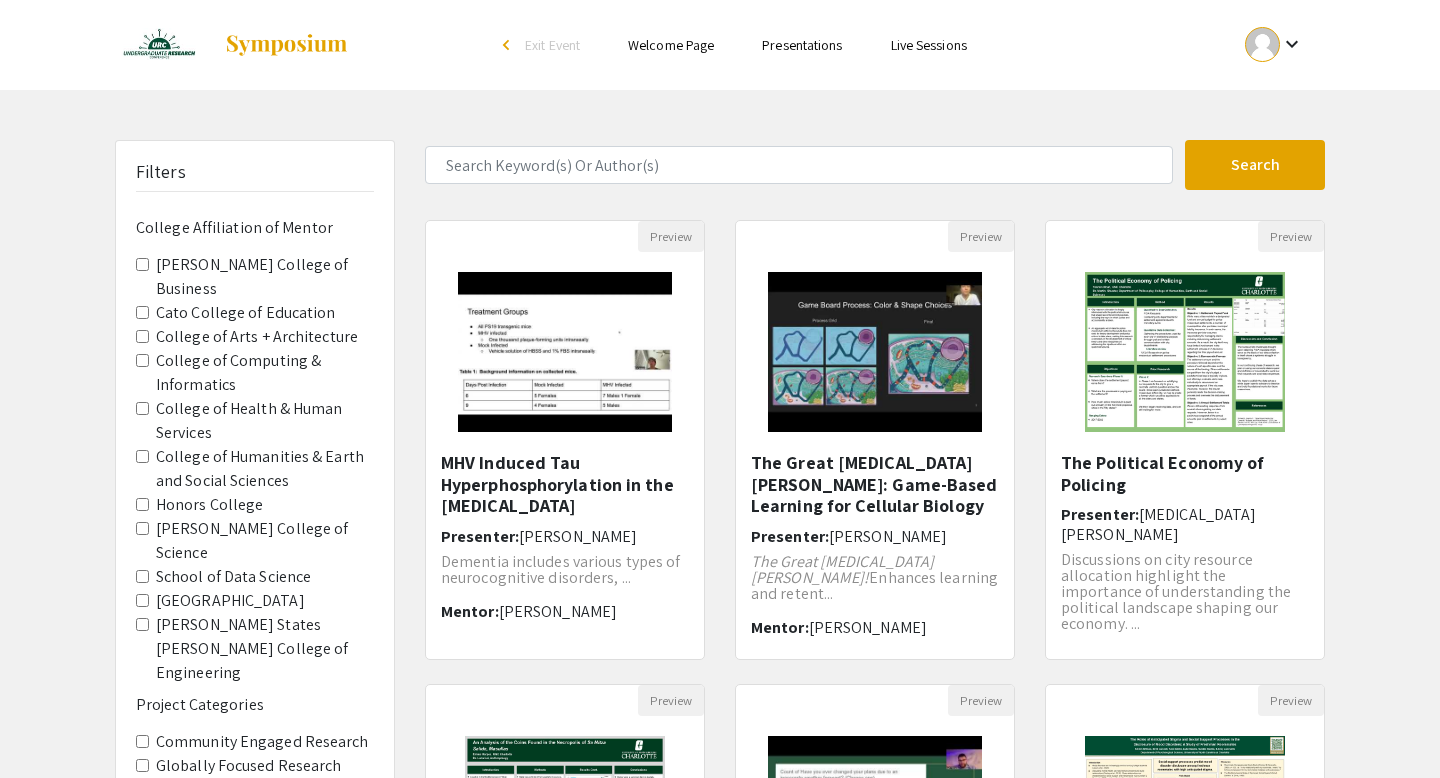 click on "College of Humanities & Earth and Social Sciences" at bounding box center [142, 456] 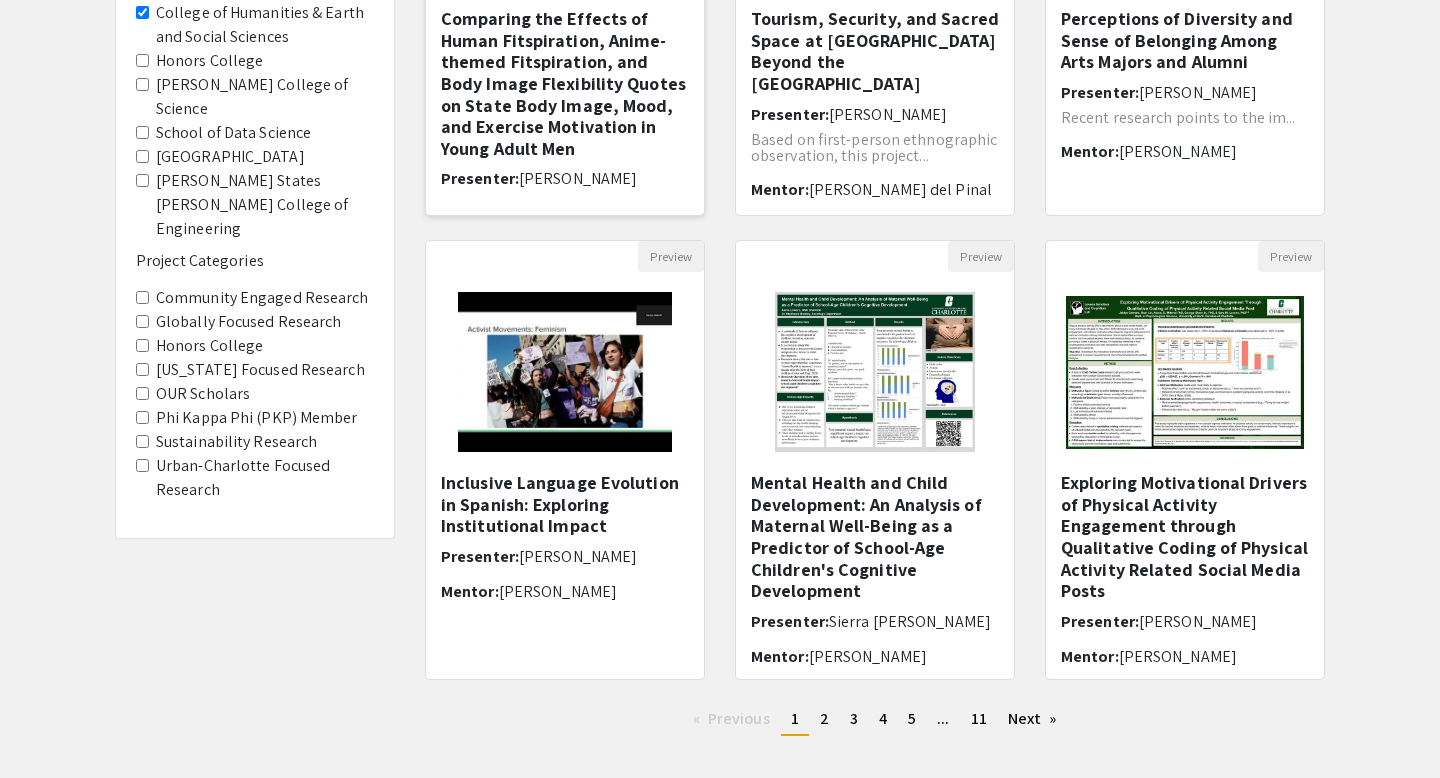 scroll, scrollTop: 456, scrollLeft: 0, axis: vertical 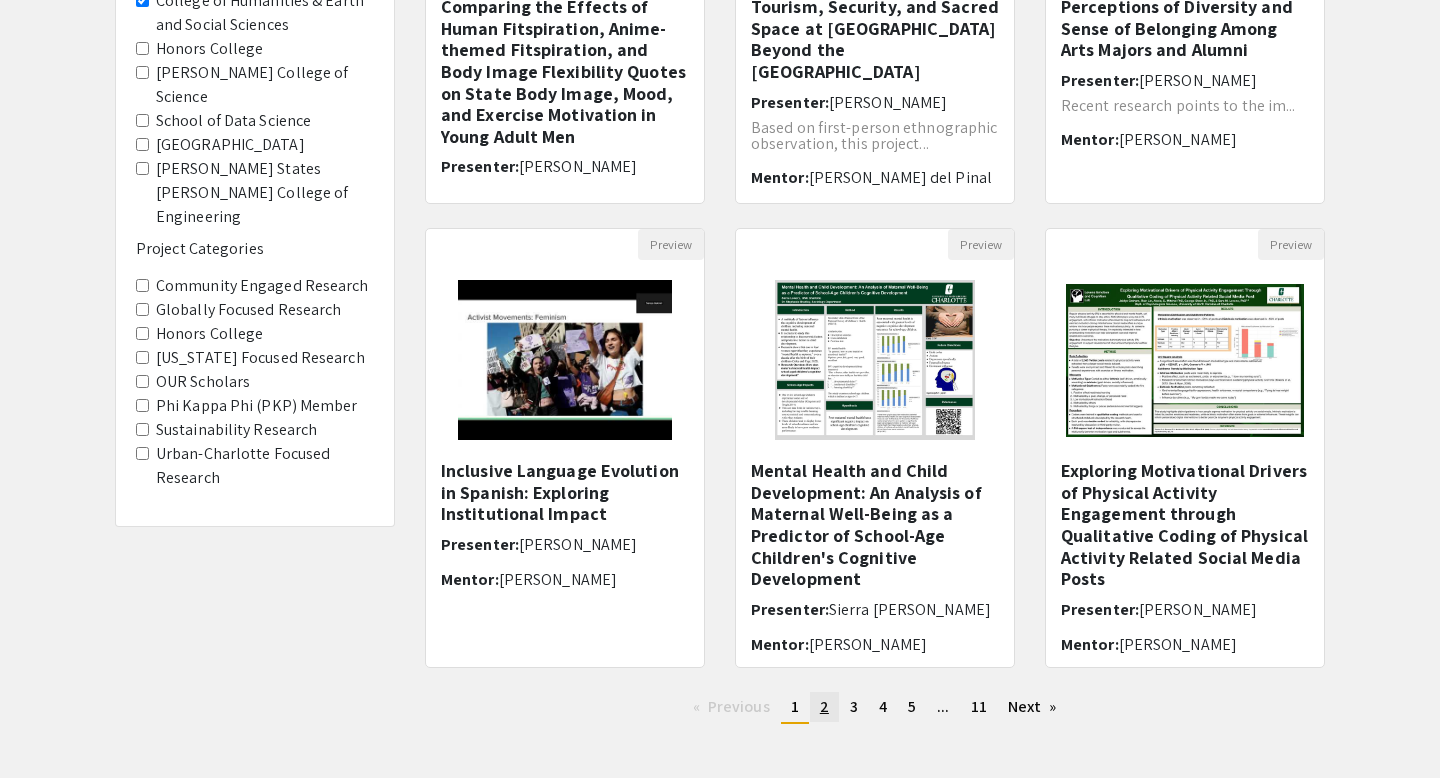 click on "2" 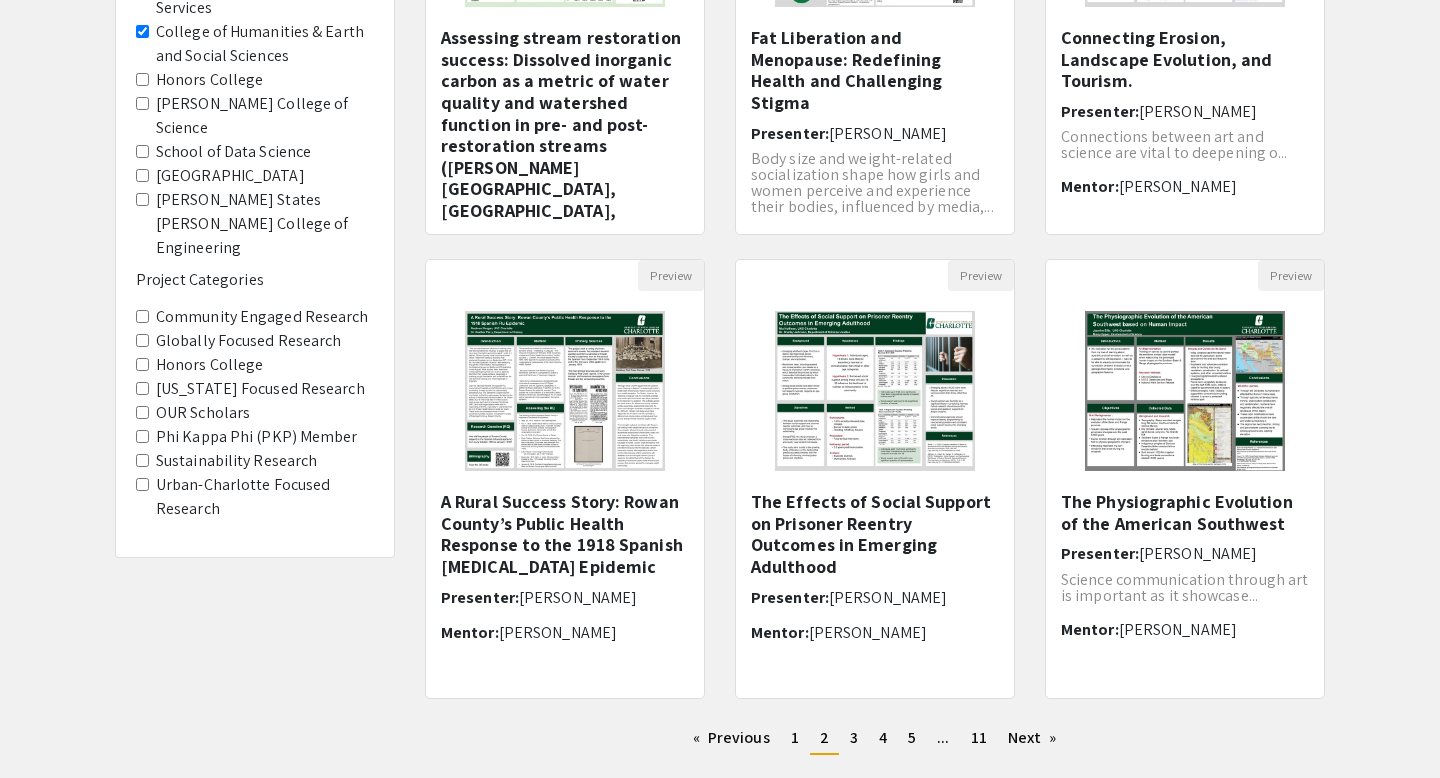 scroll, scrollTop: 442, scrollLeft: 0, axis: vertical 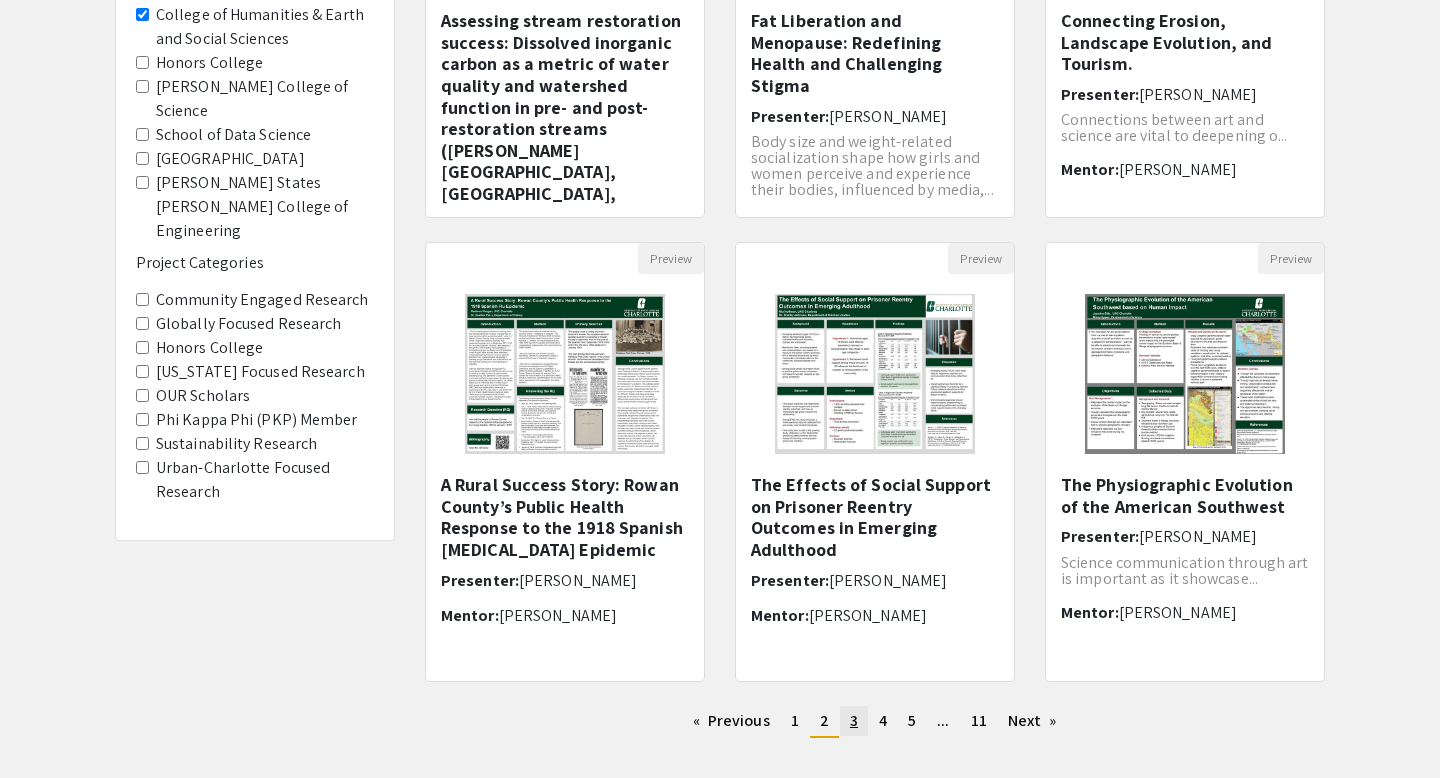 click on "3" 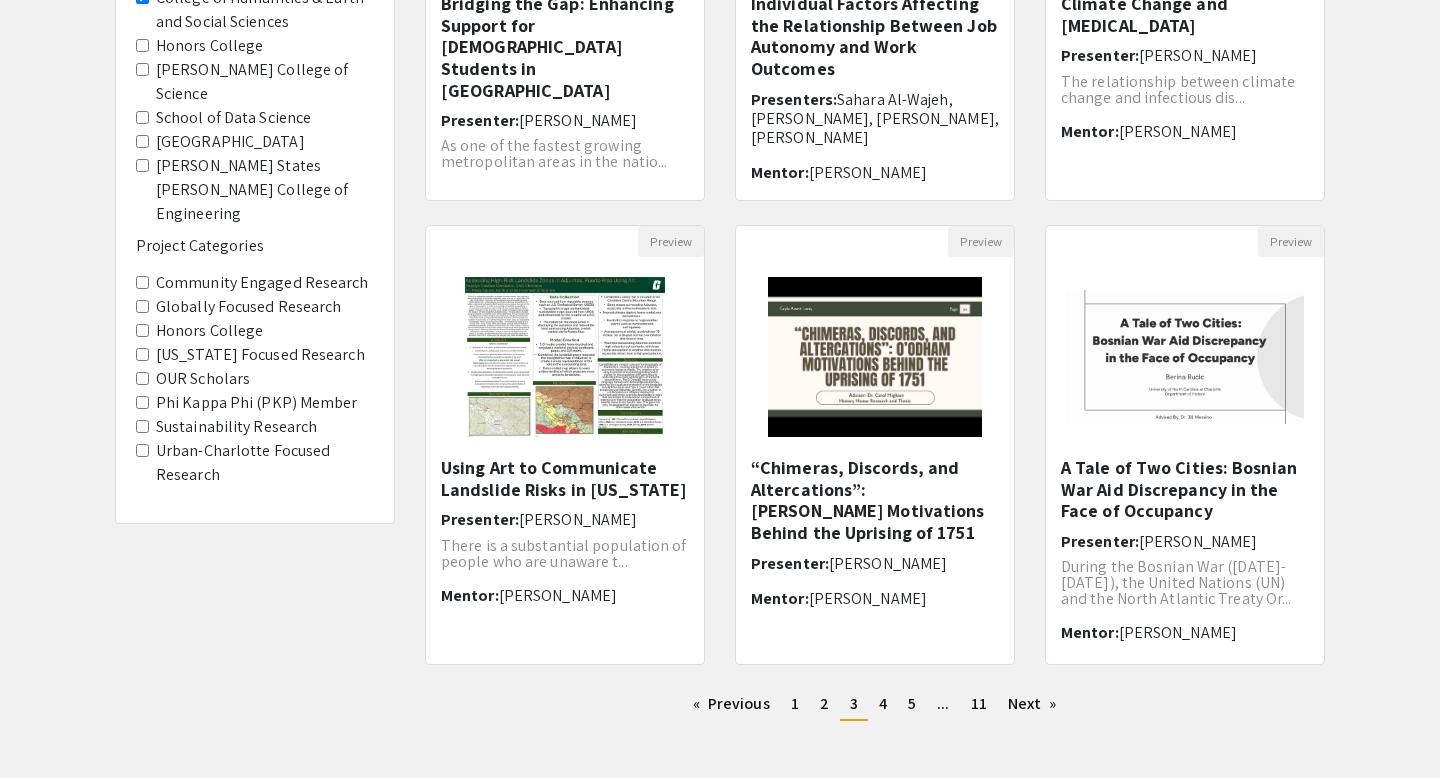 scroll, scrollTop: 461, scrollLeft: 0, axis: vertical 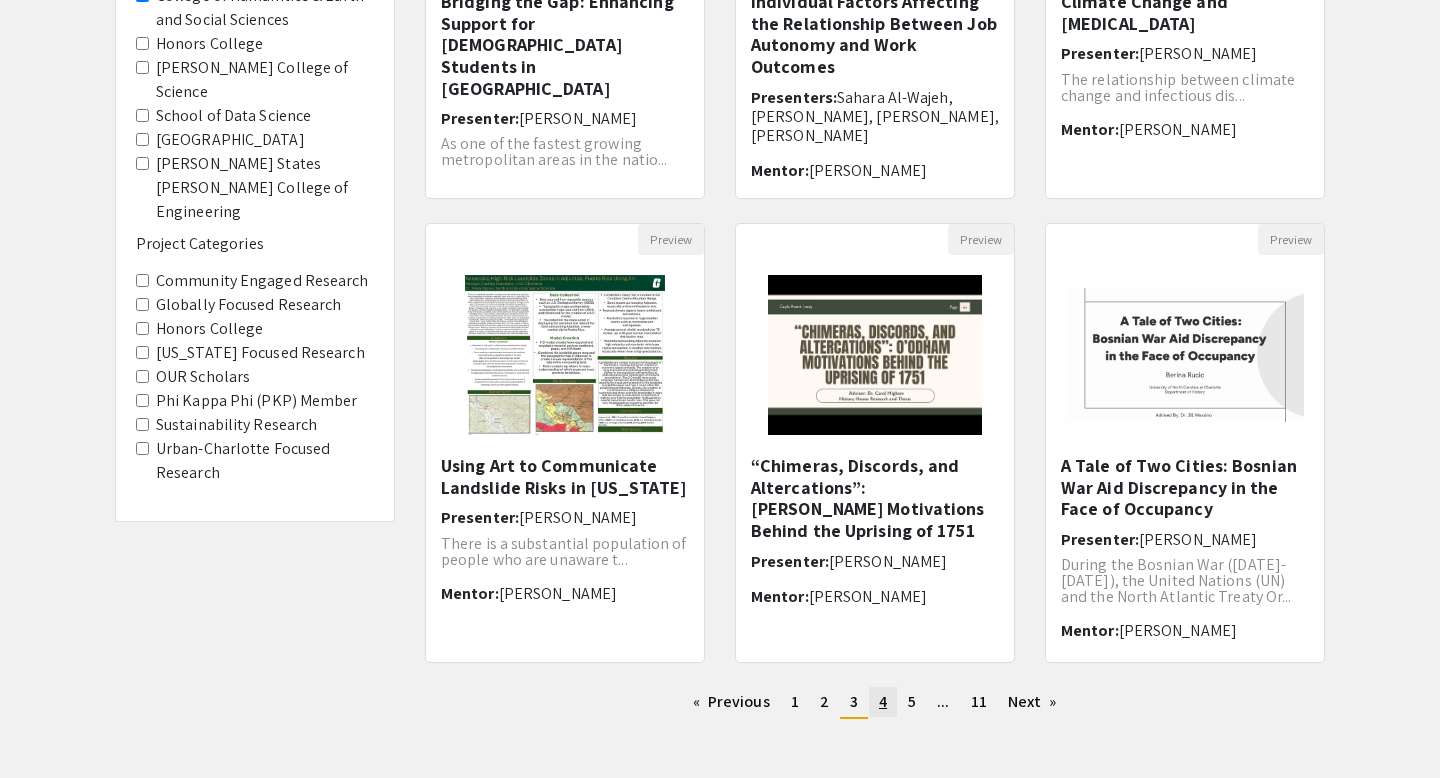 click on "4" 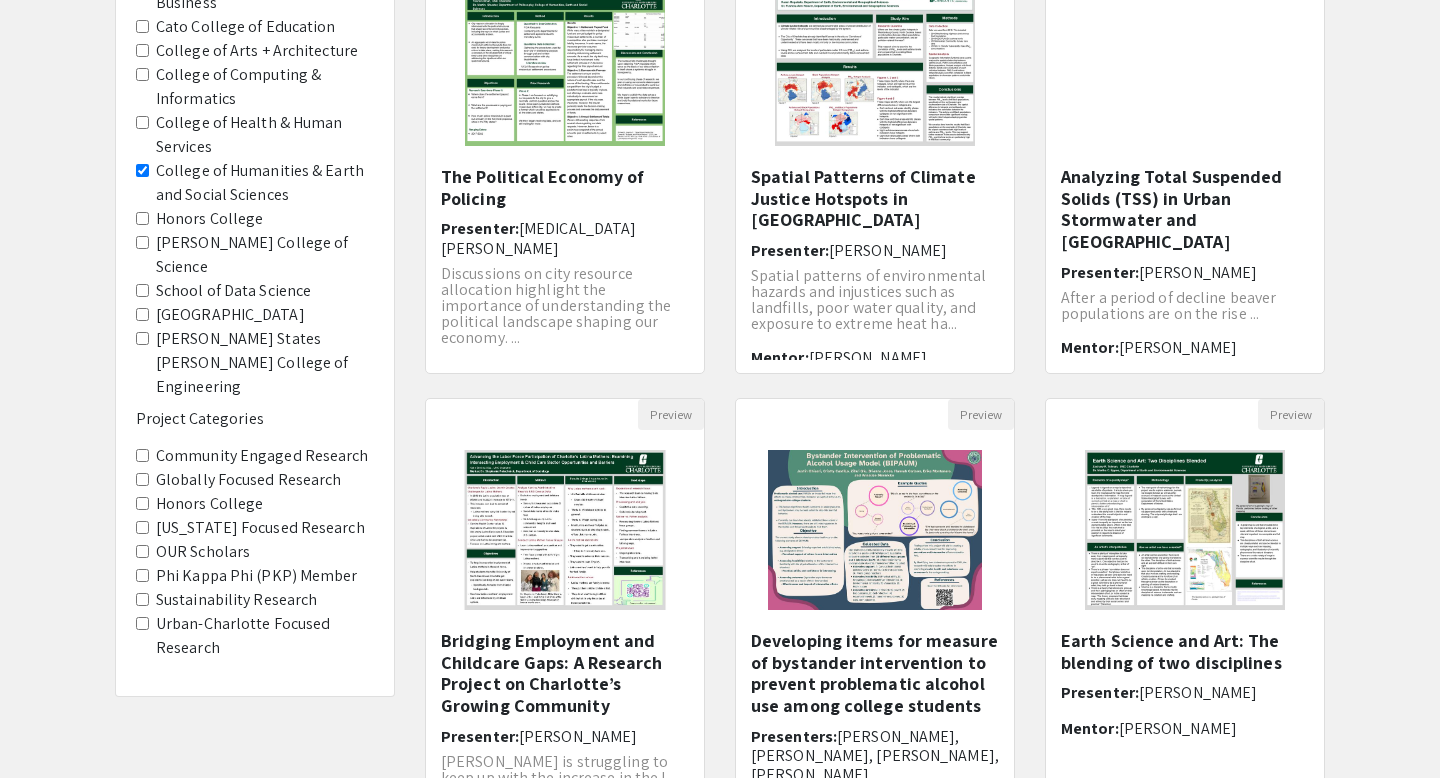 scroll, scrollTop: 314, scrollLeft: 0, axis: vertical 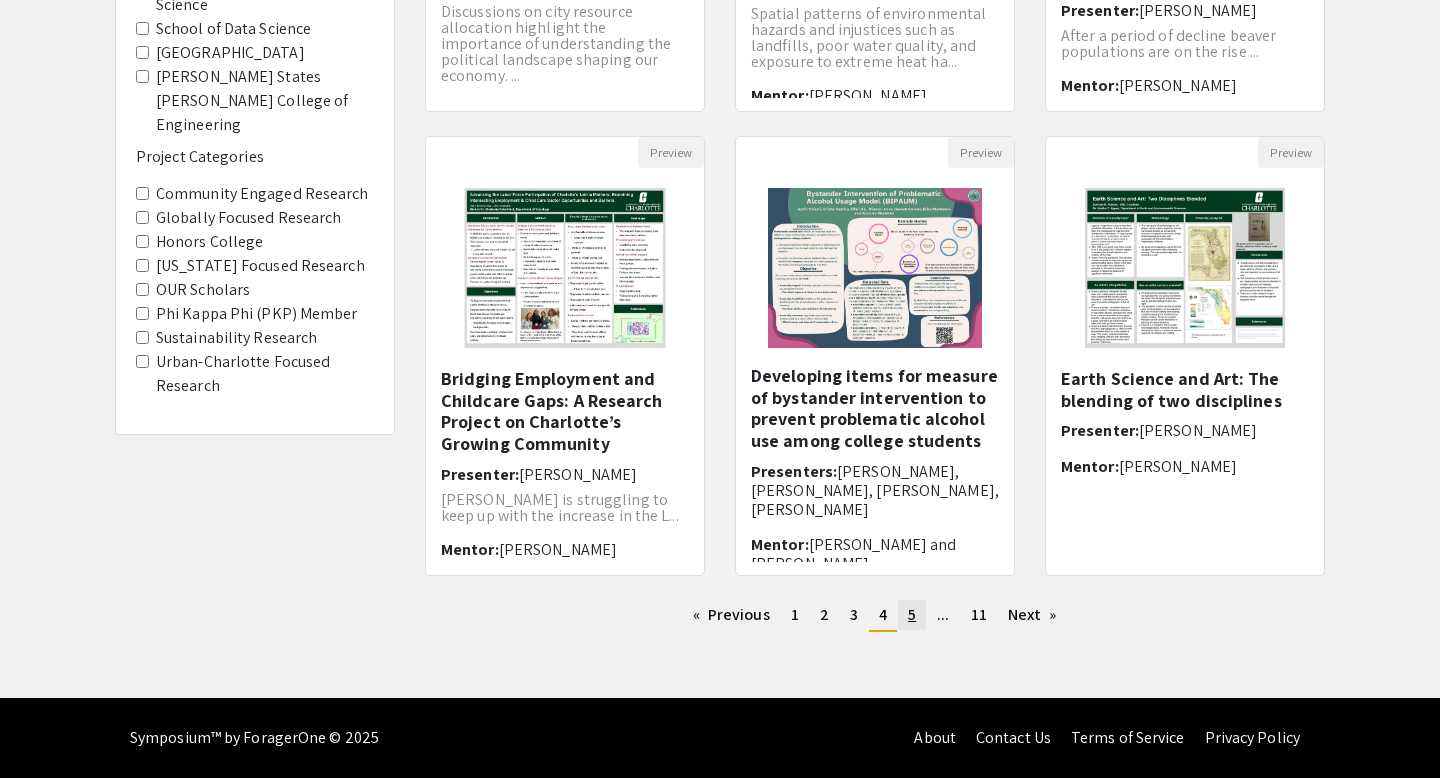click on "5" 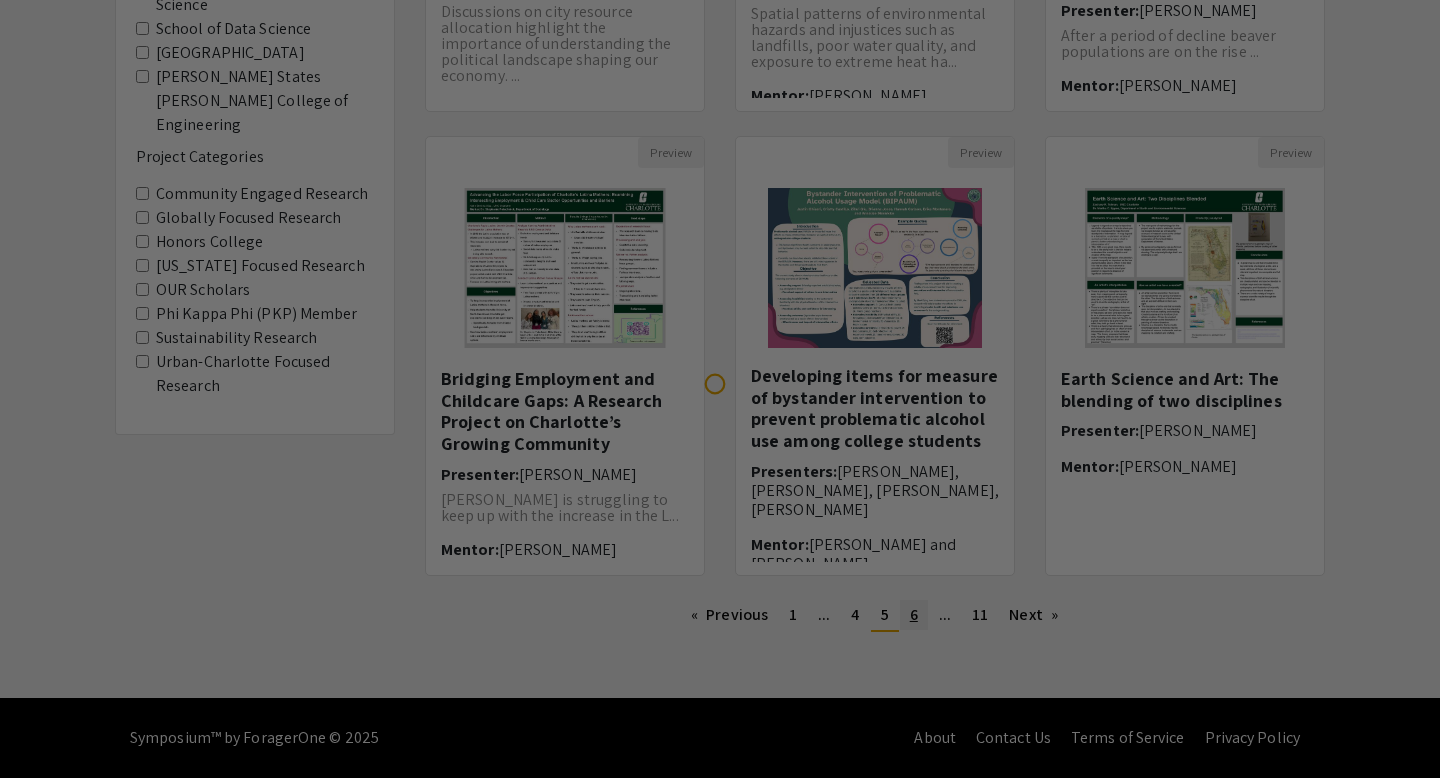 scroll, scrollTop: 0, scrollLeft: 0, axis: both 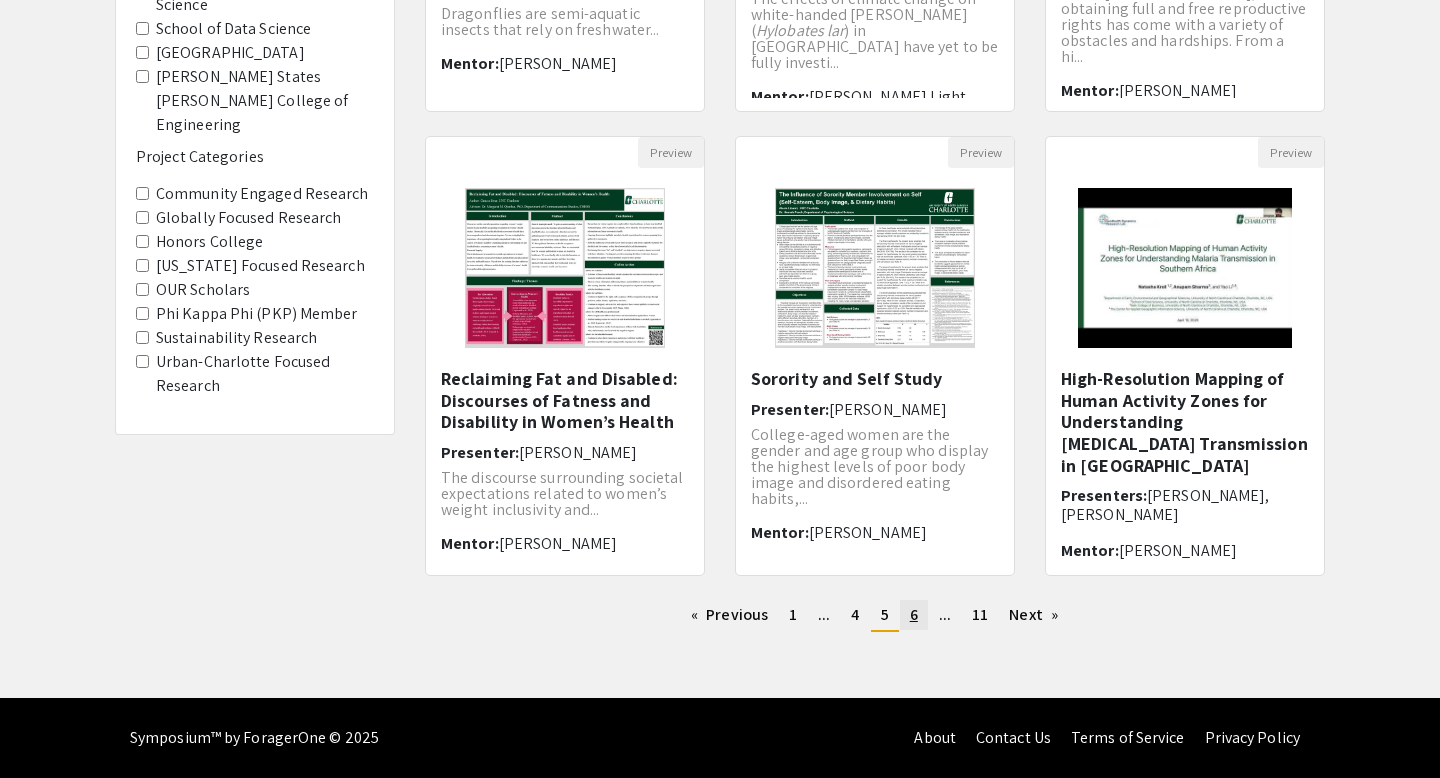 click on "6" 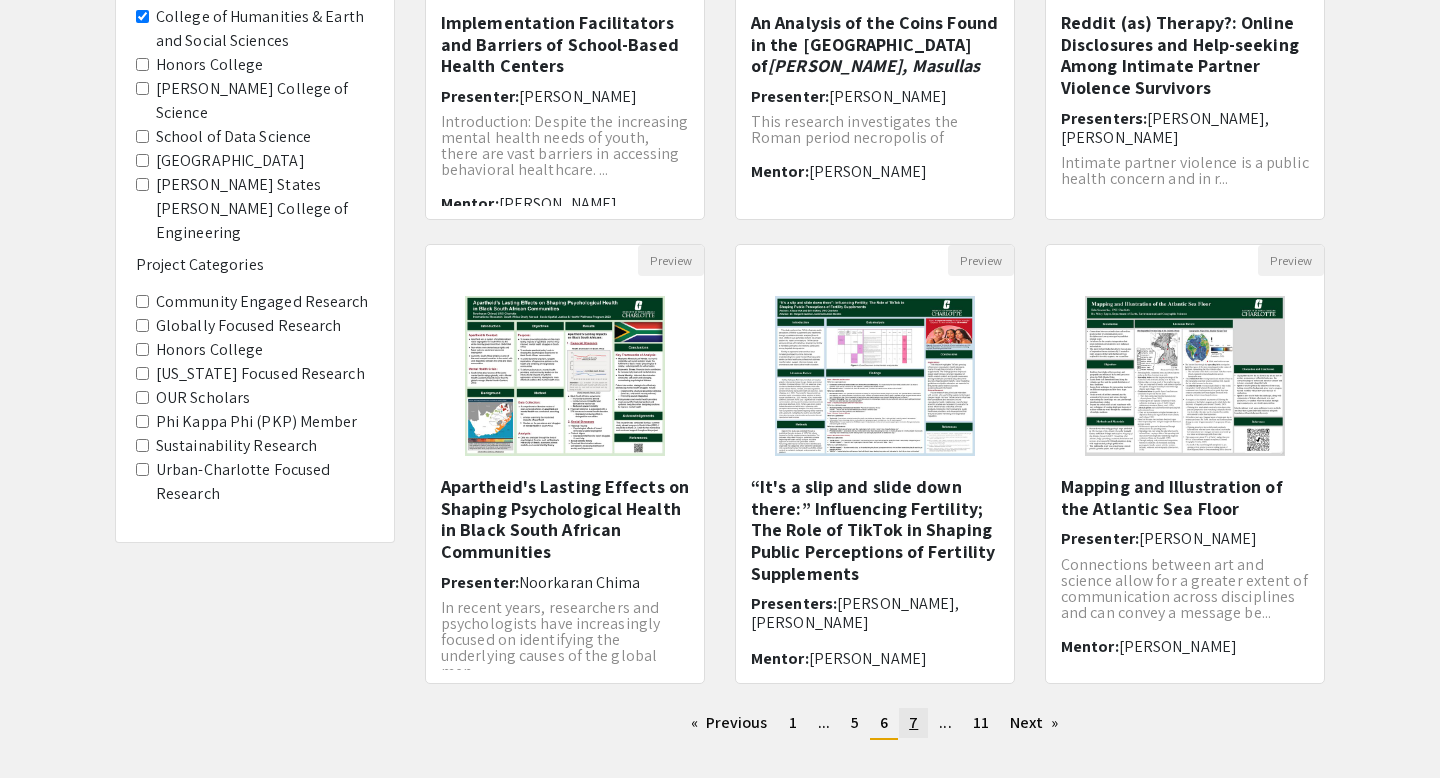 scroll, scrollTop: 450, scrollLeft: 0, axis: vertical 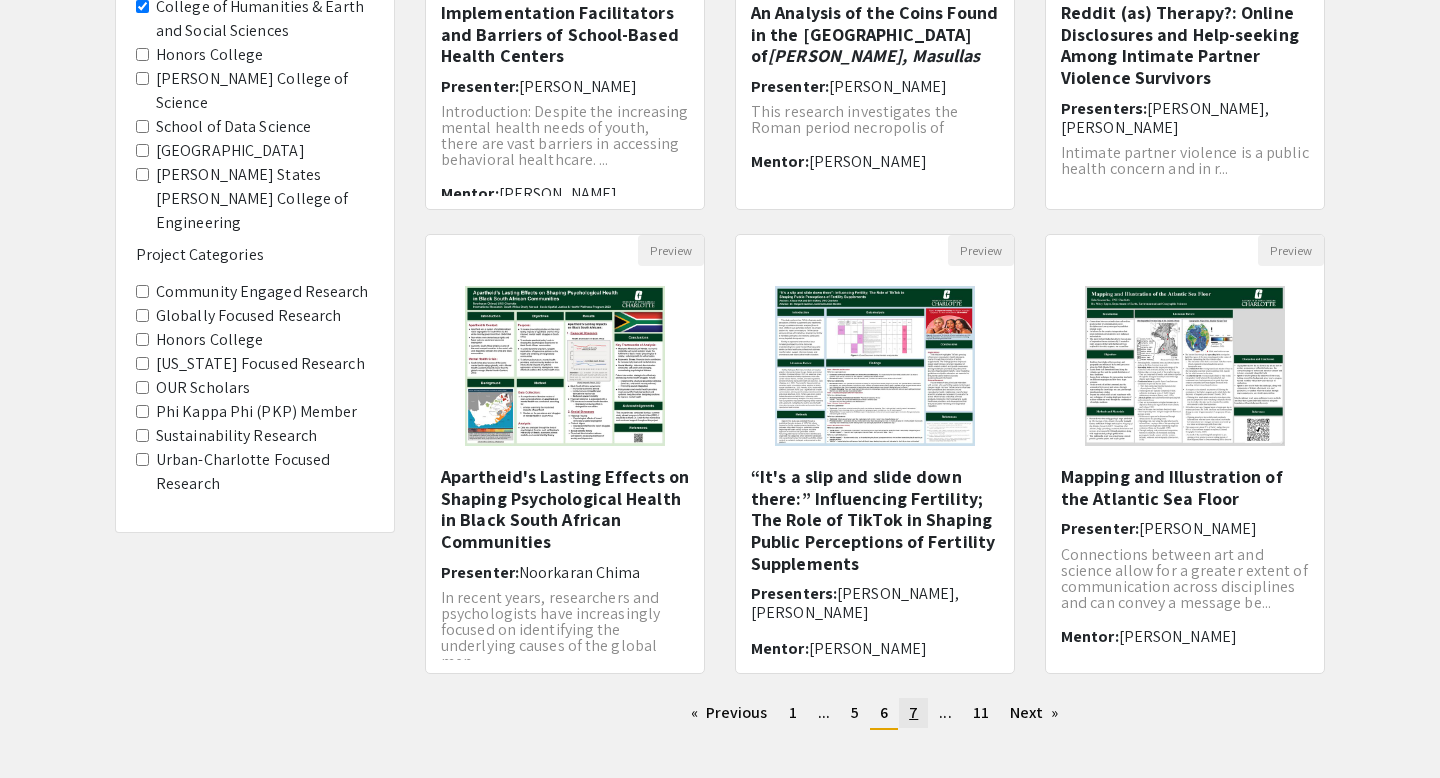 click on "7" 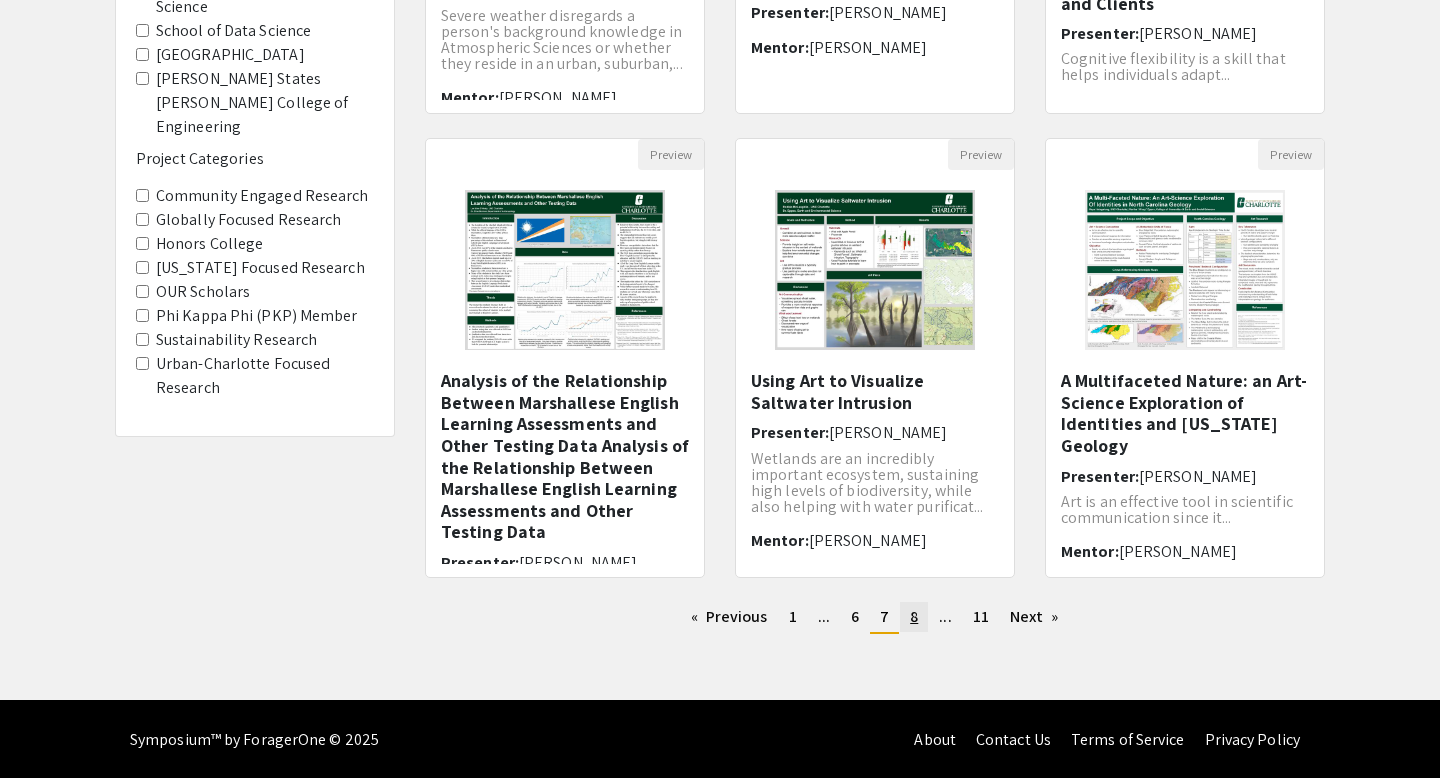 scroll, scrollTop: 548, scrollLeft: 0, axis: vertical 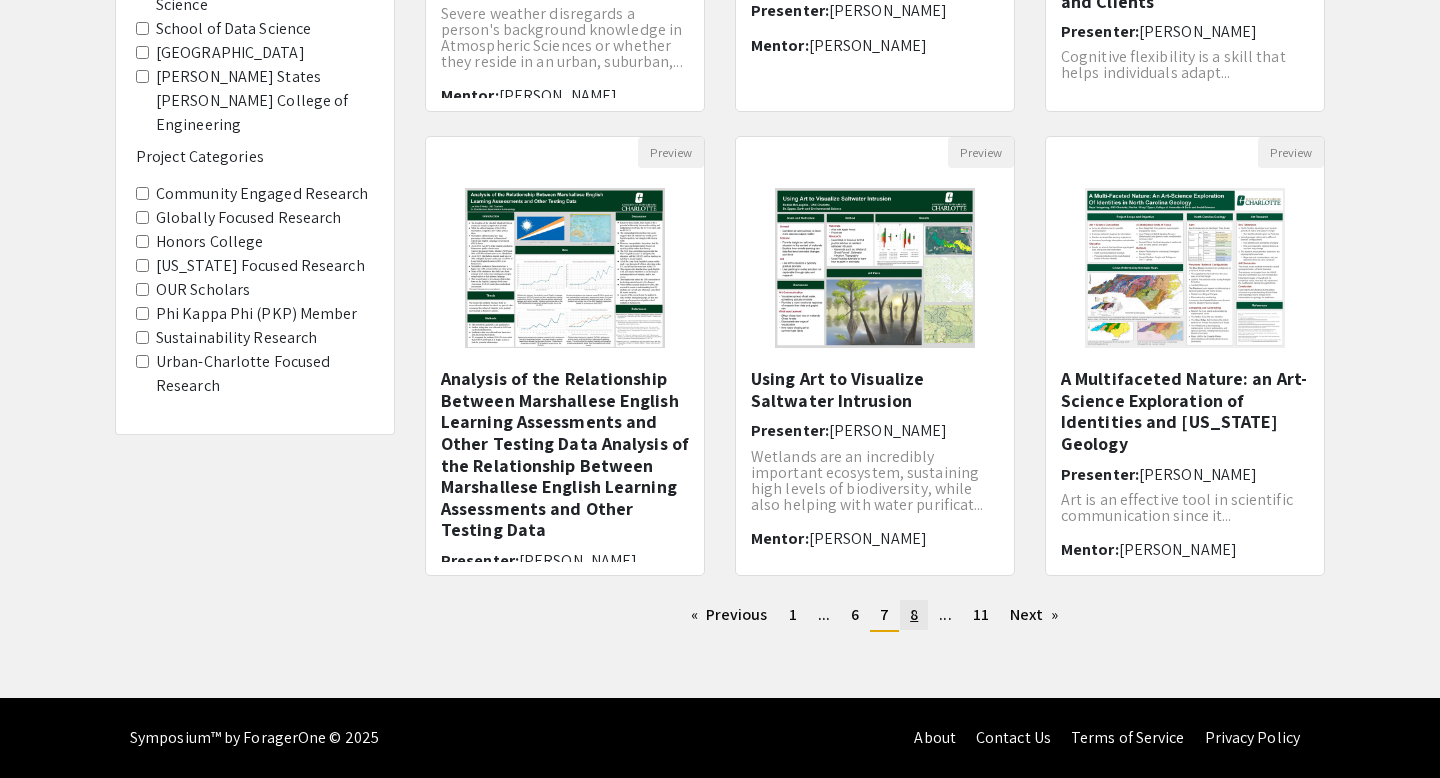 click on "8" 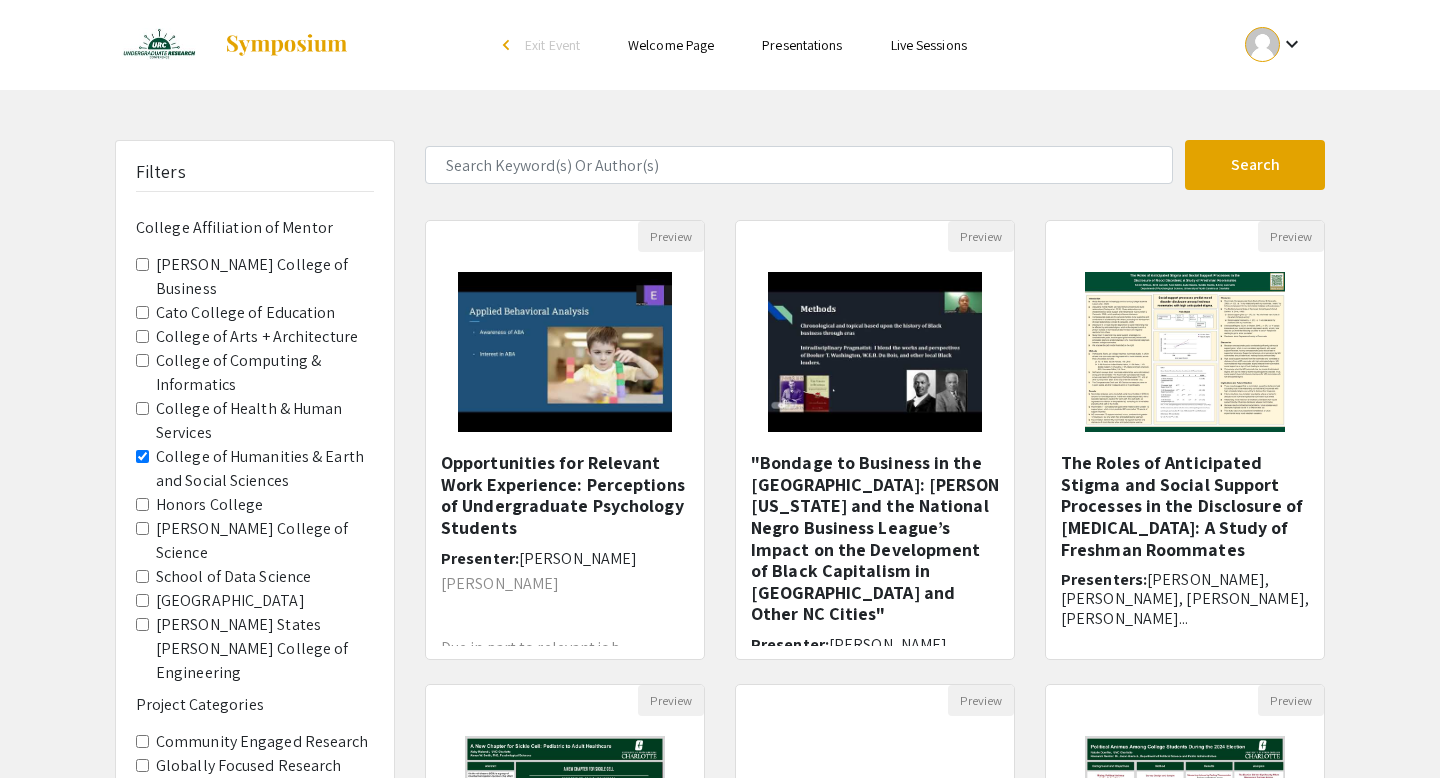 scroll, scrollTop: 30, scrollLeft: 0, axis: vertical 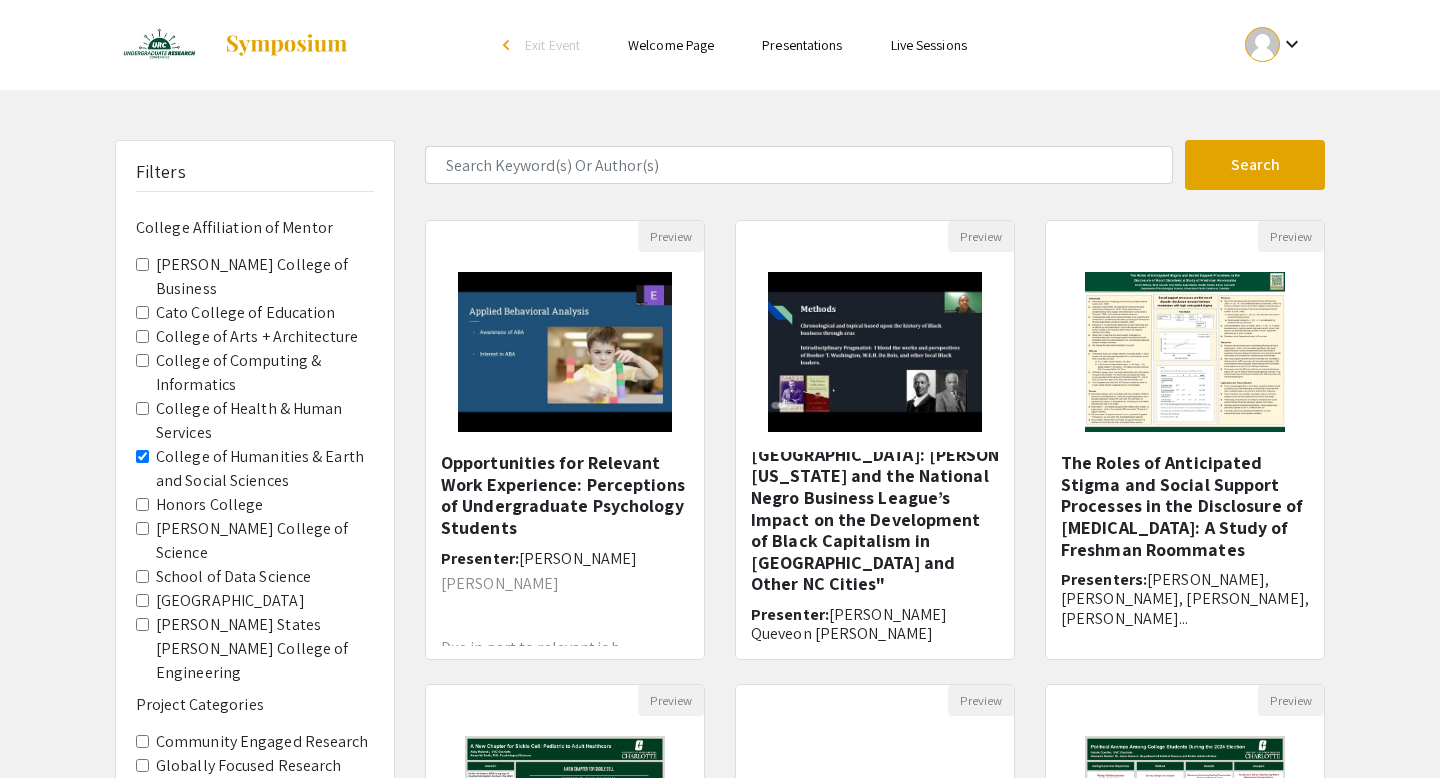 click on "arrow_back_ios" at bounding box center [509, 46] 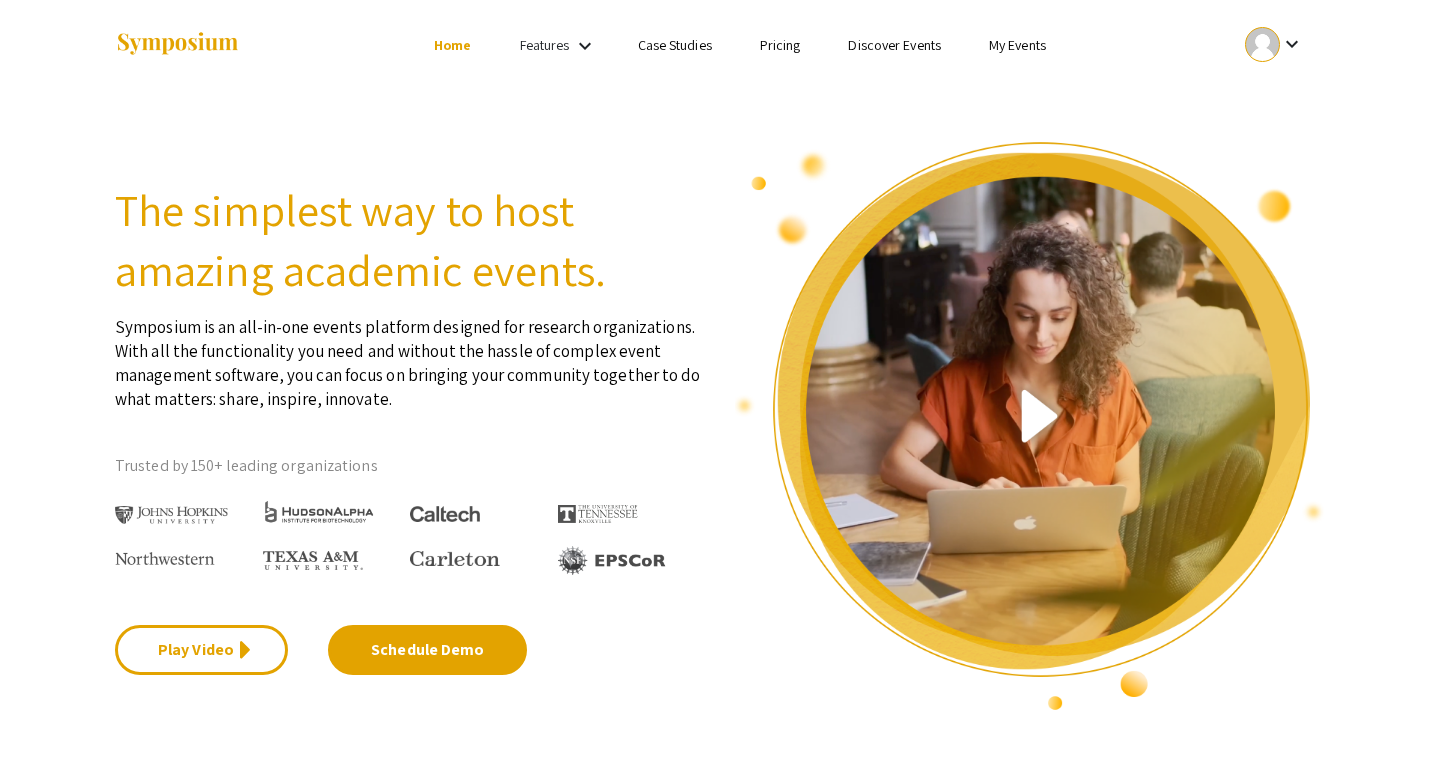 click on "Discover Events" at bounding box center (894, 45) 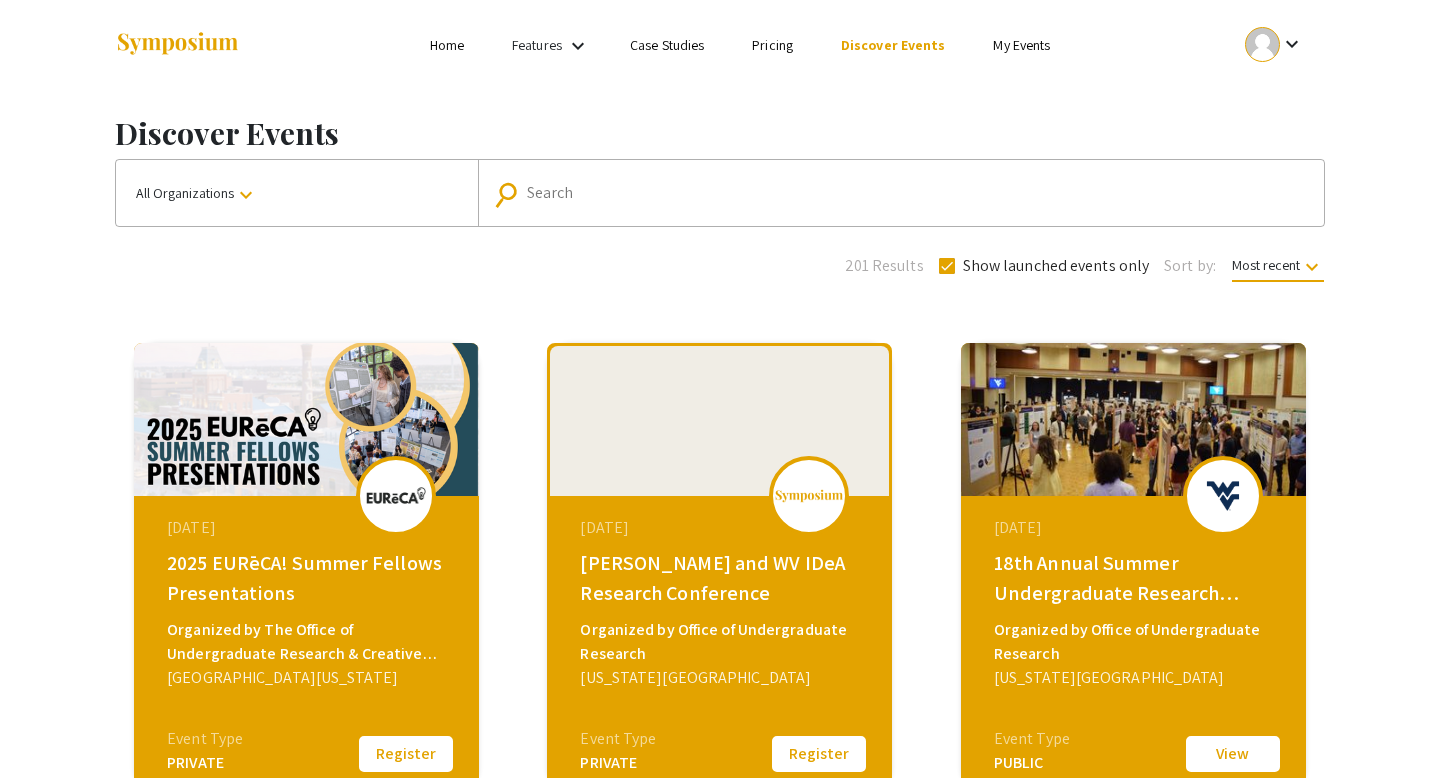 click on "Search" at bounding box center [912, 193] 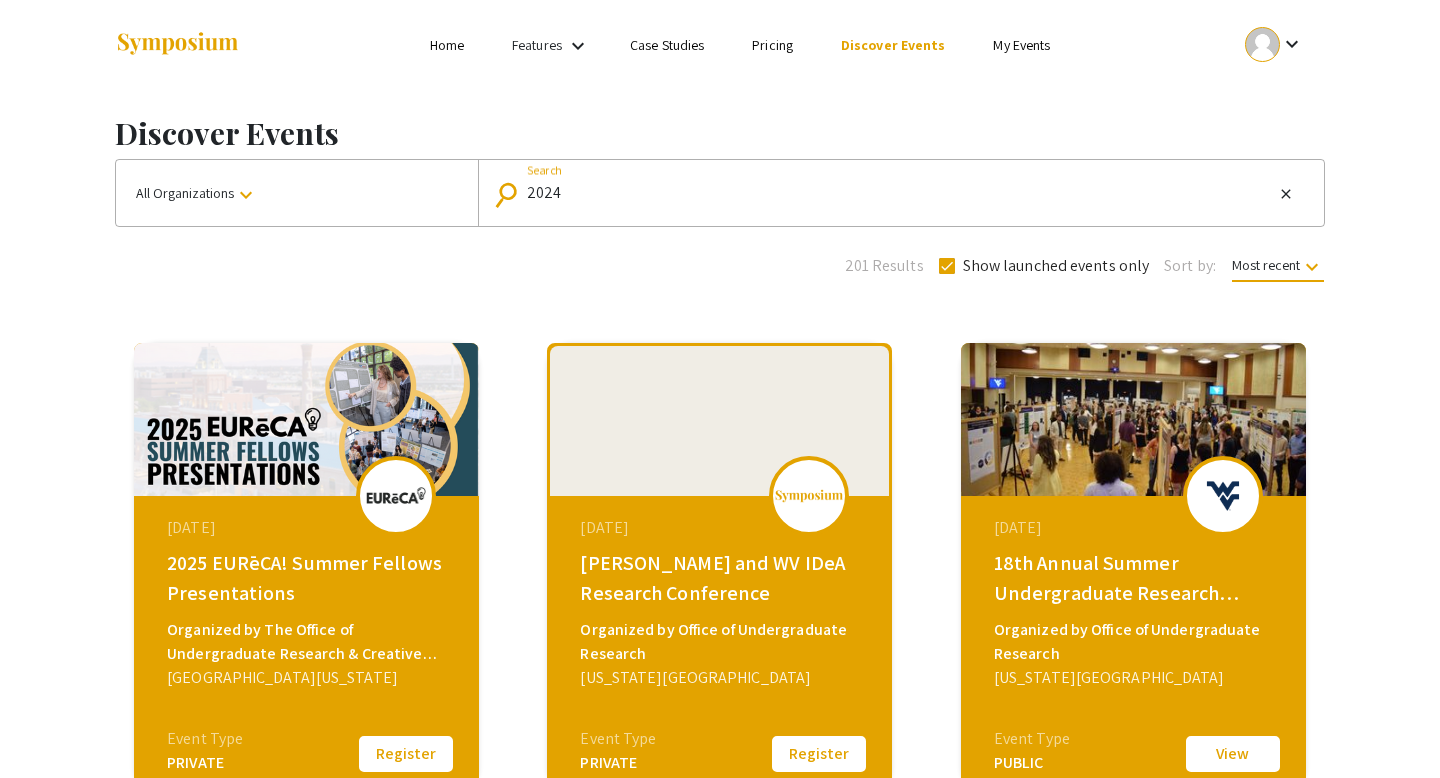 type on "2024" 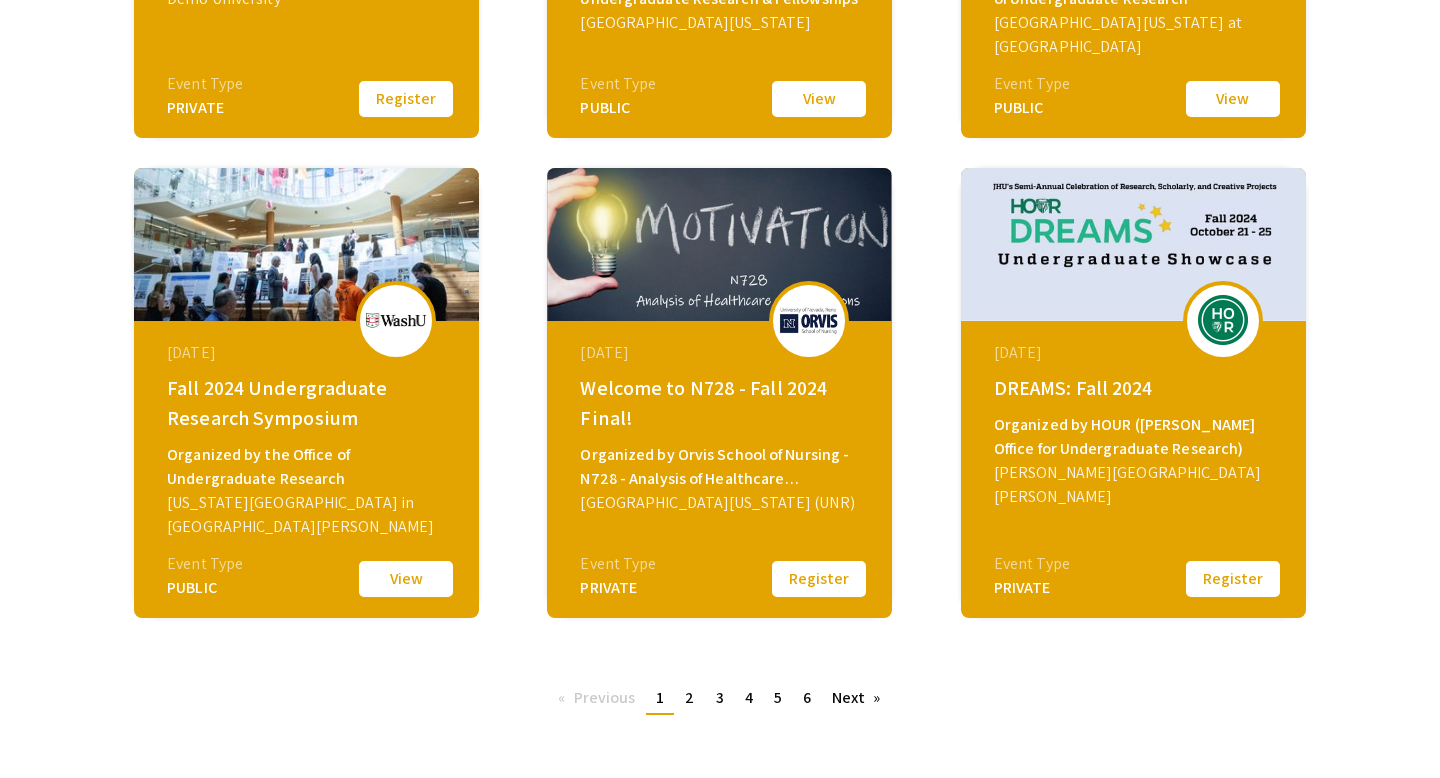 scroll, scrollTop: 657, scrollLeft: 0, axis: vertical 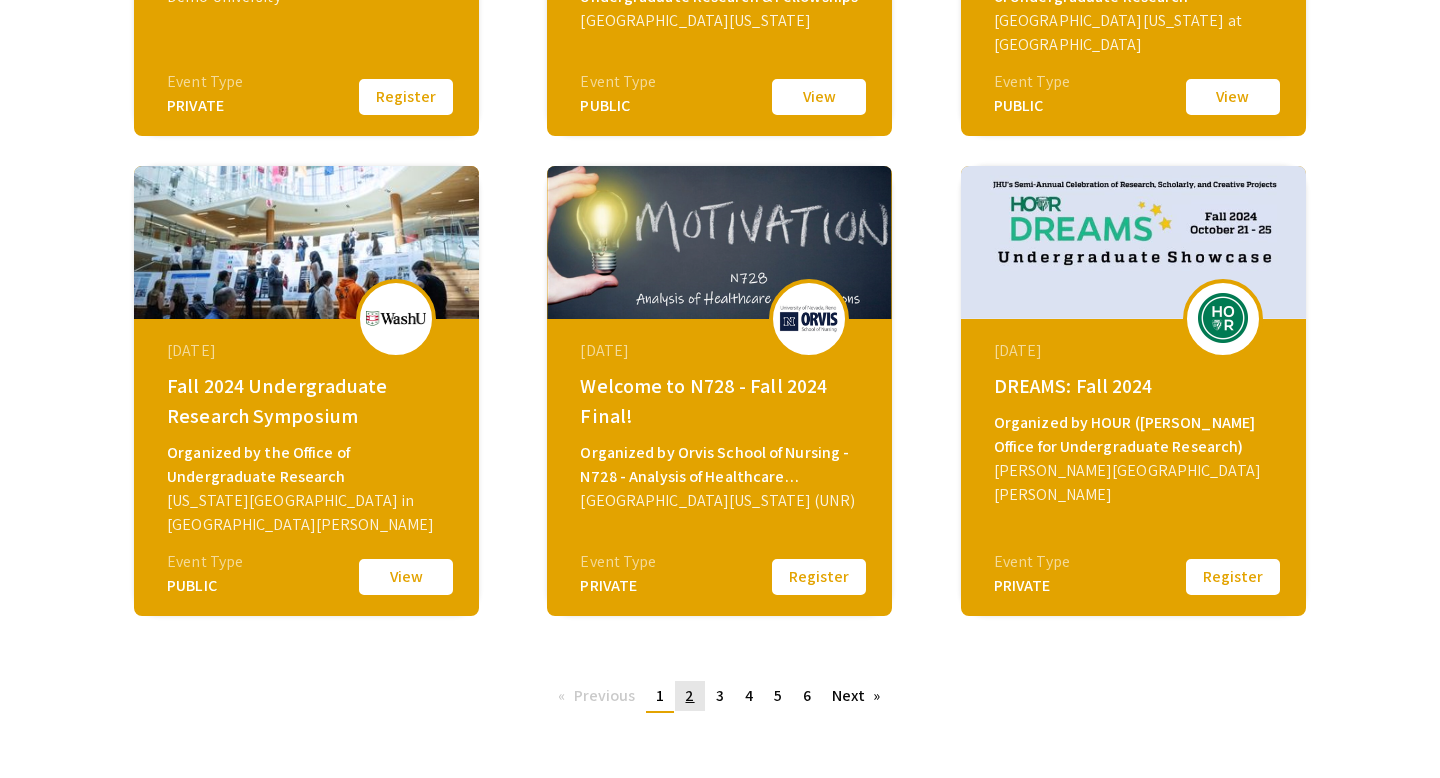 click on "page  2" 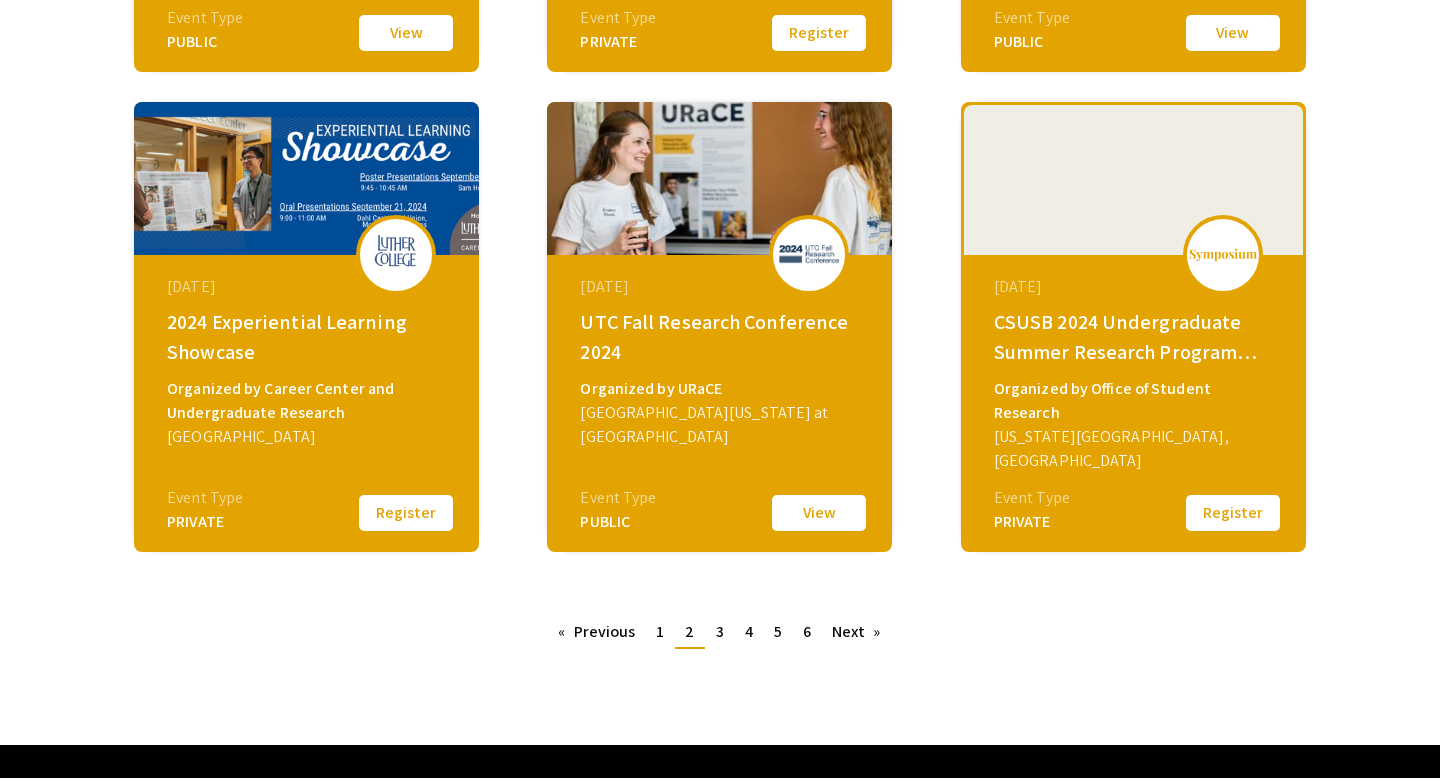 scroll, scrollTop: 725, scrollLeft: 0, axis: vertical 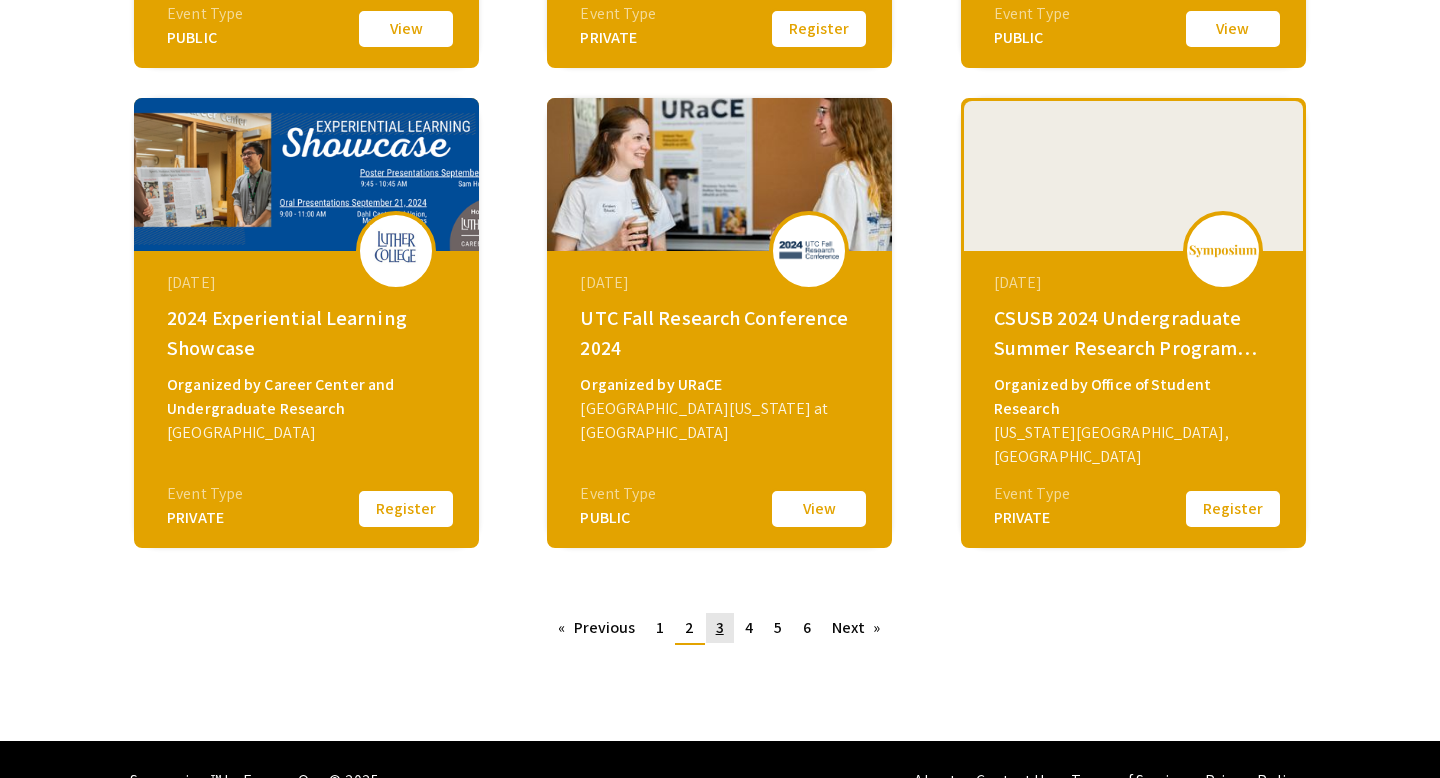 click on "3" 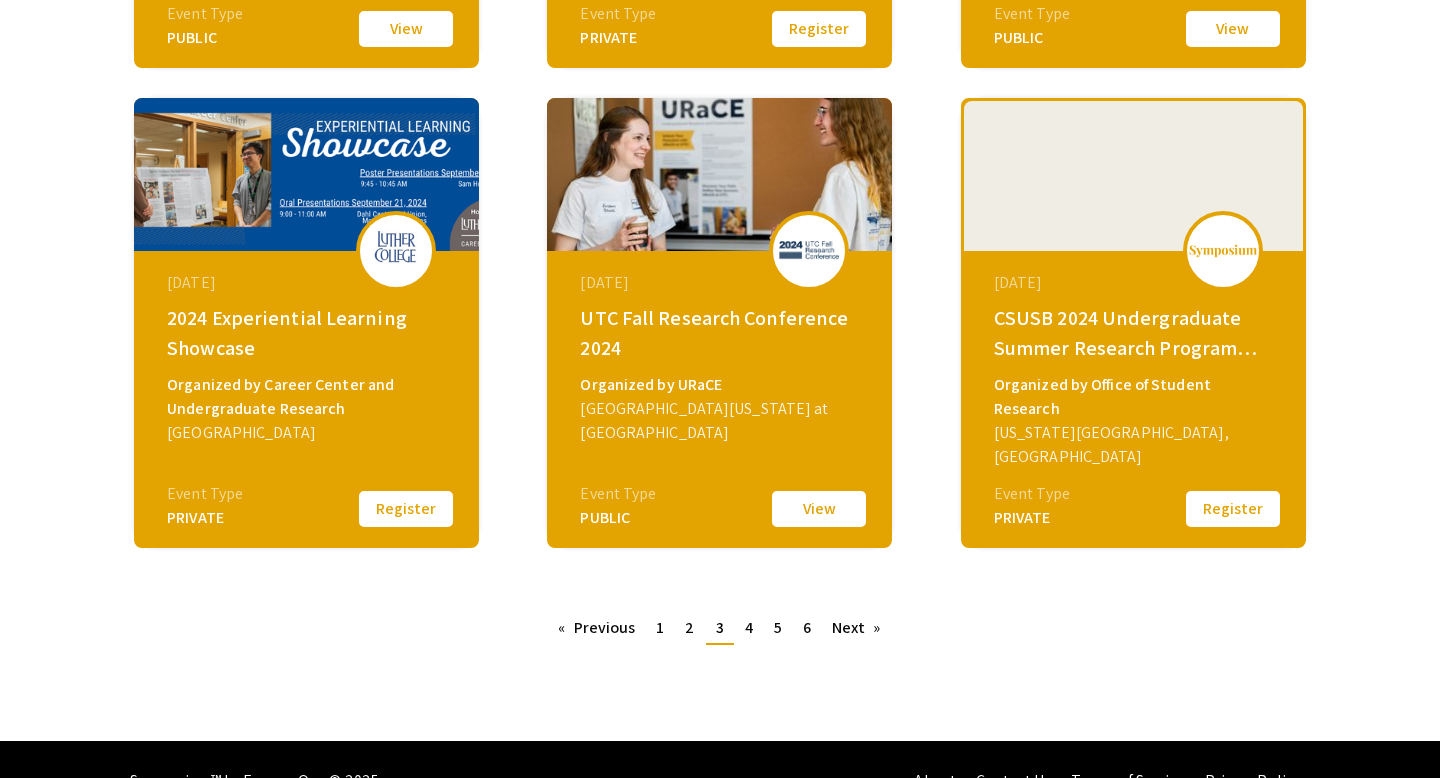 scroll, scrollTop: 0, scrollLeft: 0, axis: both 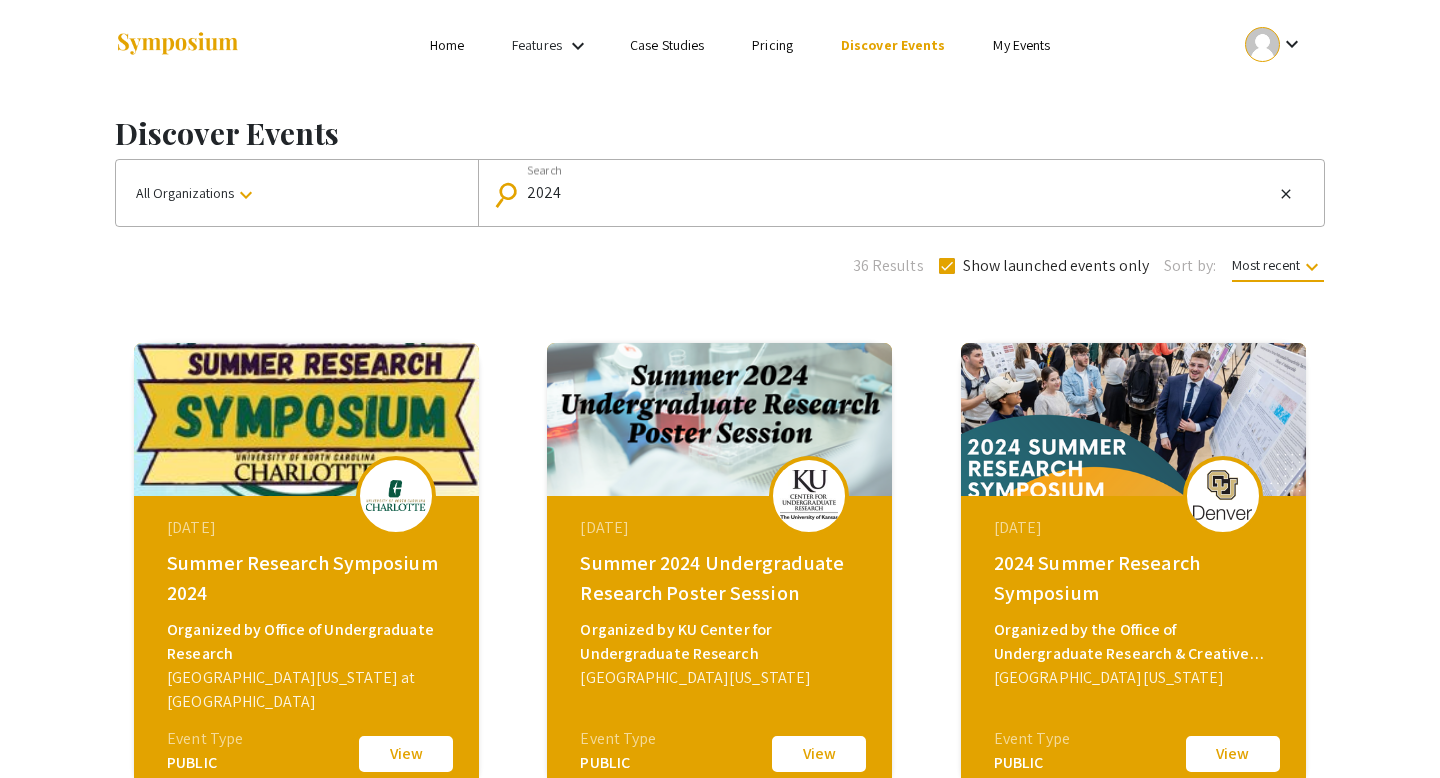 click on "View" 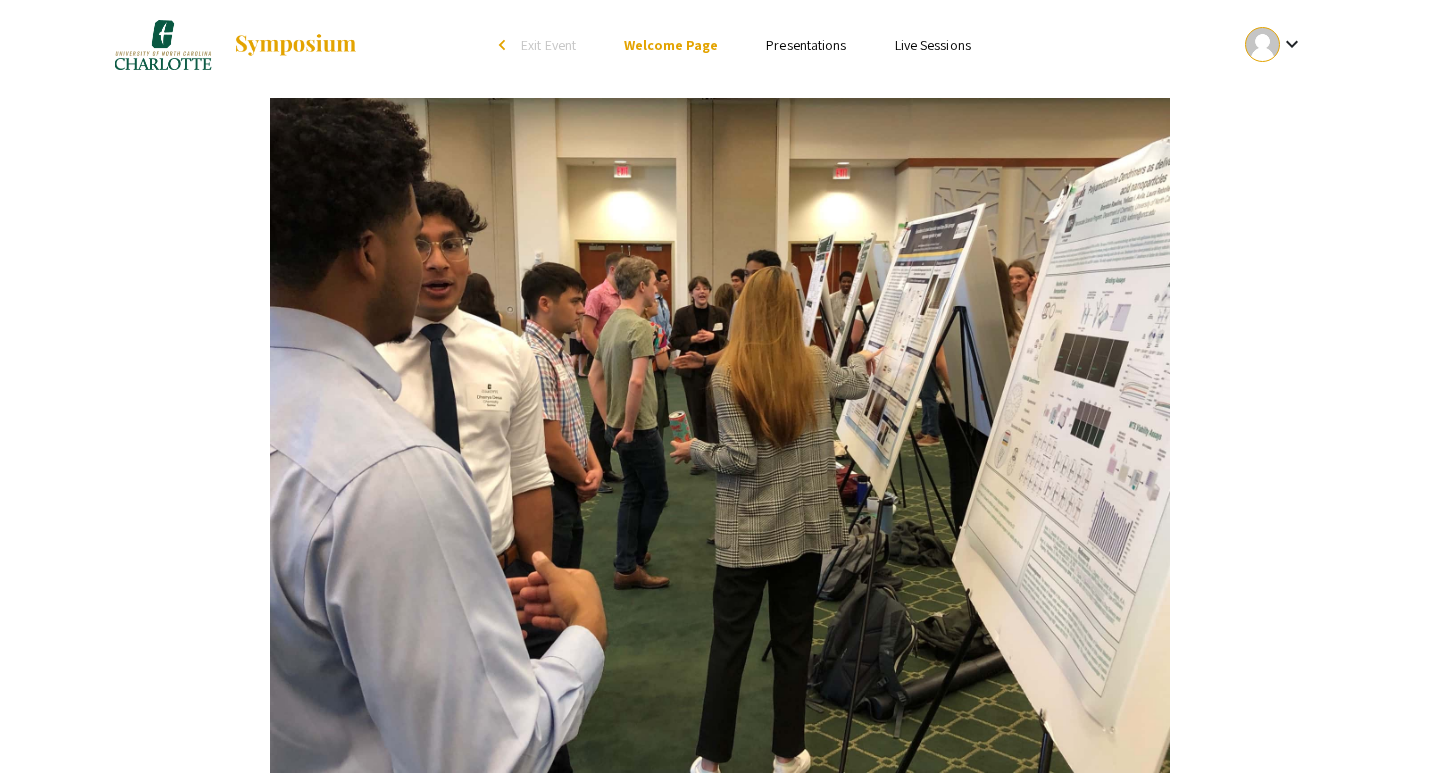 click on "Skip navigation  arrow_back_ios Exit Event Welcome Page Presentations Live Sessions" at bounding box center (719, 45) 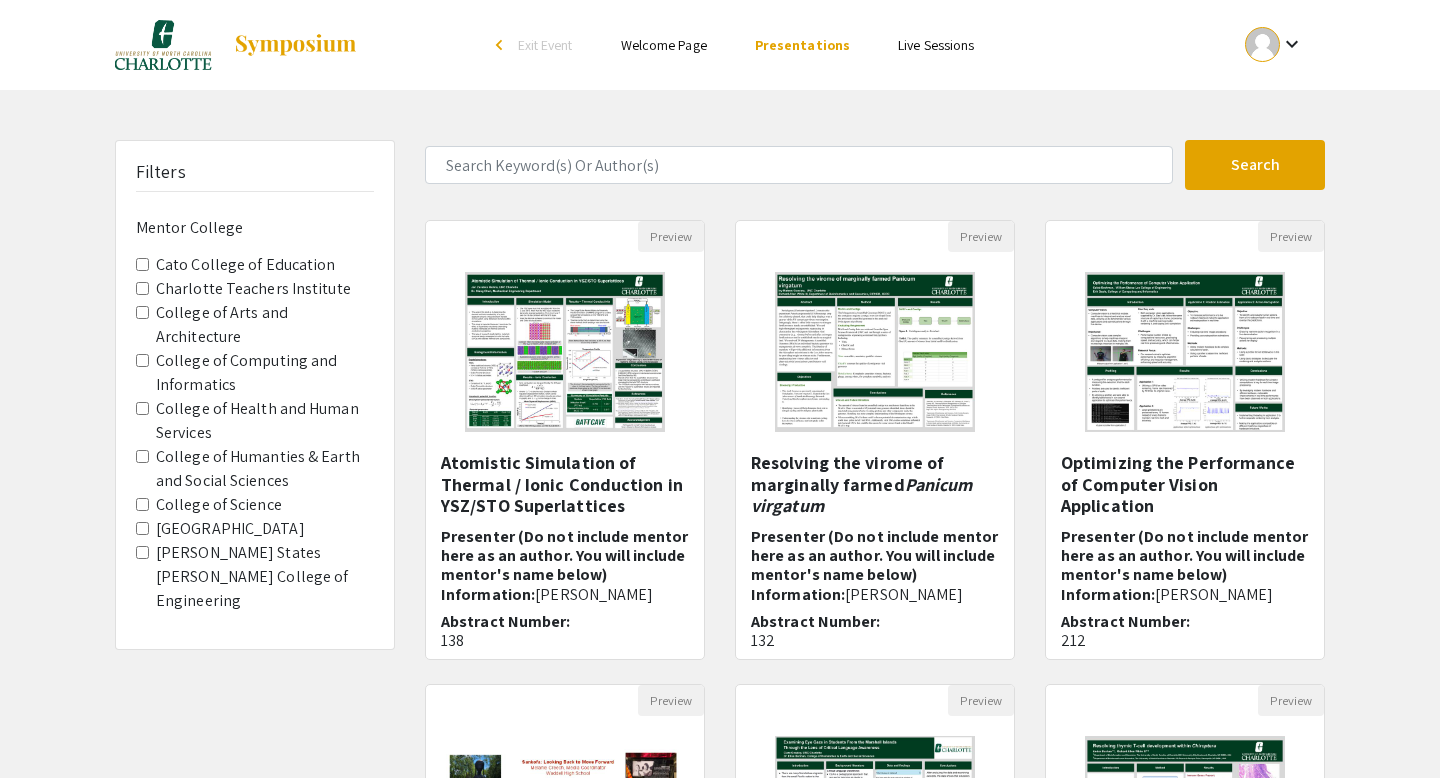 click on "College of Humanties & Earth and Social Sciences" at bounding box center [142, 456] 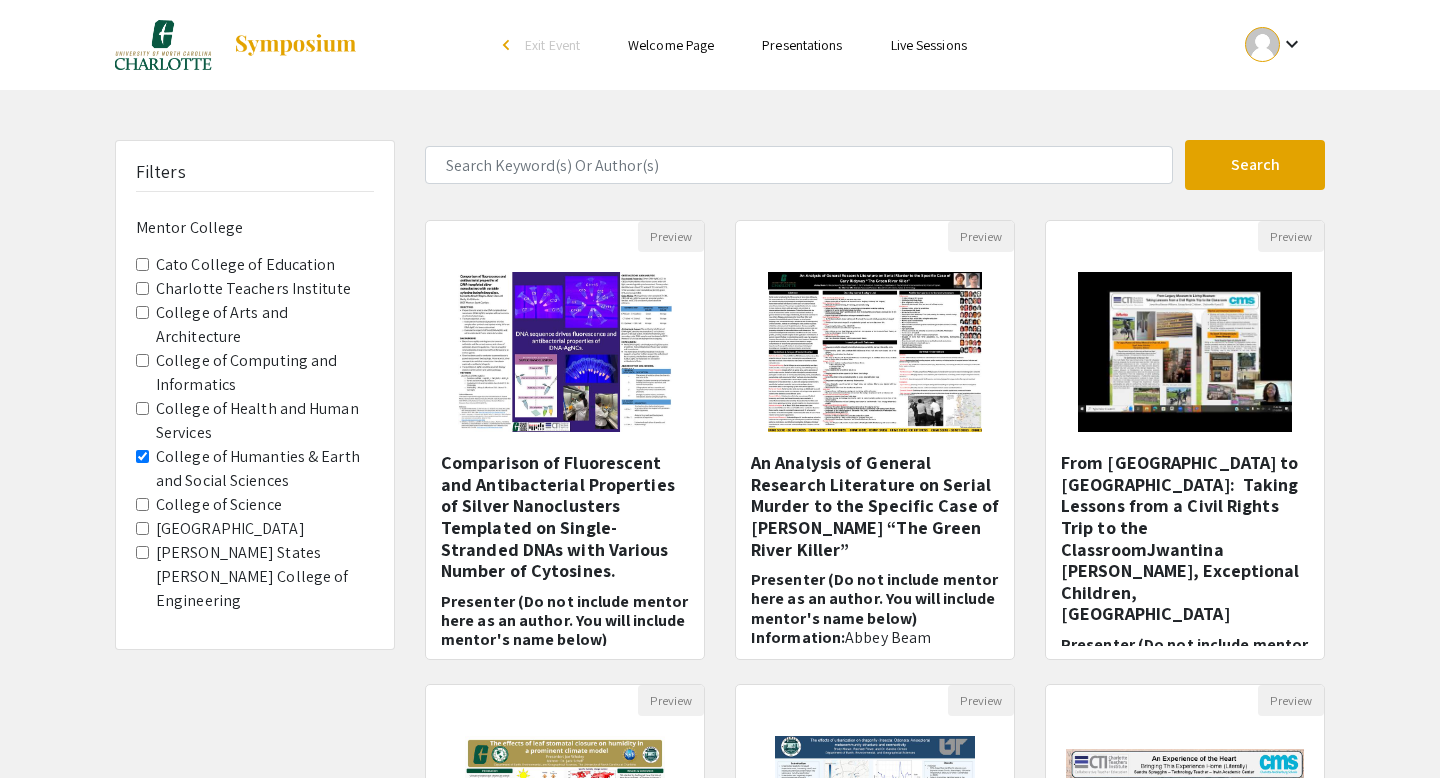scroll, scrollTop: 129, scrollLeft: 0, axis: vertical 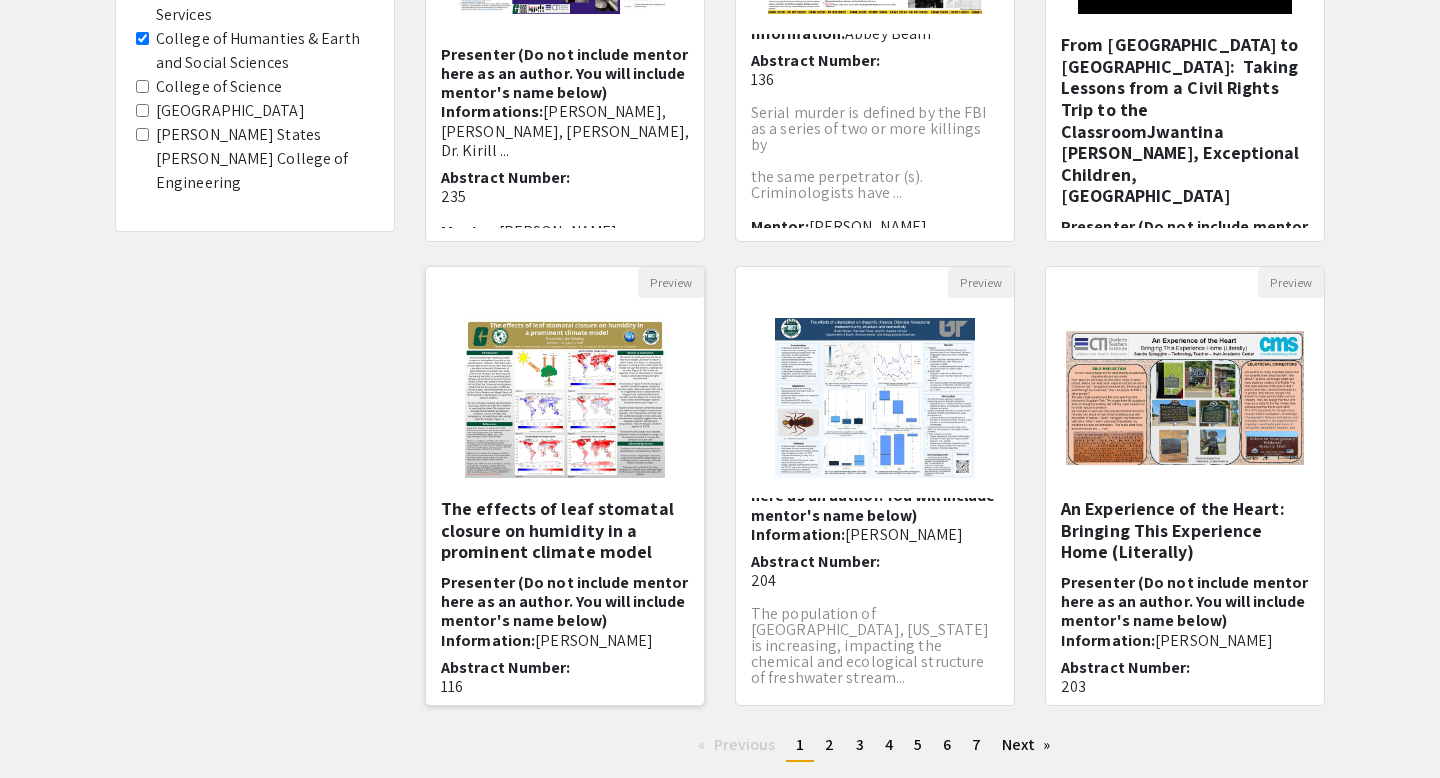 click 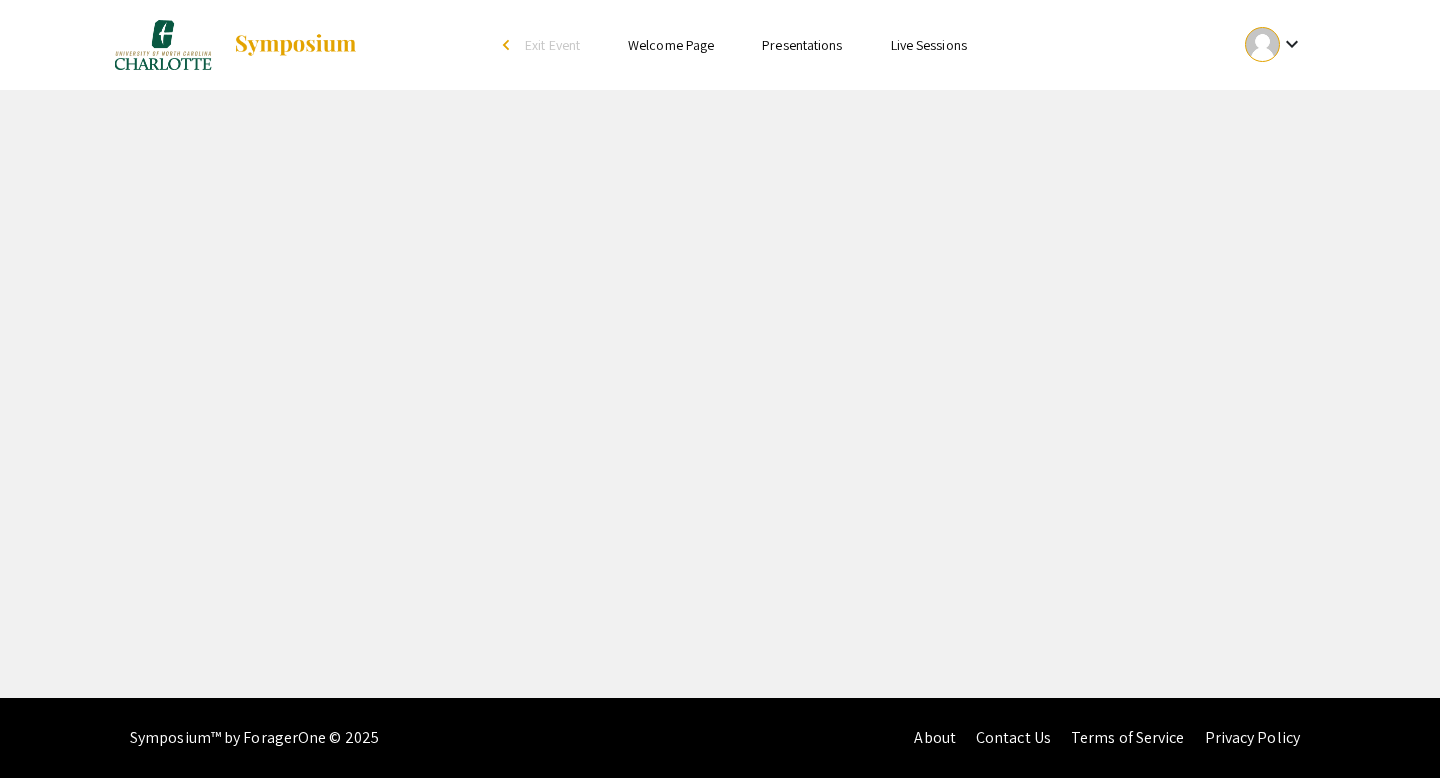 scroll, scrollTop: 0, scrollLeft: 0, axis: both 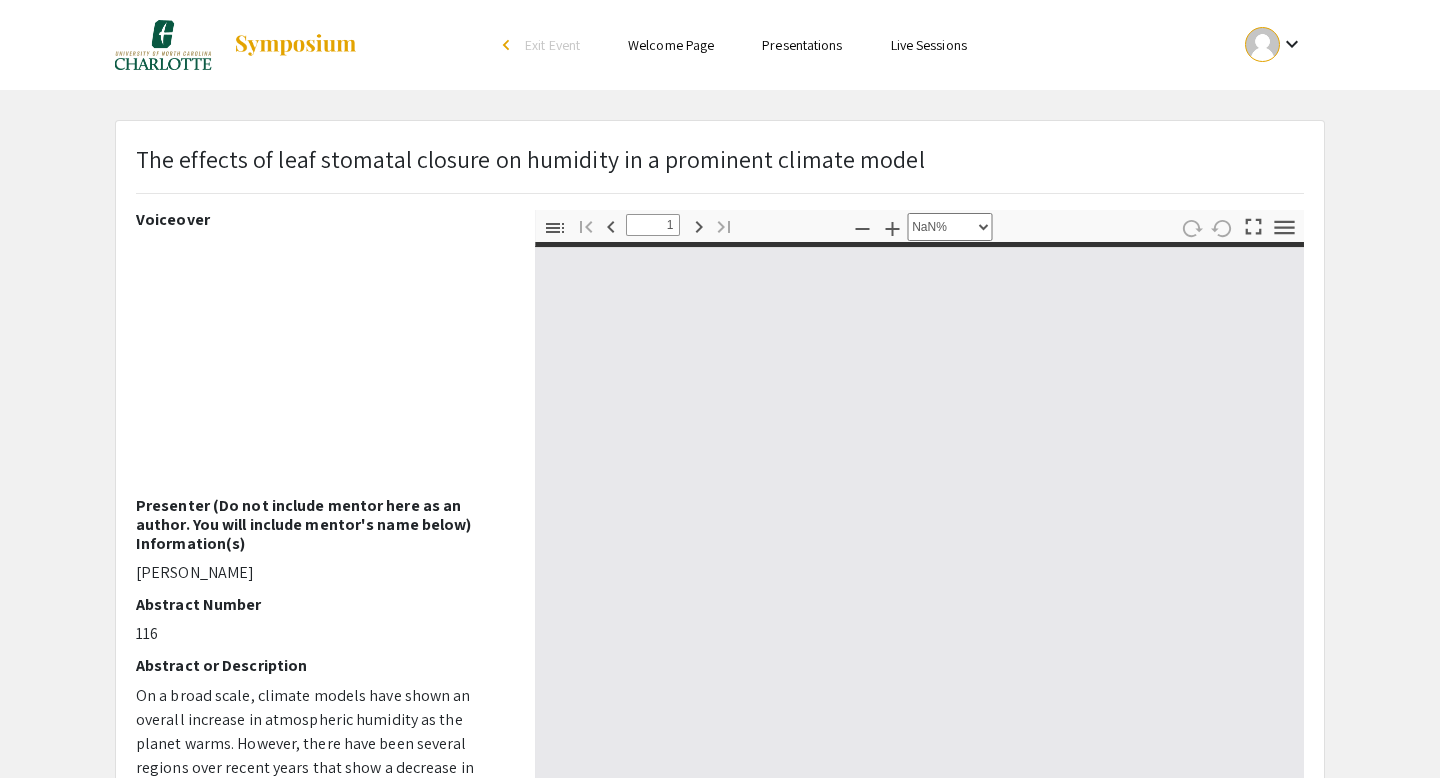 type on "0" 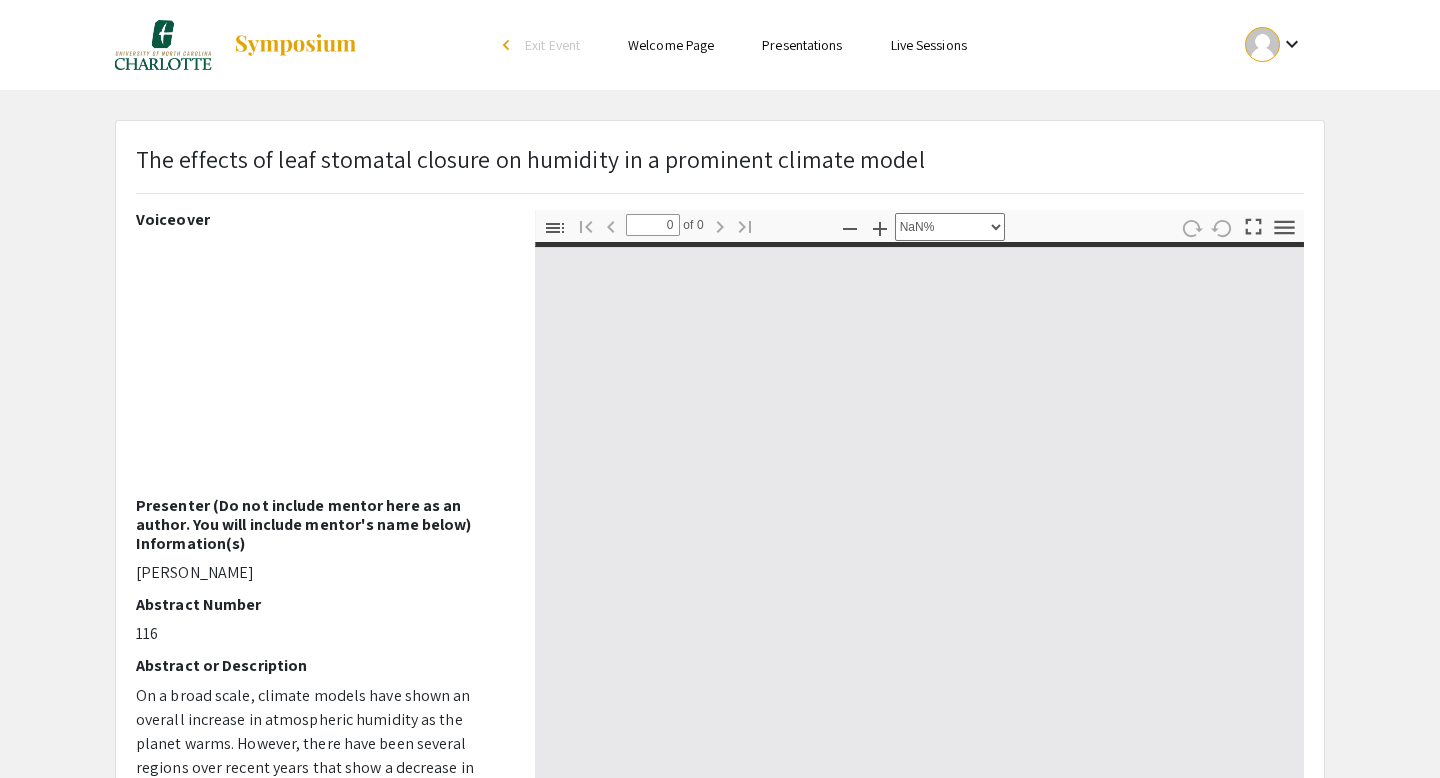 select on "auto" 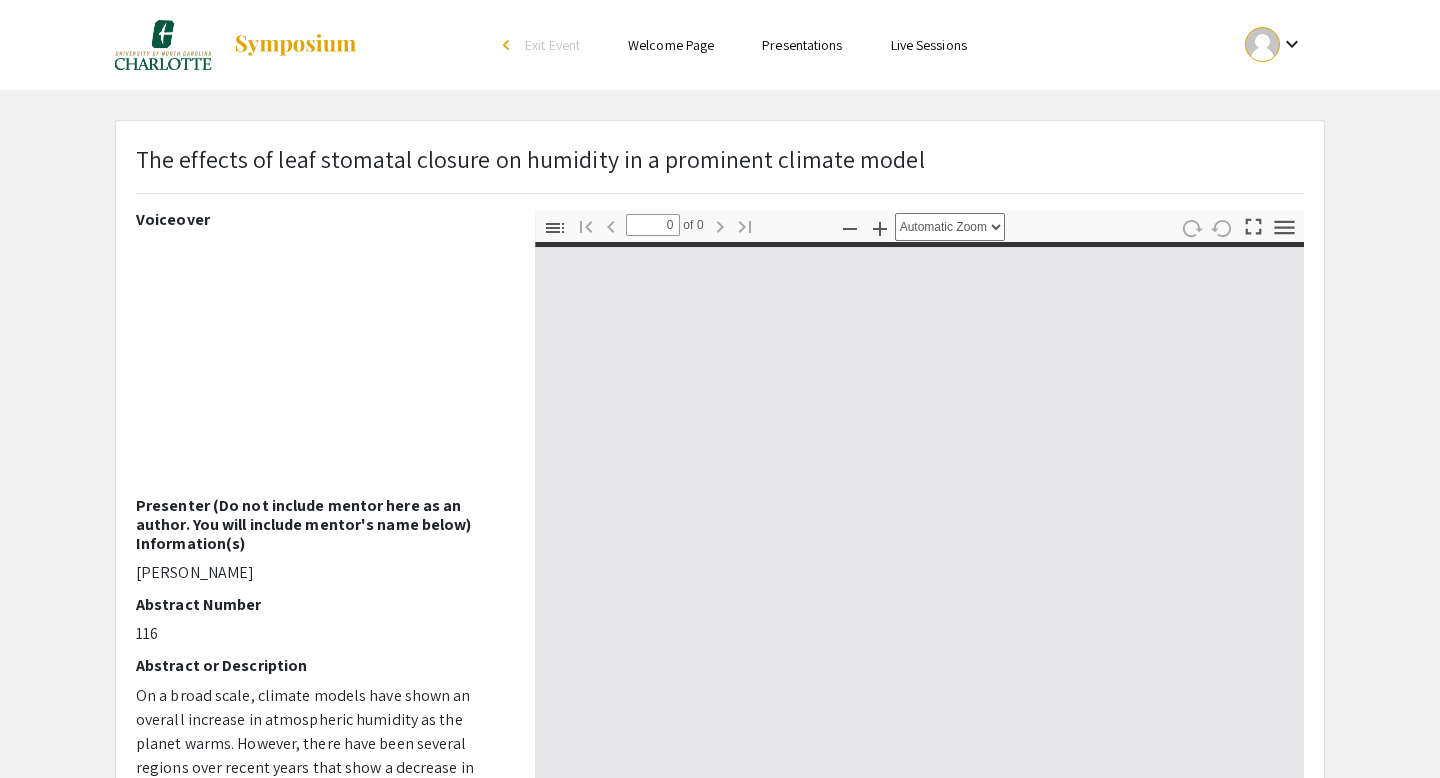 type on "1" 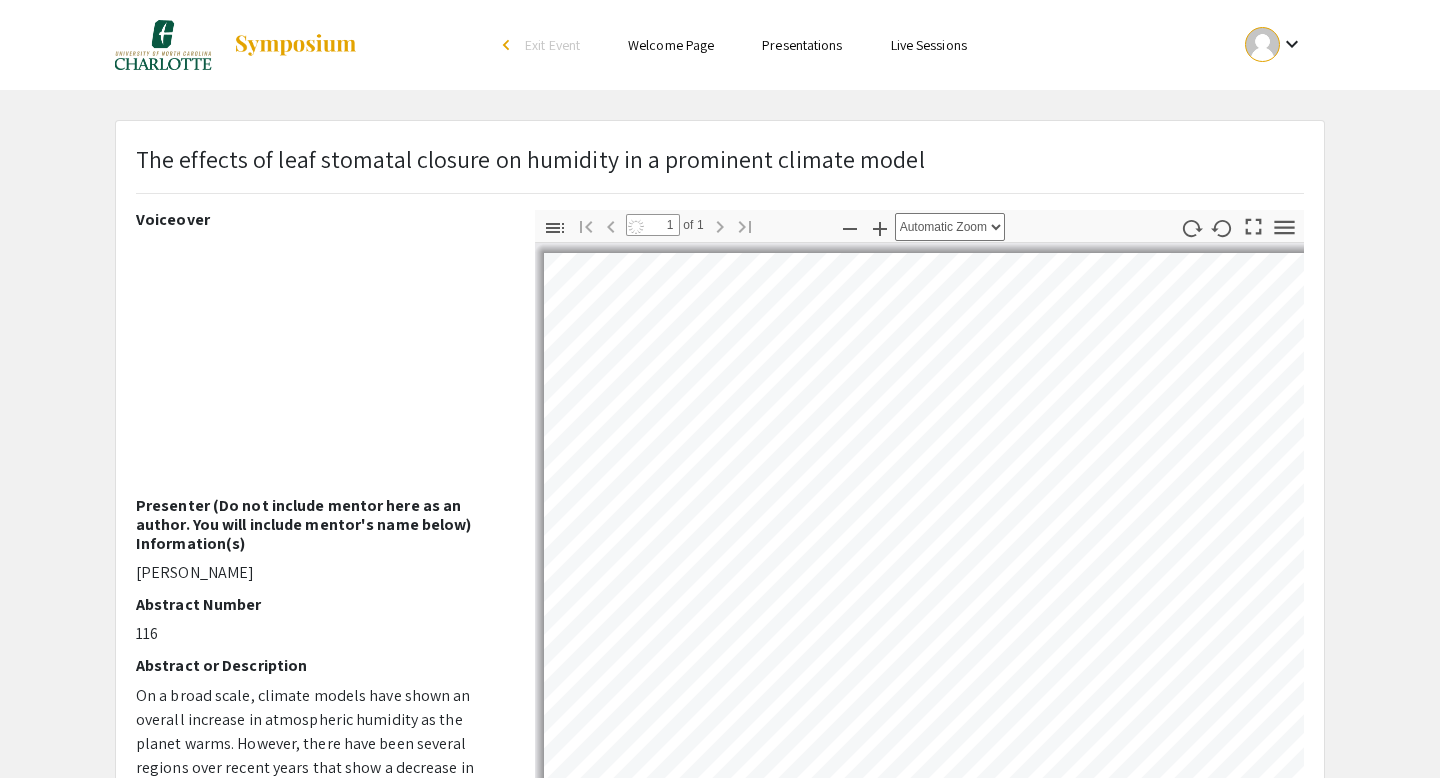 select on "auto" 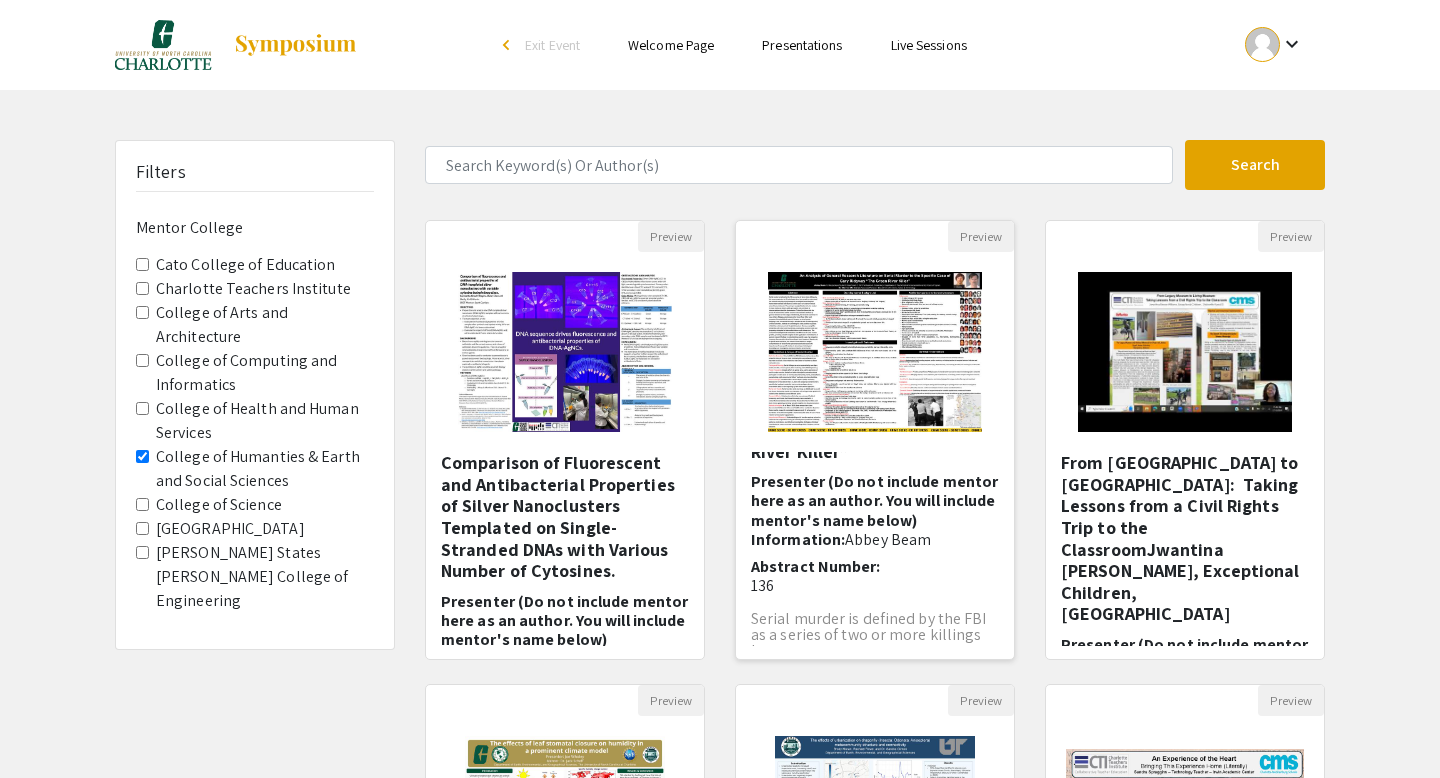 scroll, scrollTop: 186, scrollLeft: 0, axis: vertical 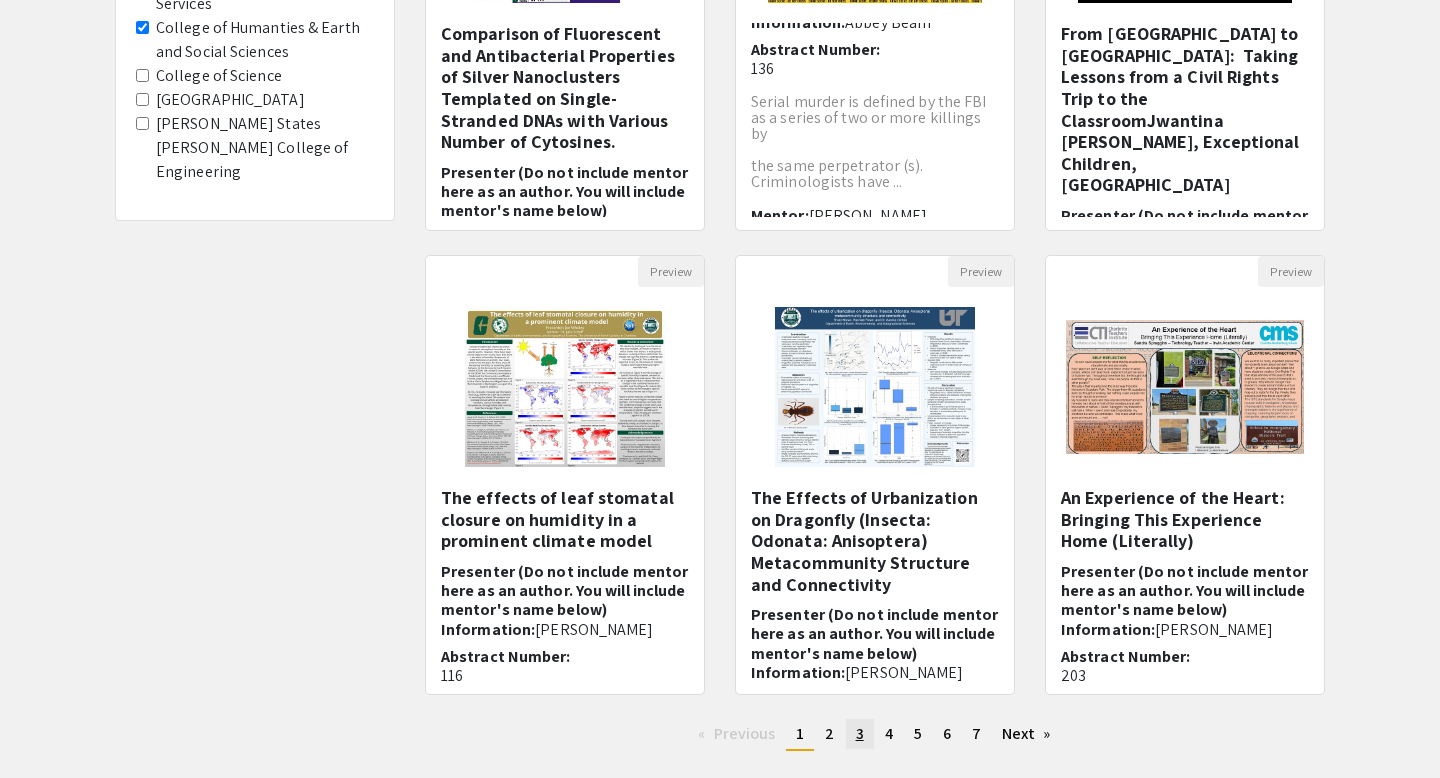 click on "3" 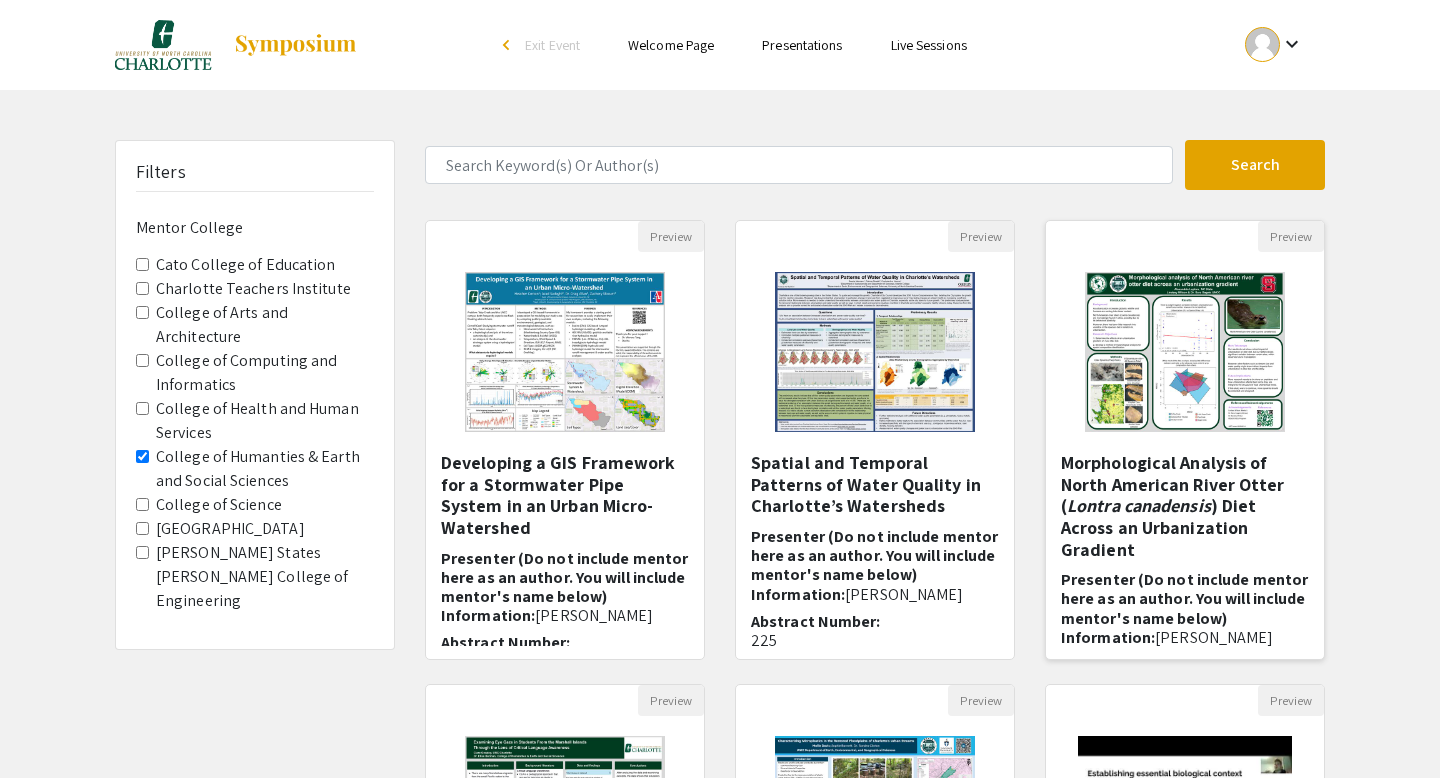 click 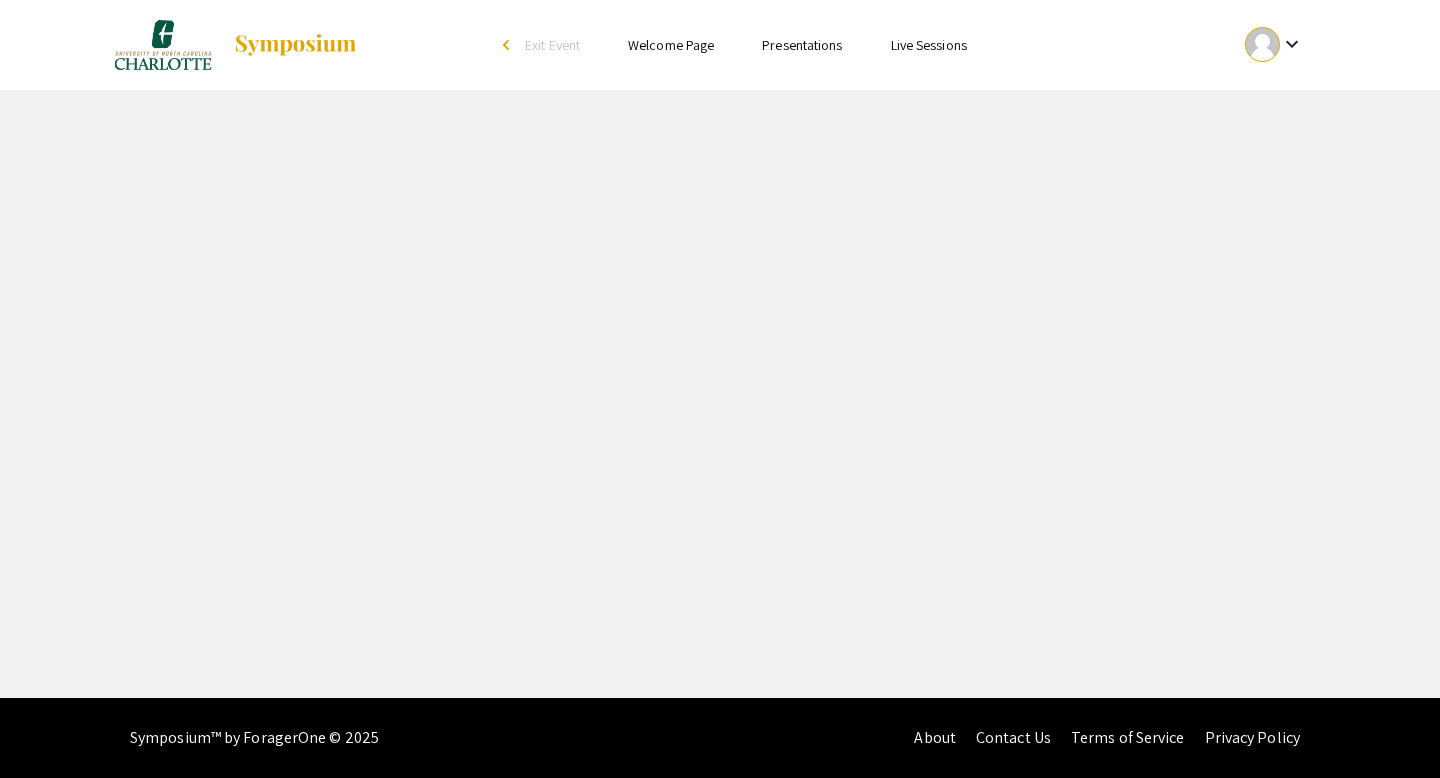 select on "custom" 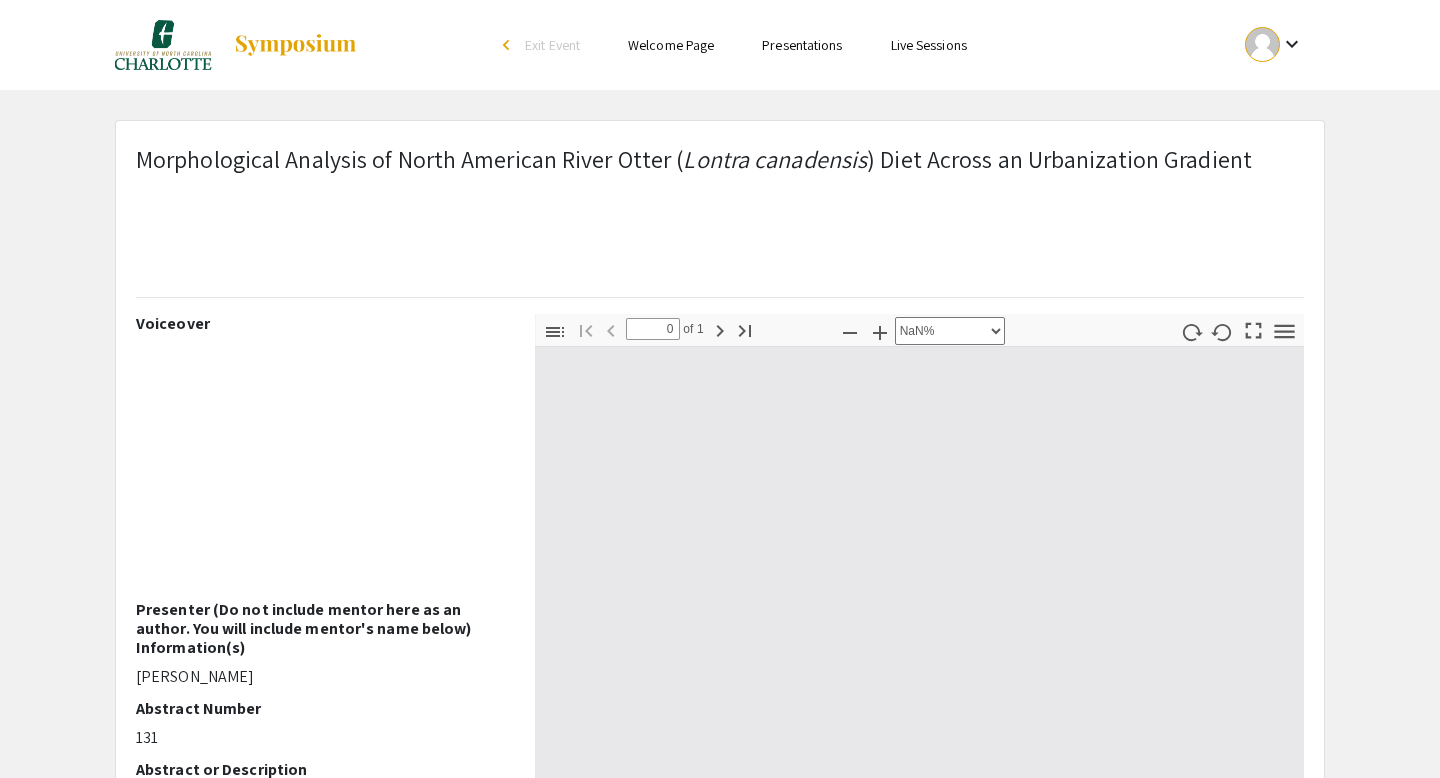 type on "1" 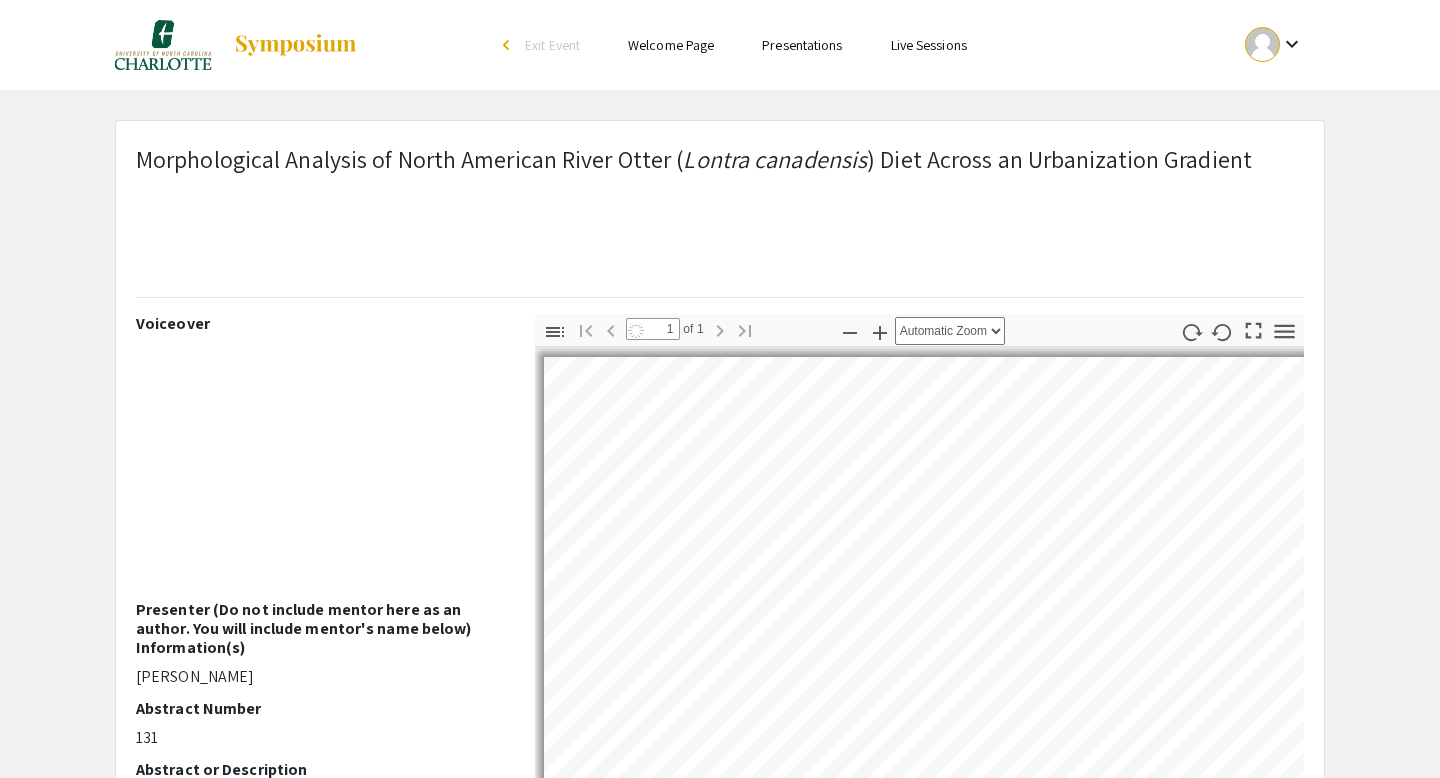 select on "auto" 